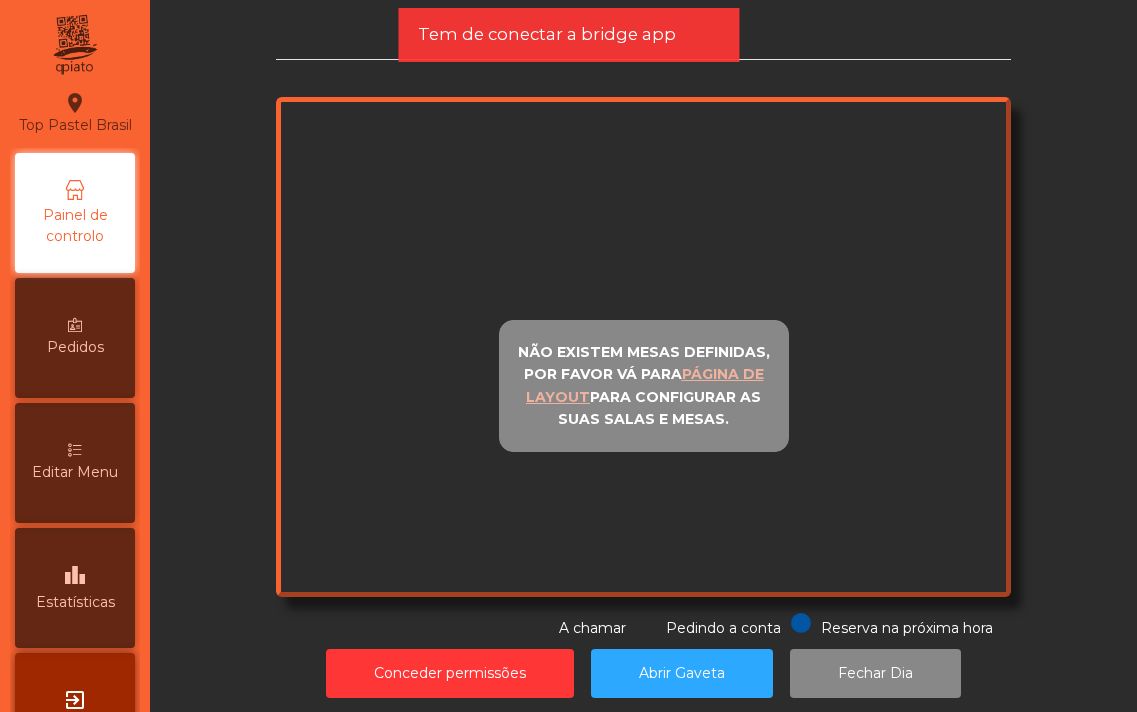 scroll, scrollTop: 0, scrollLeft: 0, axis: both 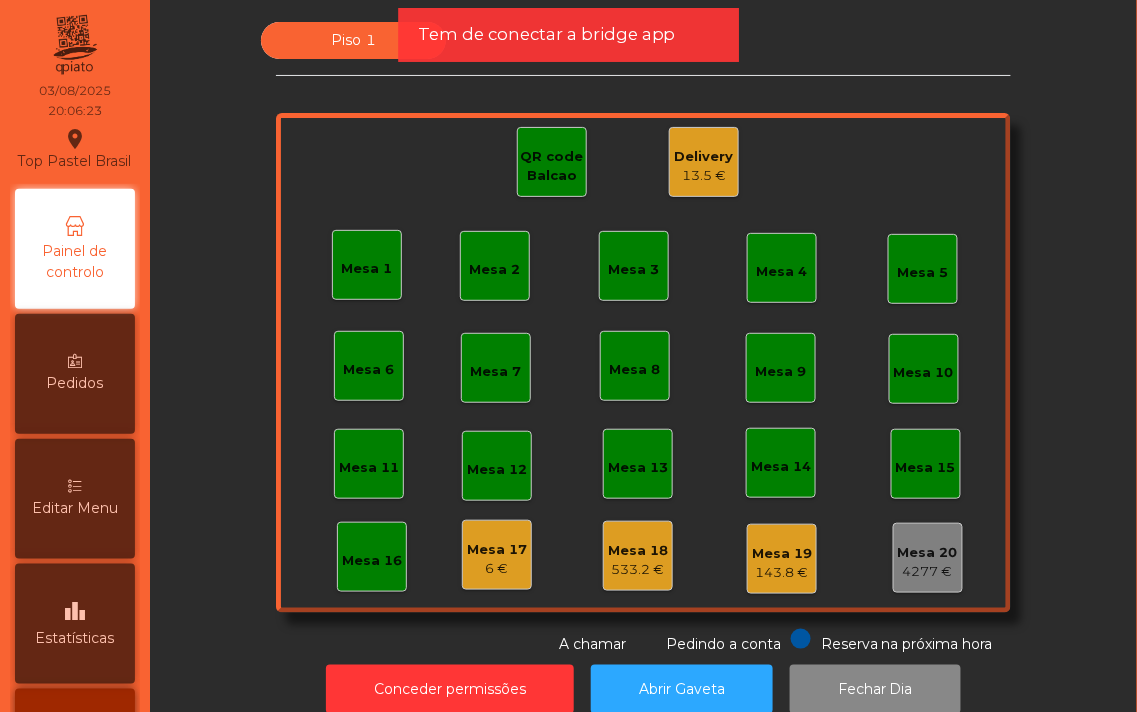 click on "Mesa 17   6 €" 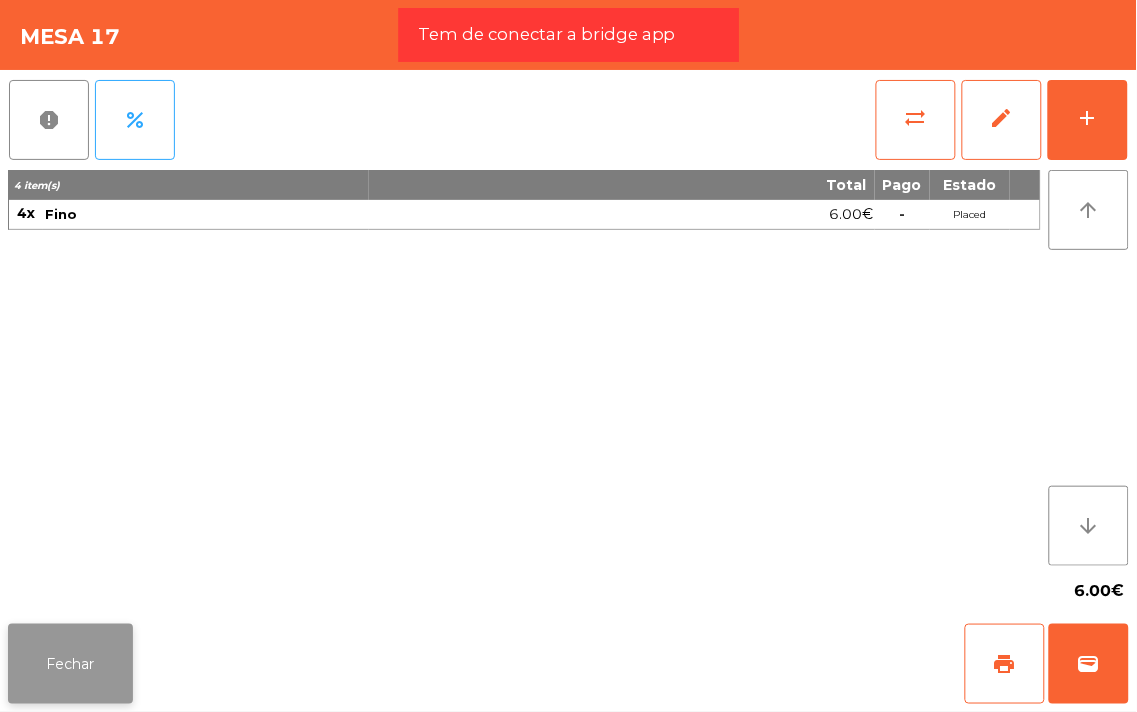 click on "Fechar" 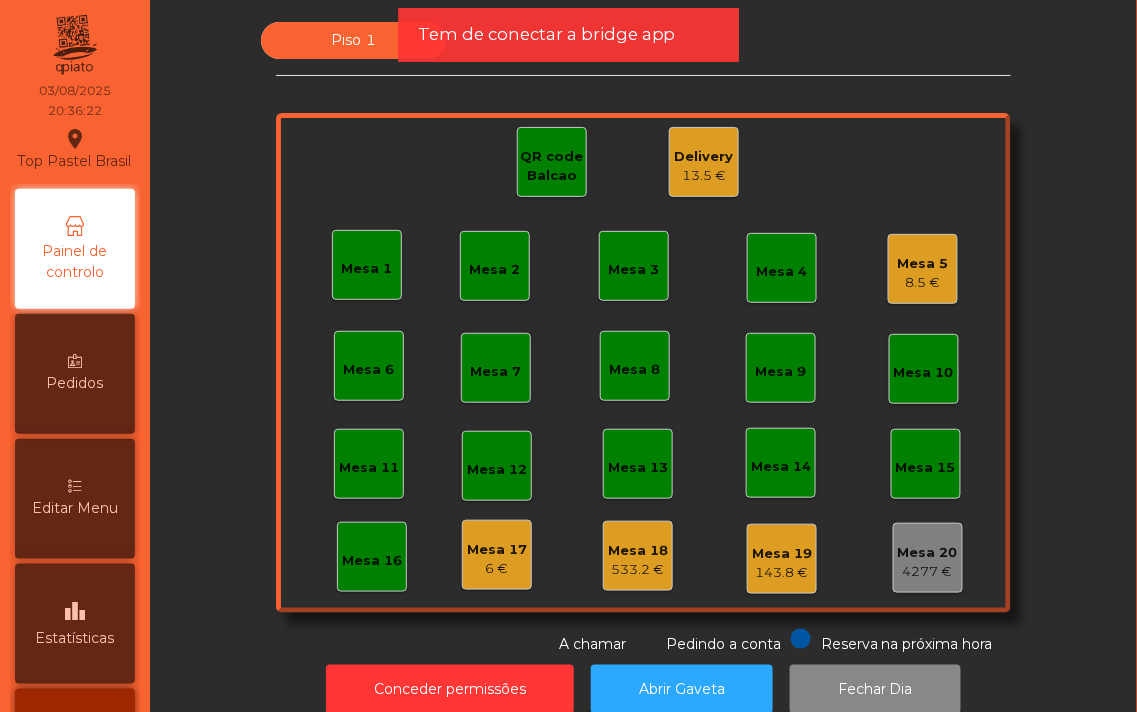 click on "leaderboard" at bounding box center [75, 611] 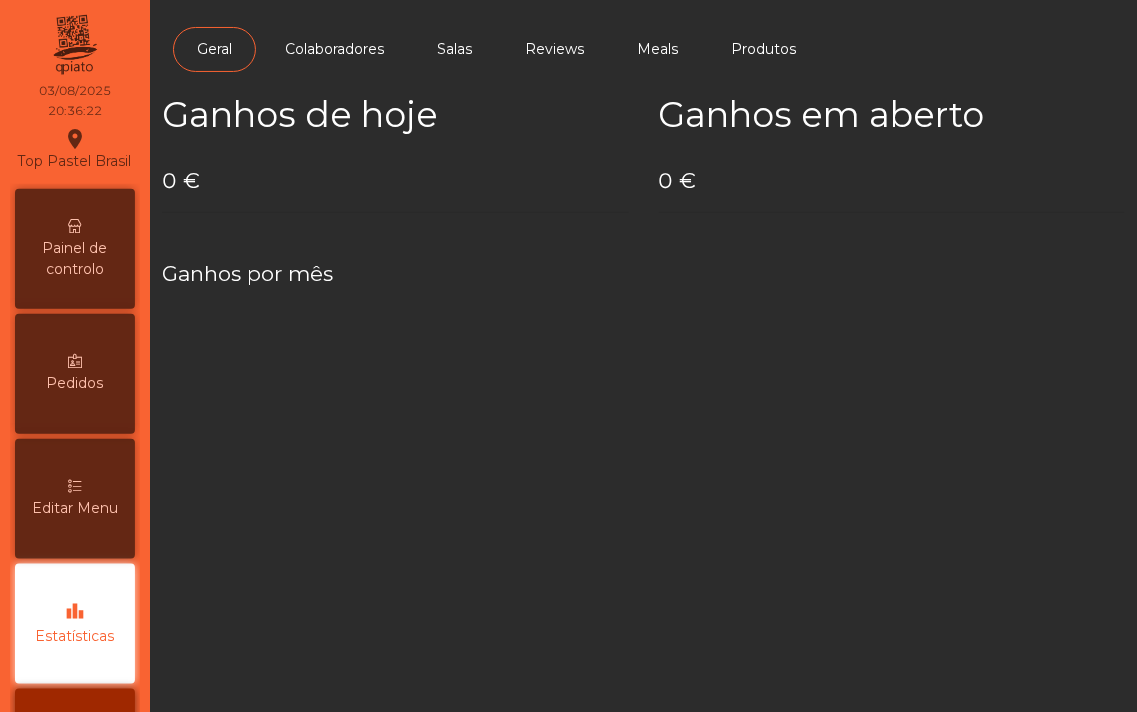 scroll, scrollTop: 127, scrollLeft: 0, axis: vertical 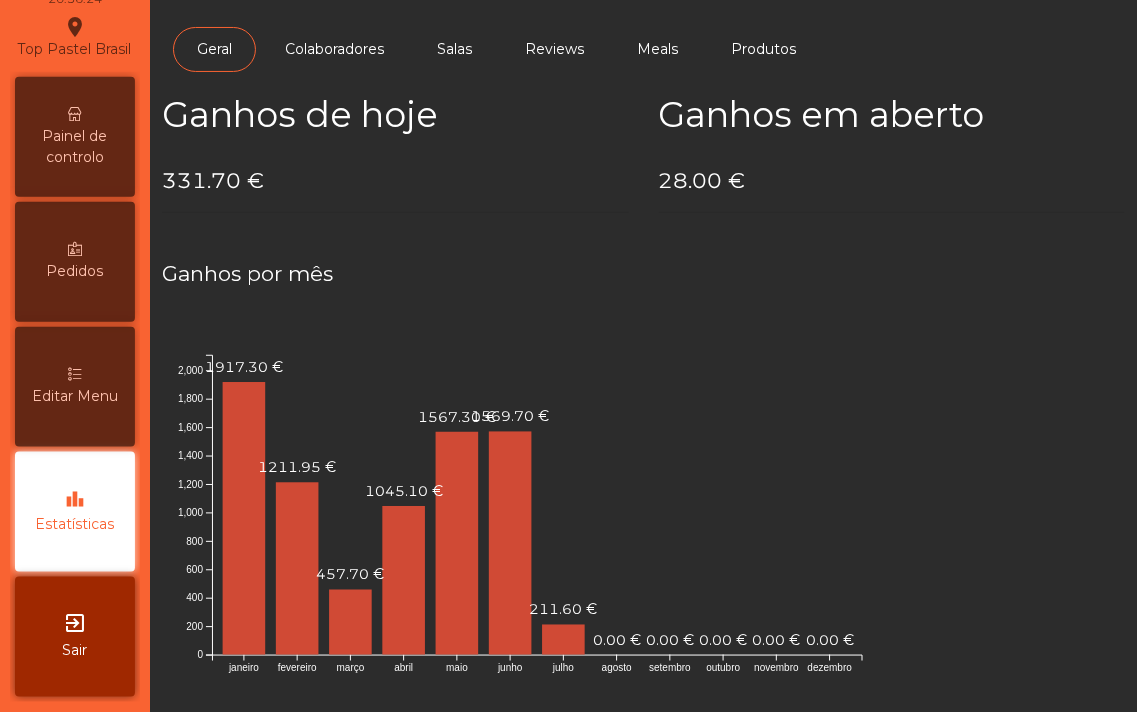 click at bounding box center [75, 374] 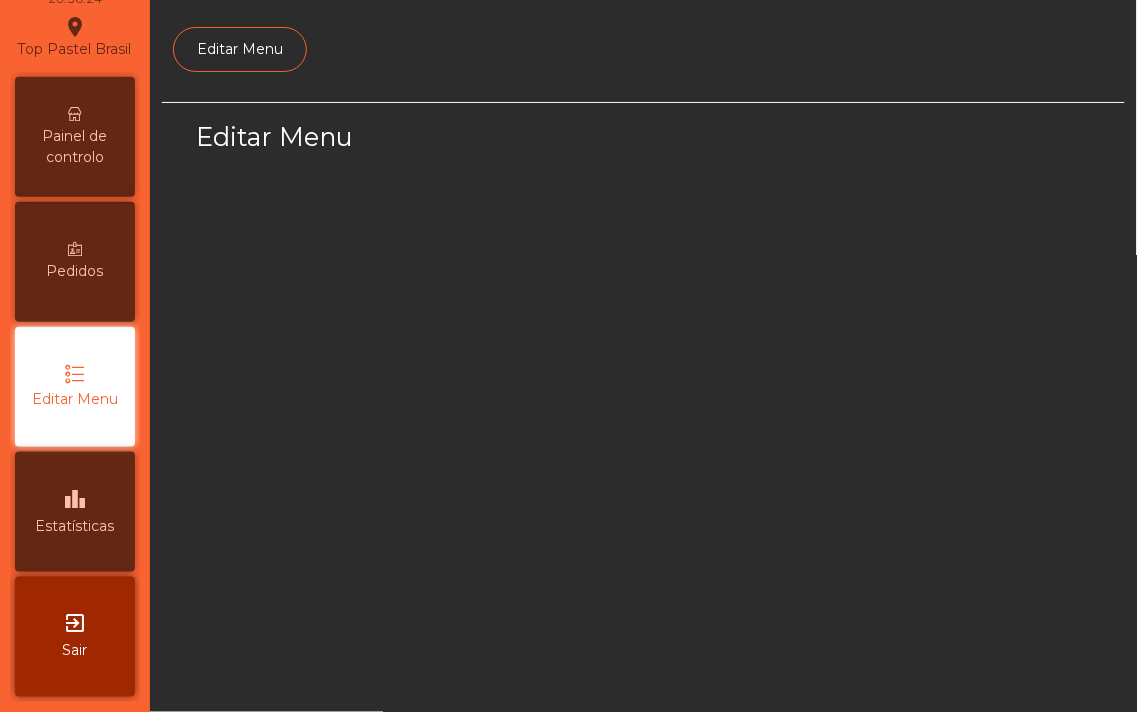 select on "*" 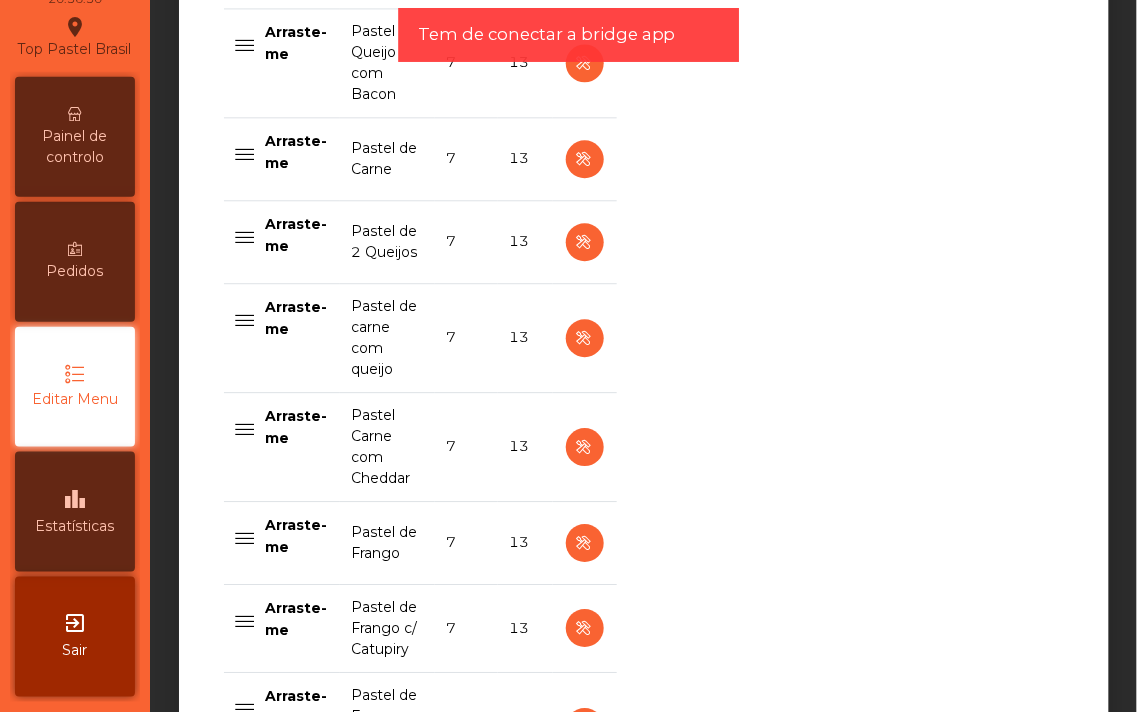 scroll, scrollTop: 856, scrollLeft: 0, axis: vertical 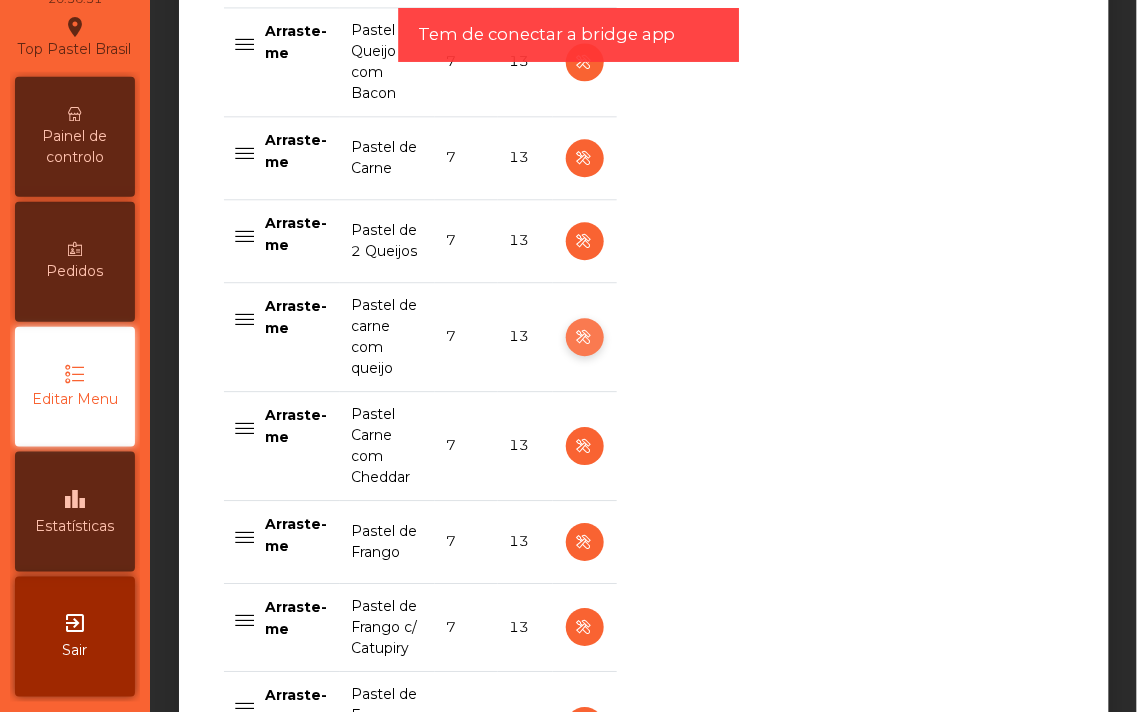 click at bounding box center [584, 337] 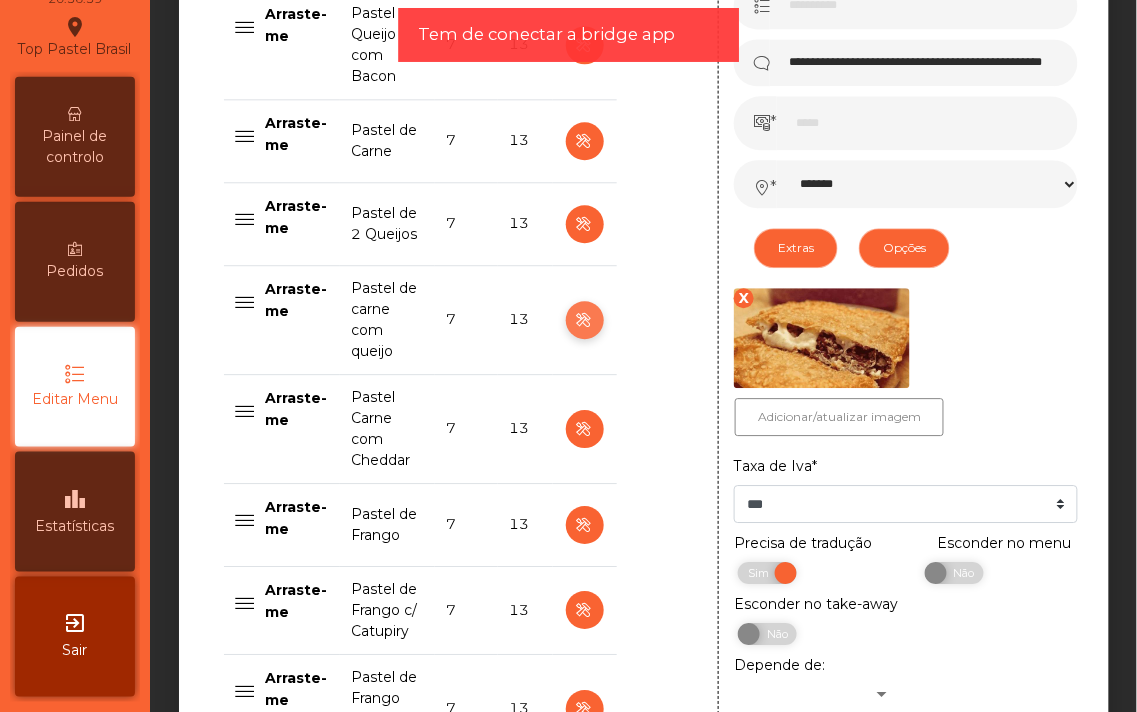 scroll, scrollTop: 886, scrollLeft: 0, axis: vertical 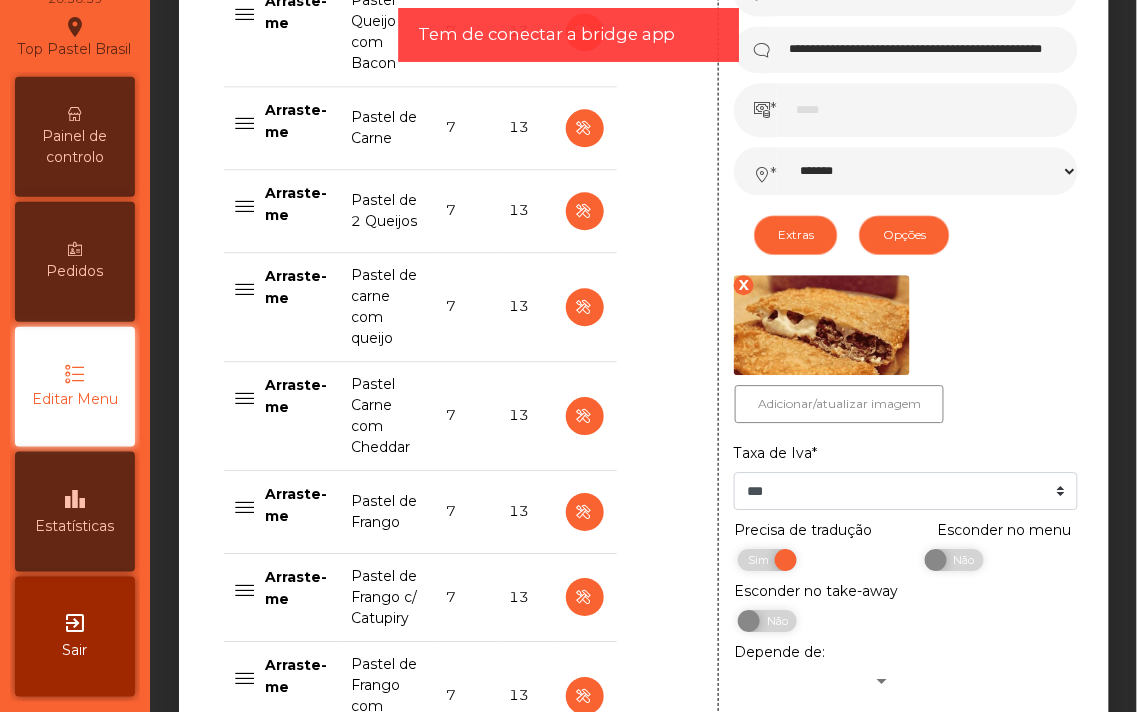 click on "7" at bounding box center (466, 127) 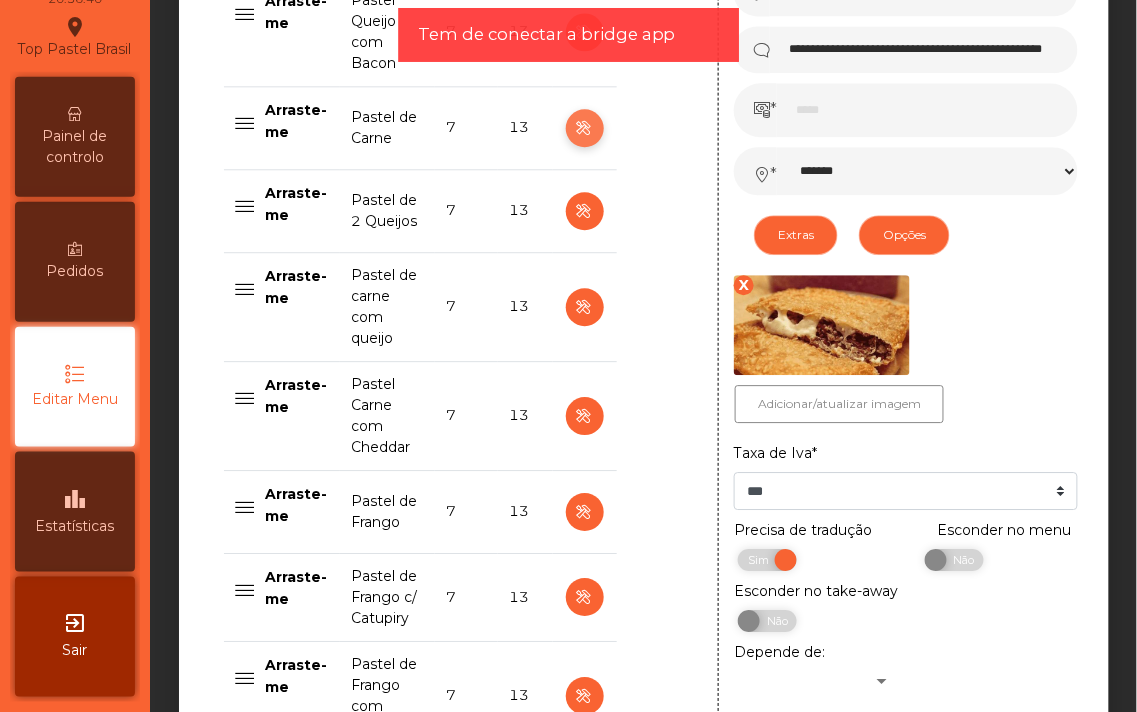 click at bounding box center (585, 128) 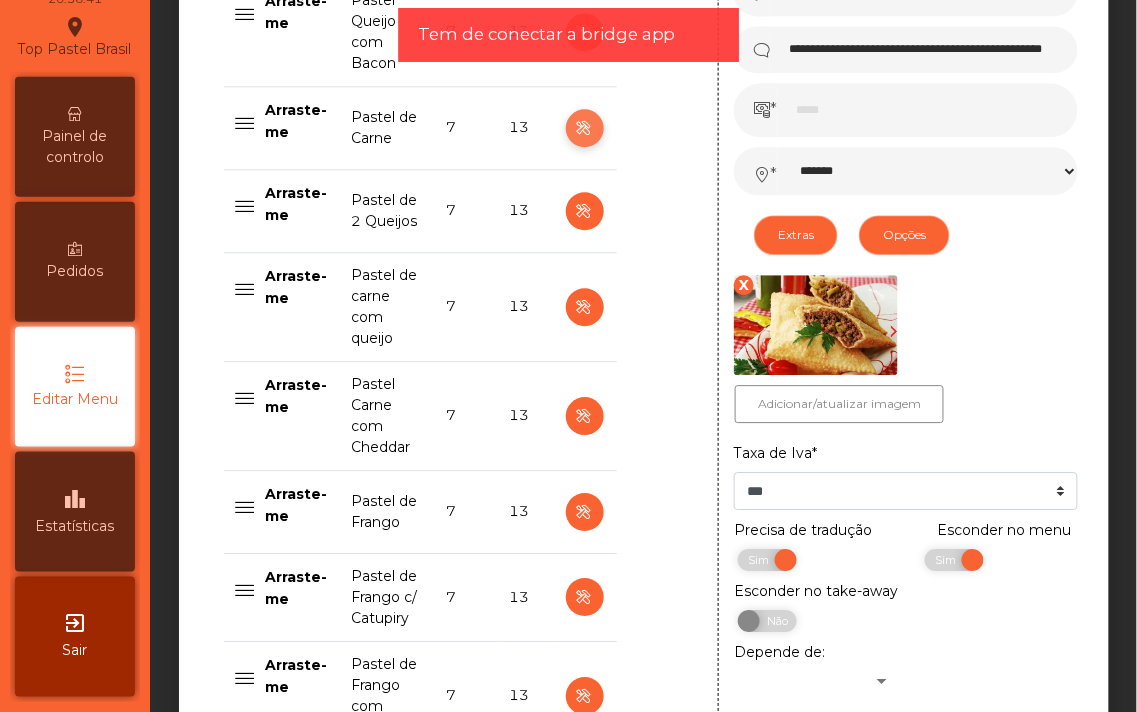 click at bounding box center (584, 128) 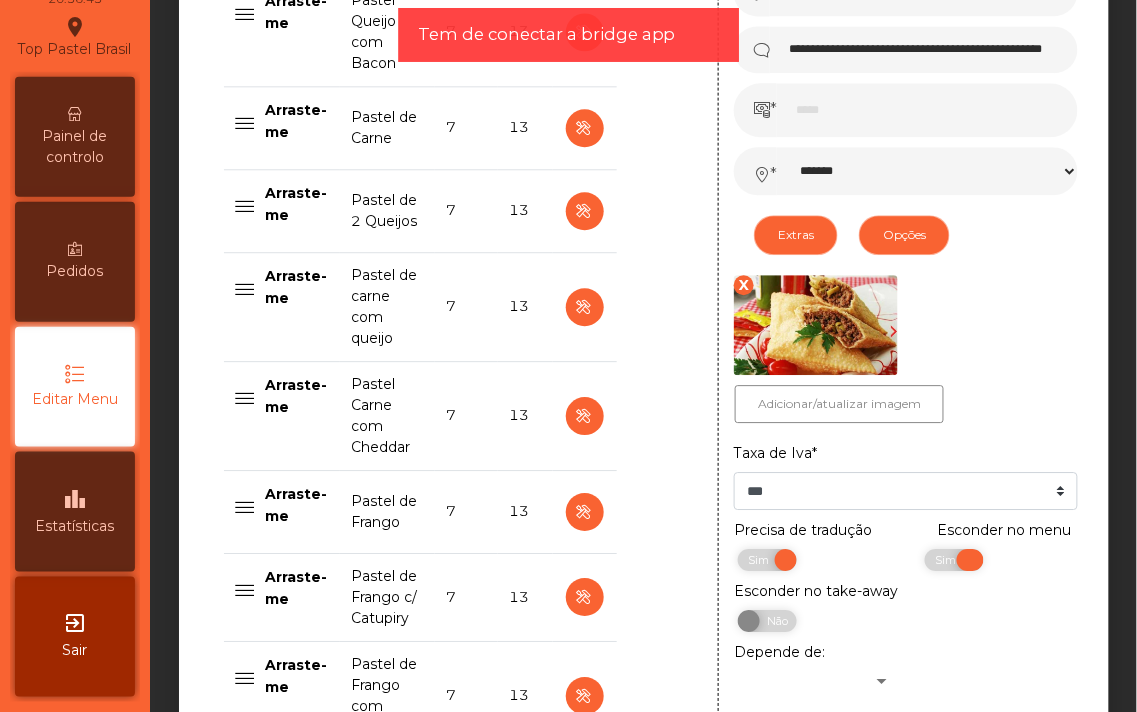 click on "Sim" at bounding box center (948, 560) 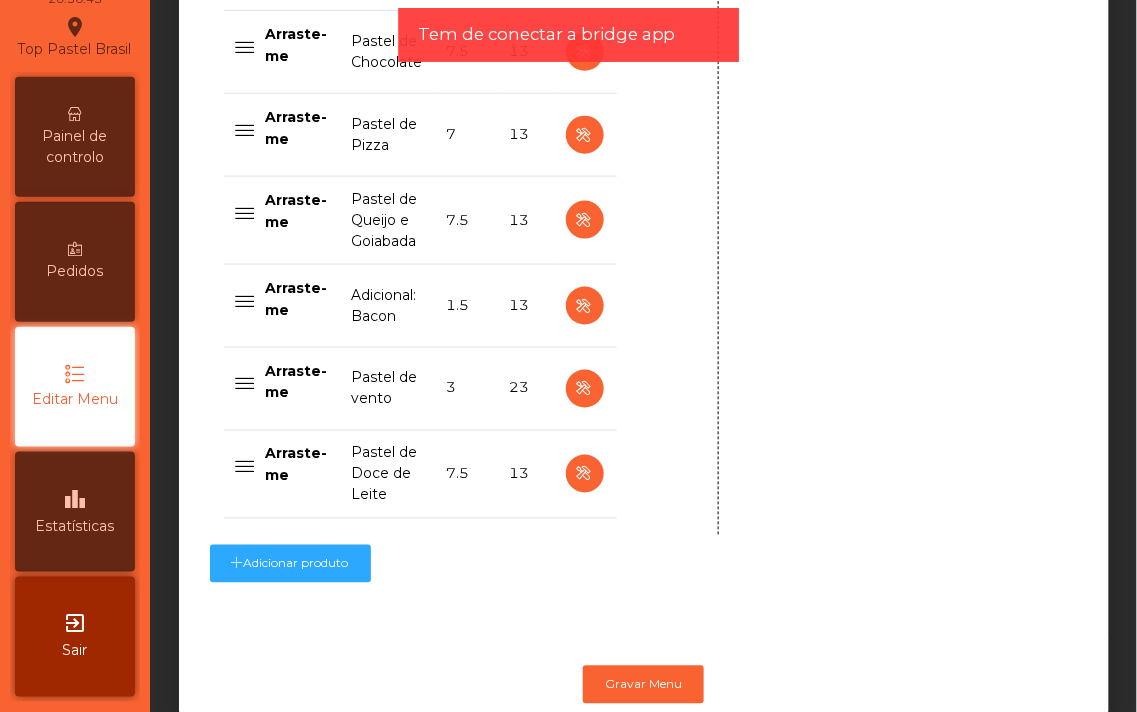 scroll, scrollTop: 1877, scrollLeft: 0, axis: vertical 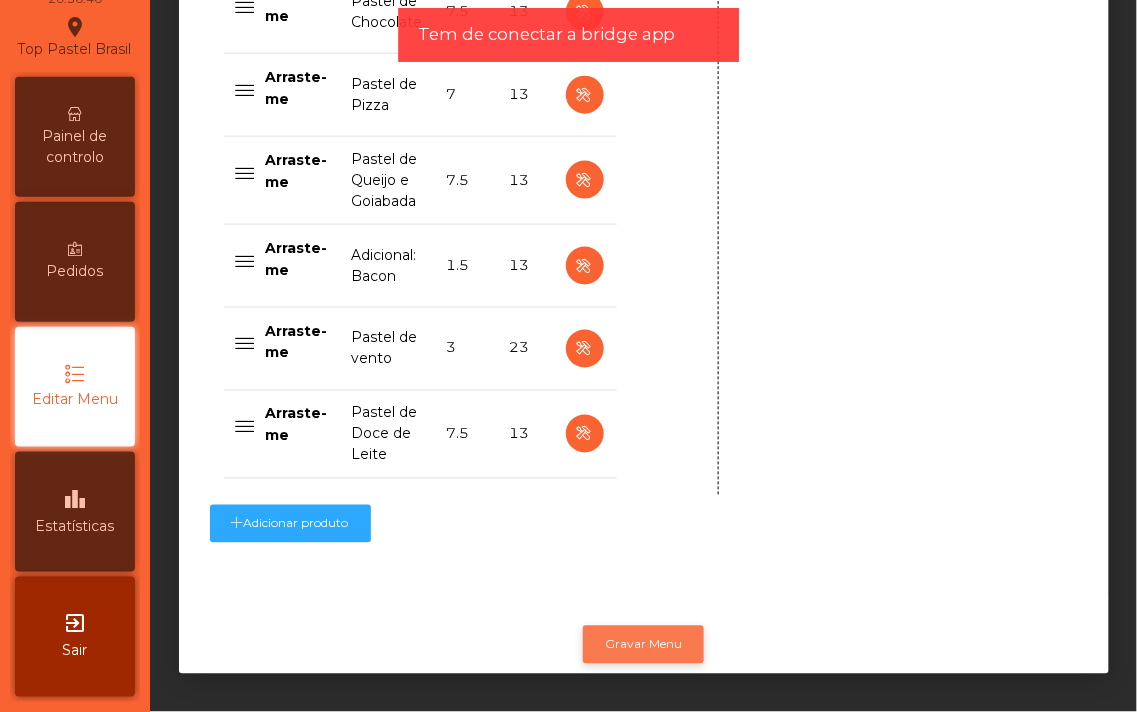 click on "Gravar Menu" at bounding box center [643, 645] 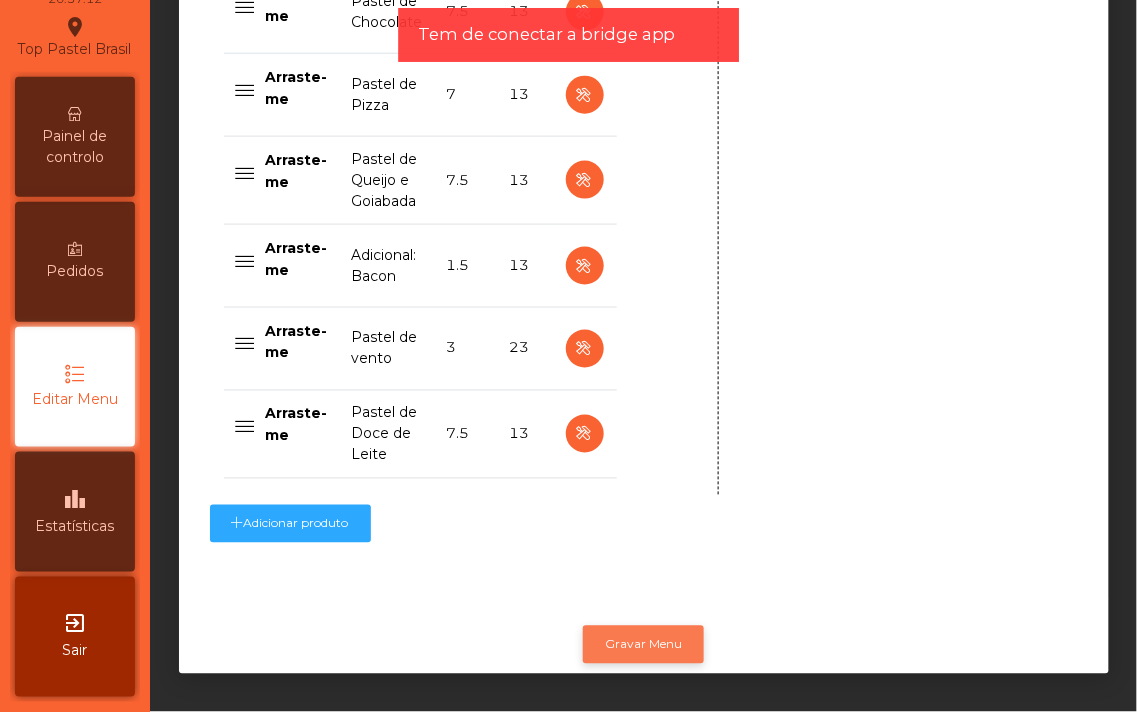 click on "Gravar Menu" at bounding box center [643, 645] 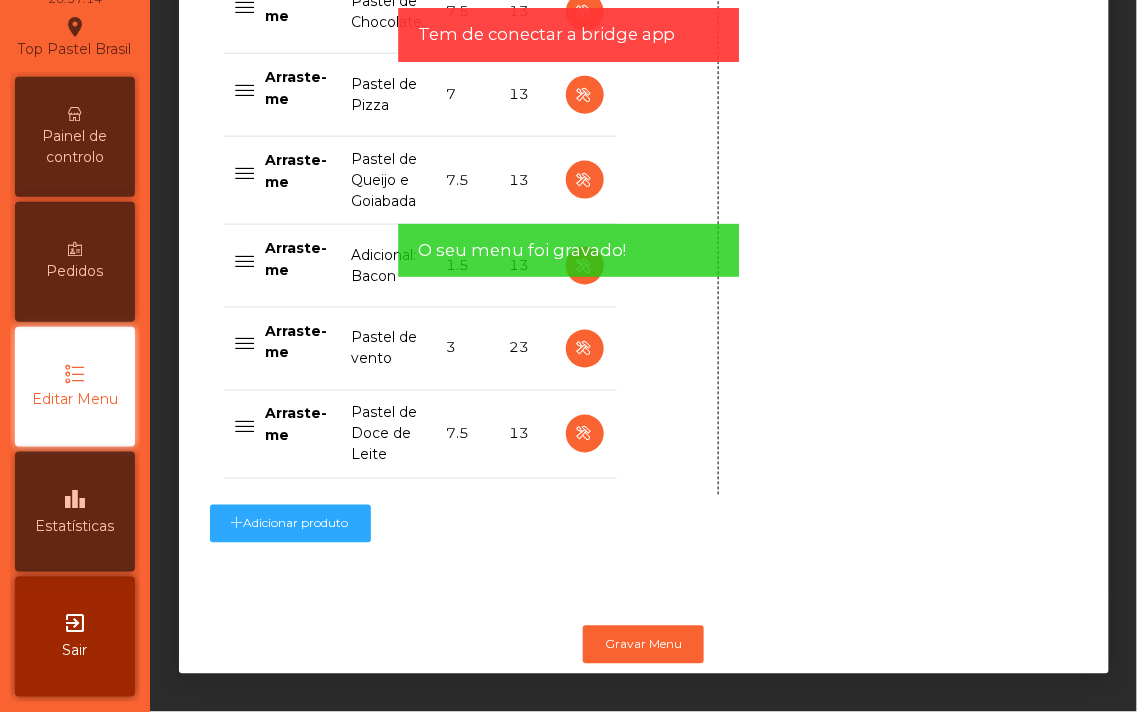 click on "Painel de controlo" at bounding box center (75, 147) 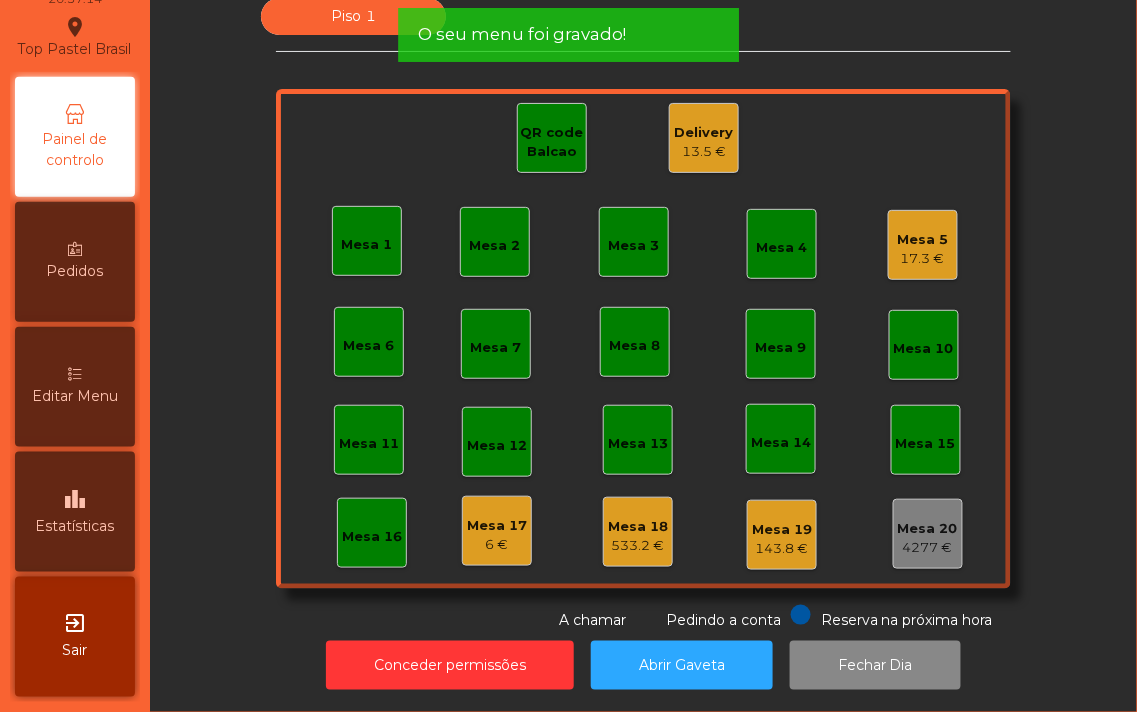 scroll, scrollTop: 0, scrollLeft: 0, axis: both 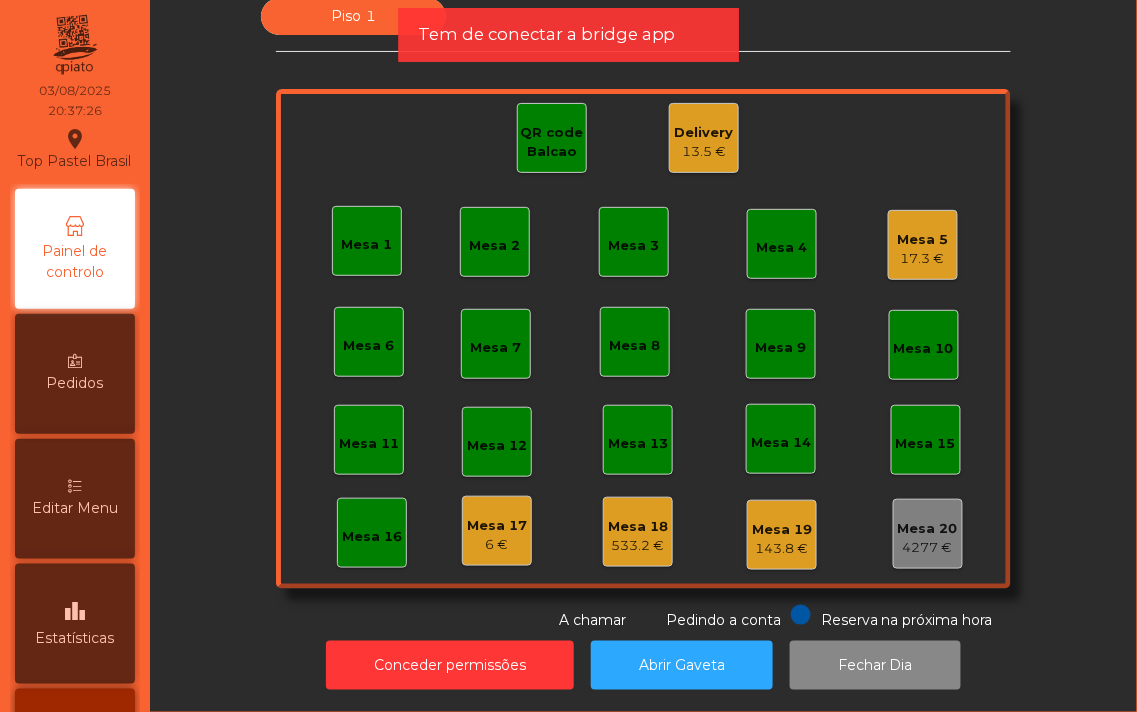 click on "Mesa 5" 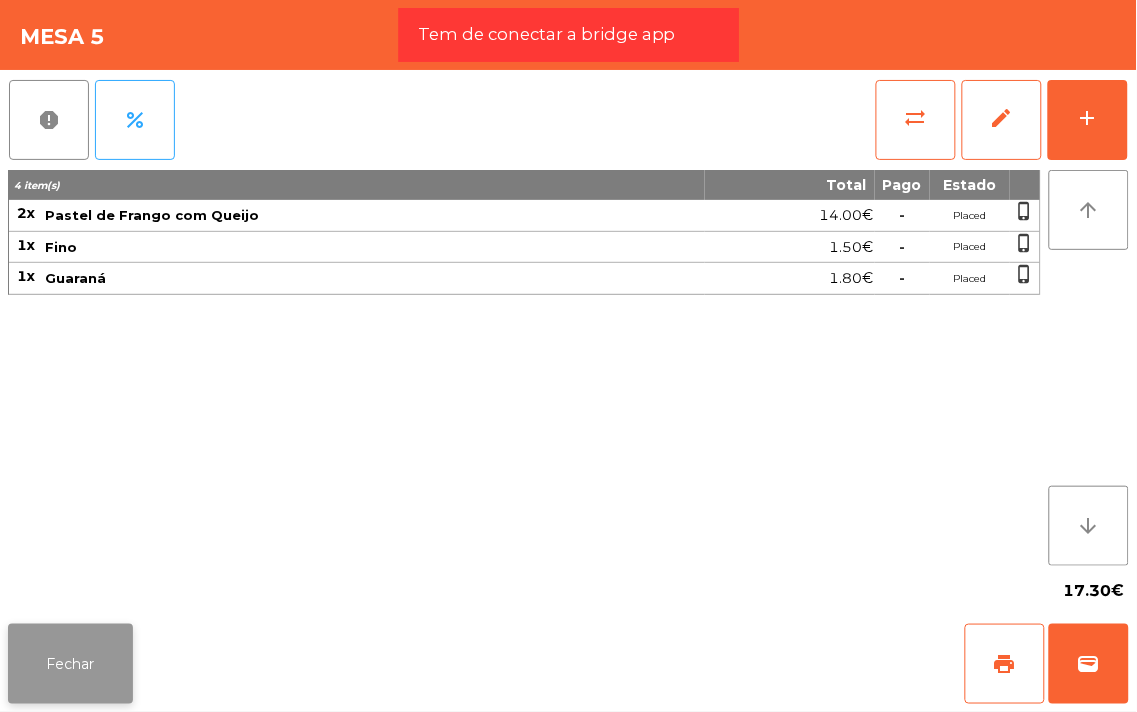 click on "Fechar" 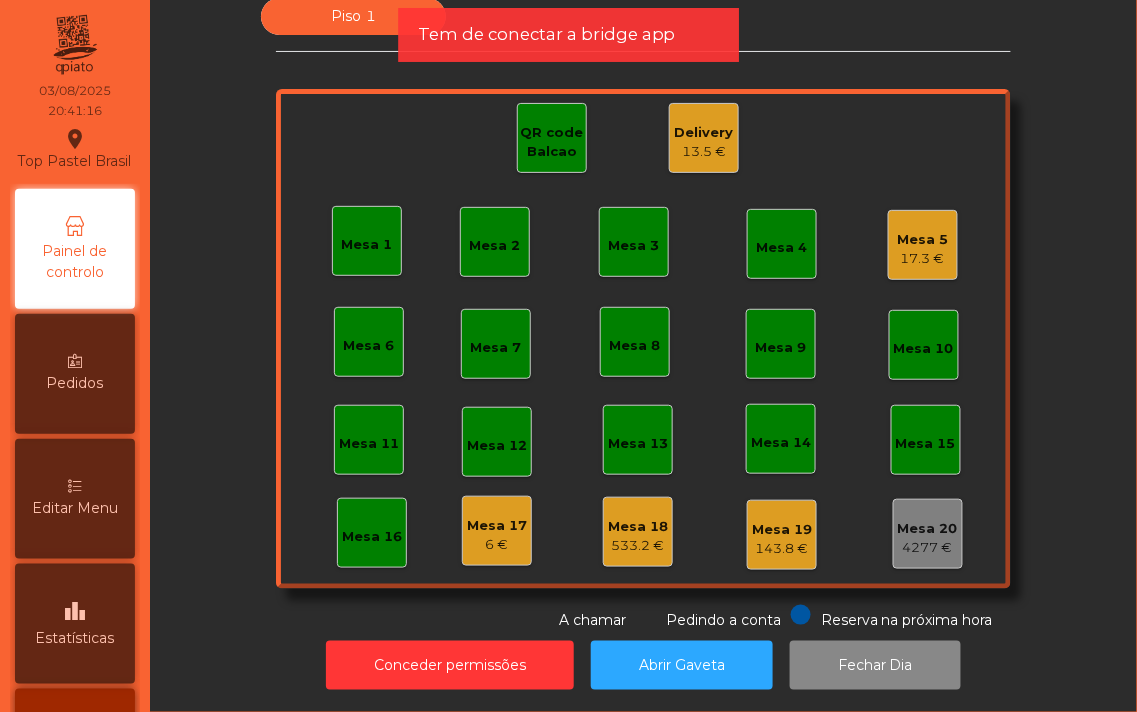 click on "Mesa 5   17.3 €" 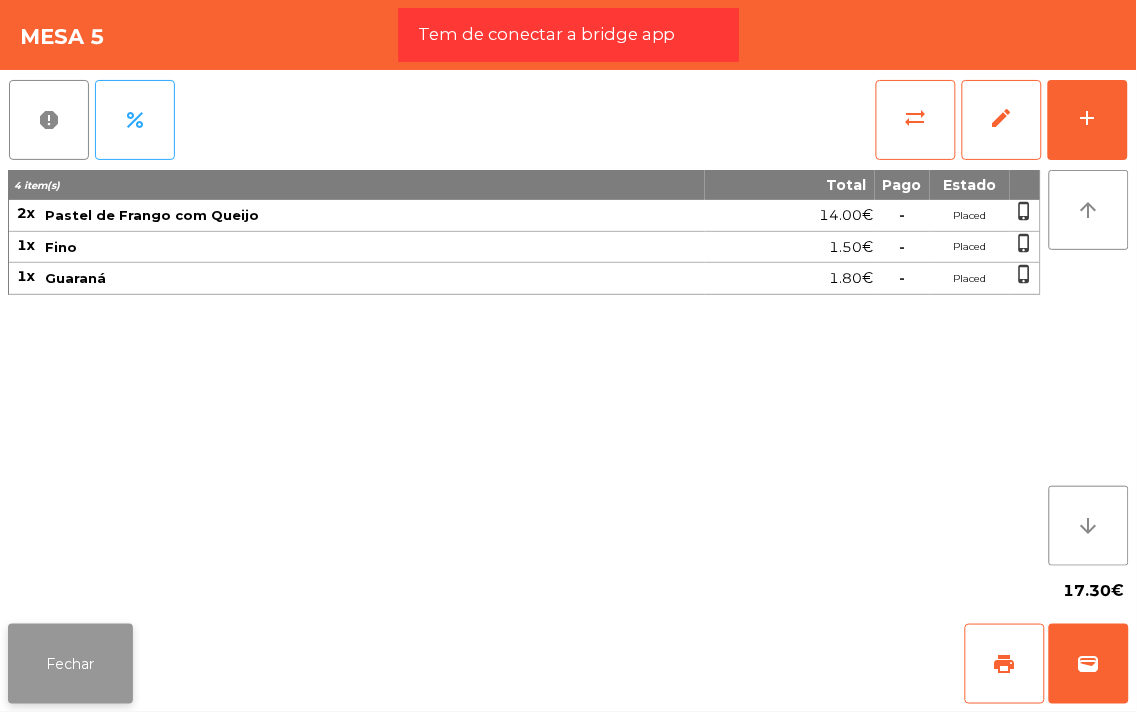 click on "Fechar" 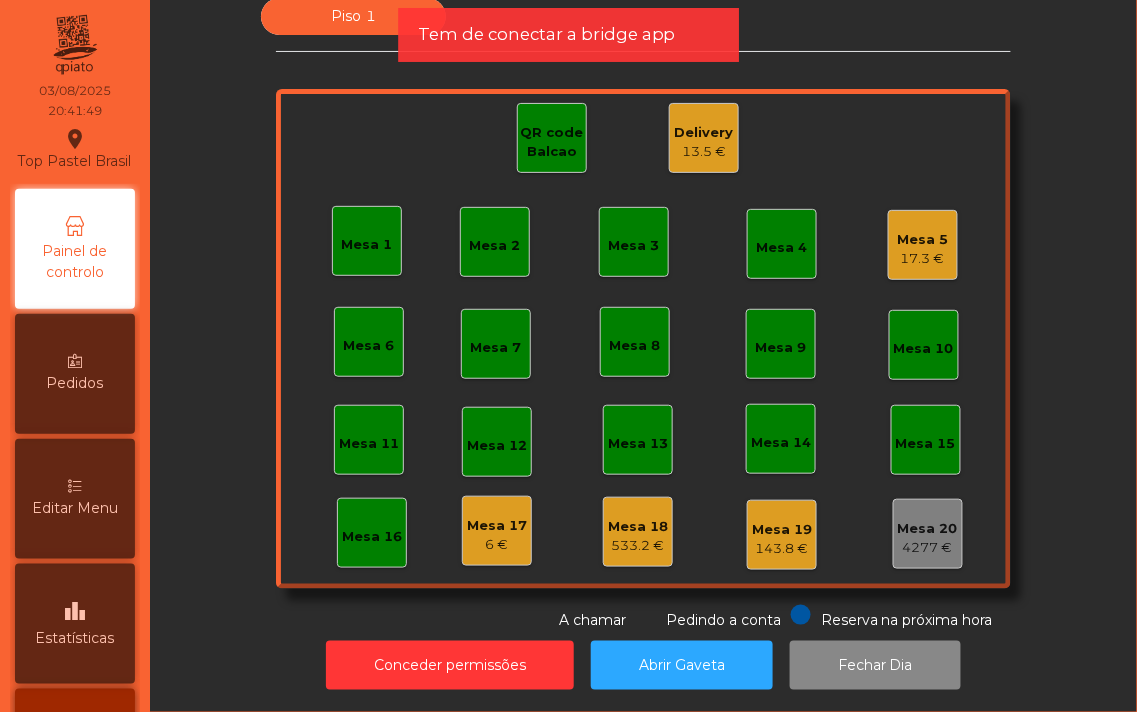 click on "Mesa 5   17.3 €" 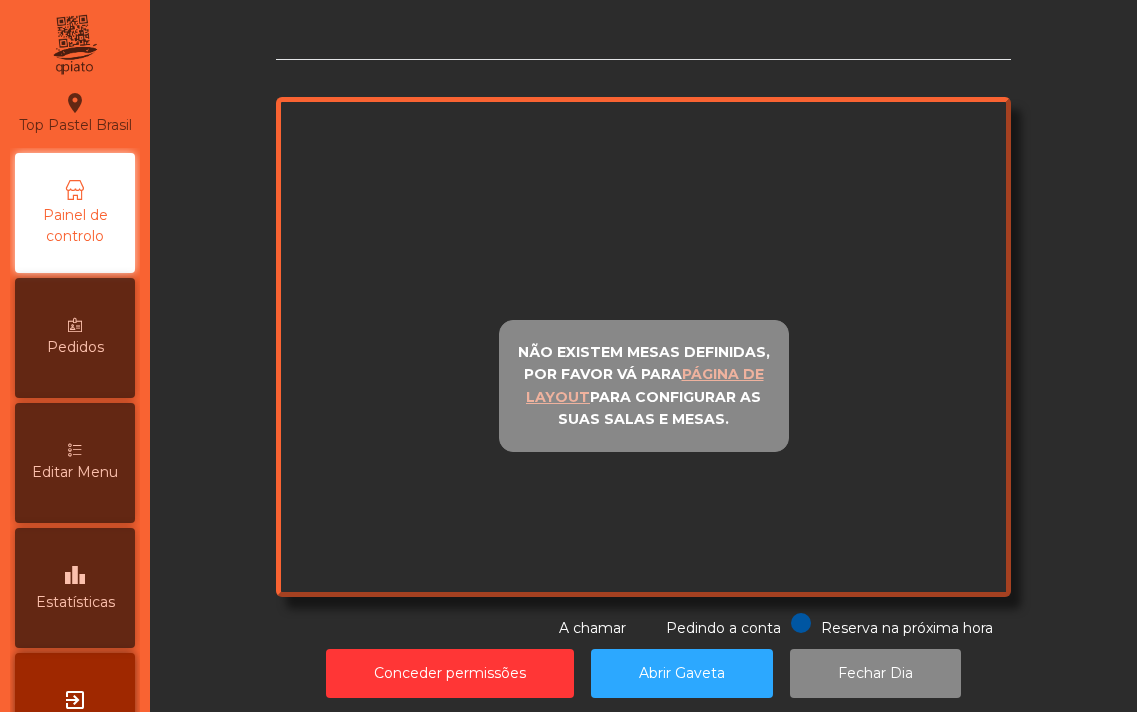 scroll, scrollTop: 0, scrollLeft: 0, axis: both 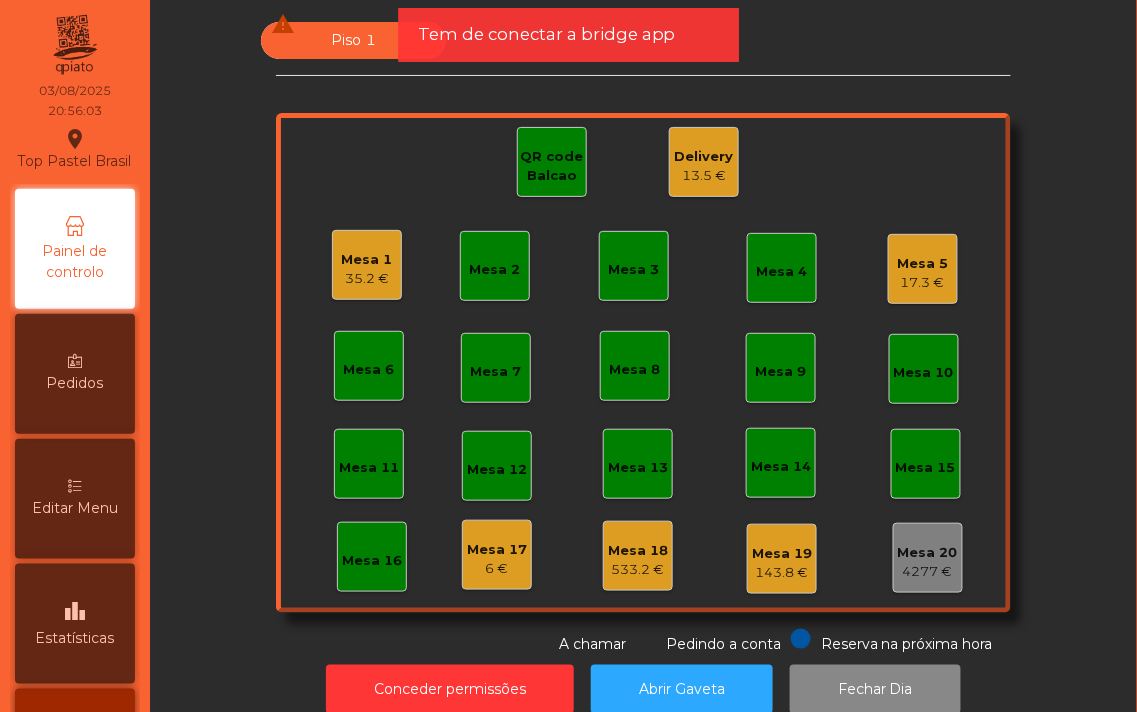 click on "Mesa 1   35.2 €" 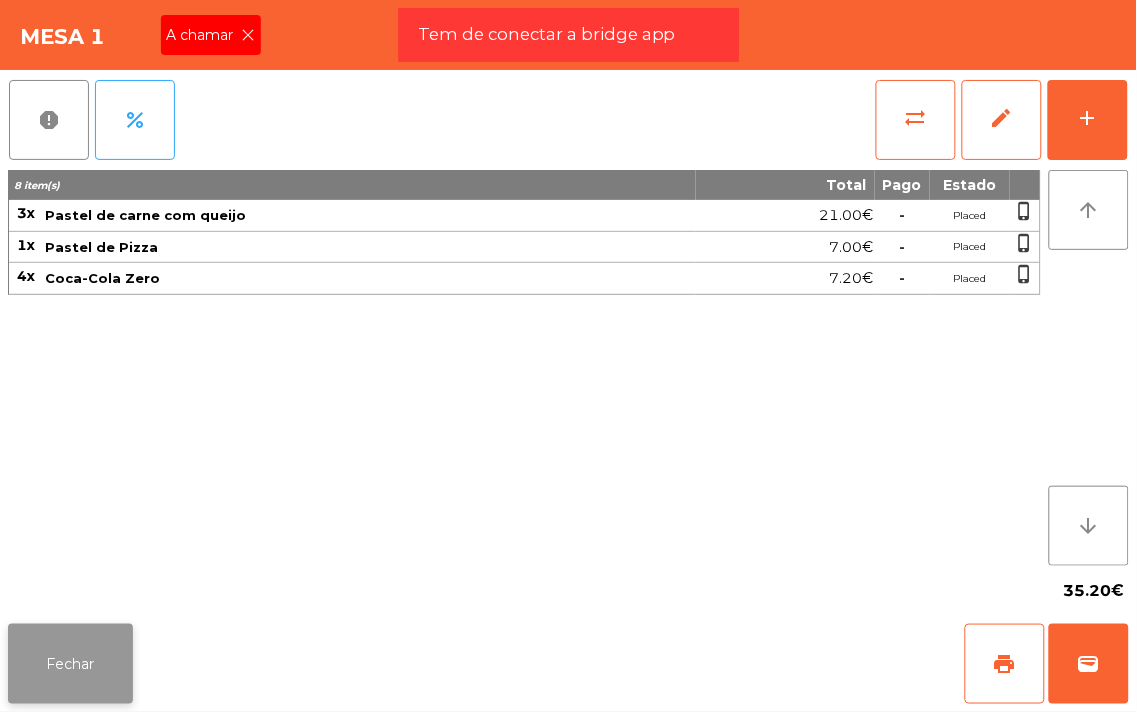 click on "Fechar" 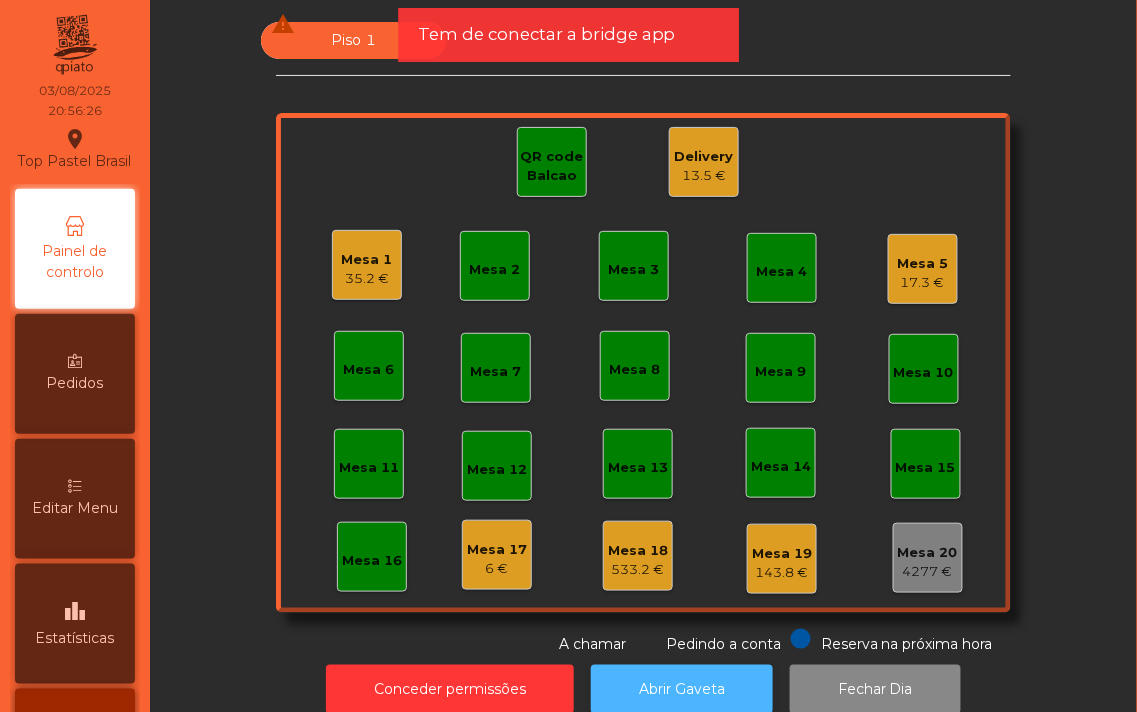 click on "Abrir Gaveta" 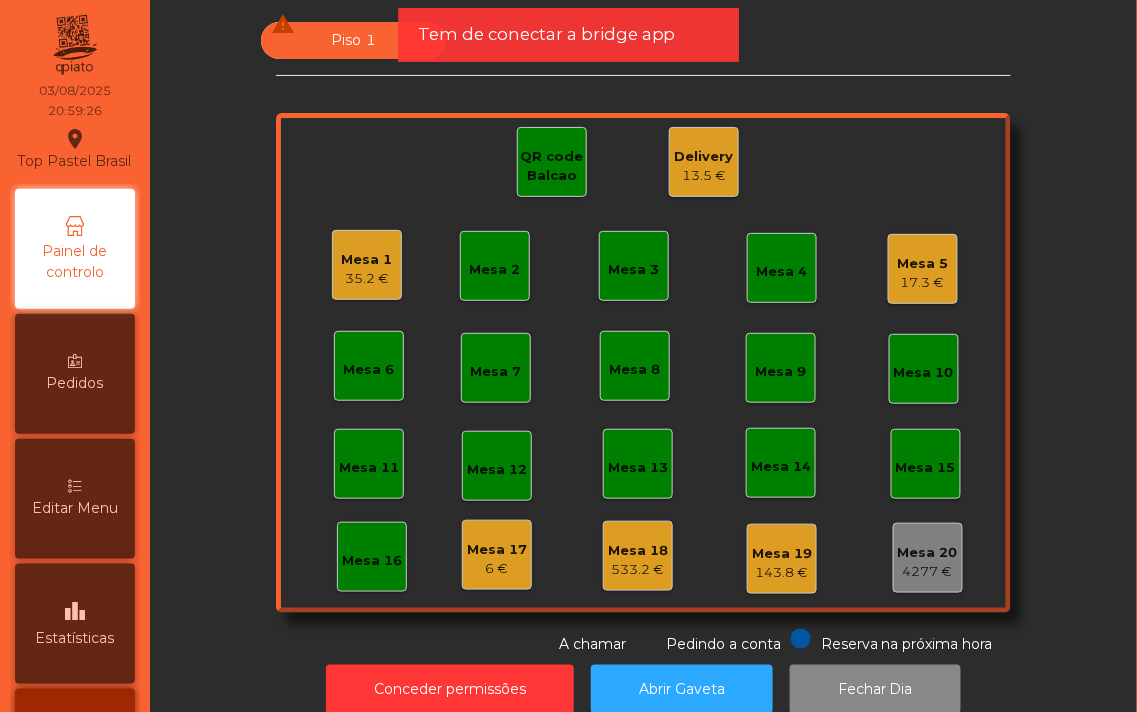 click on "17.3 €" 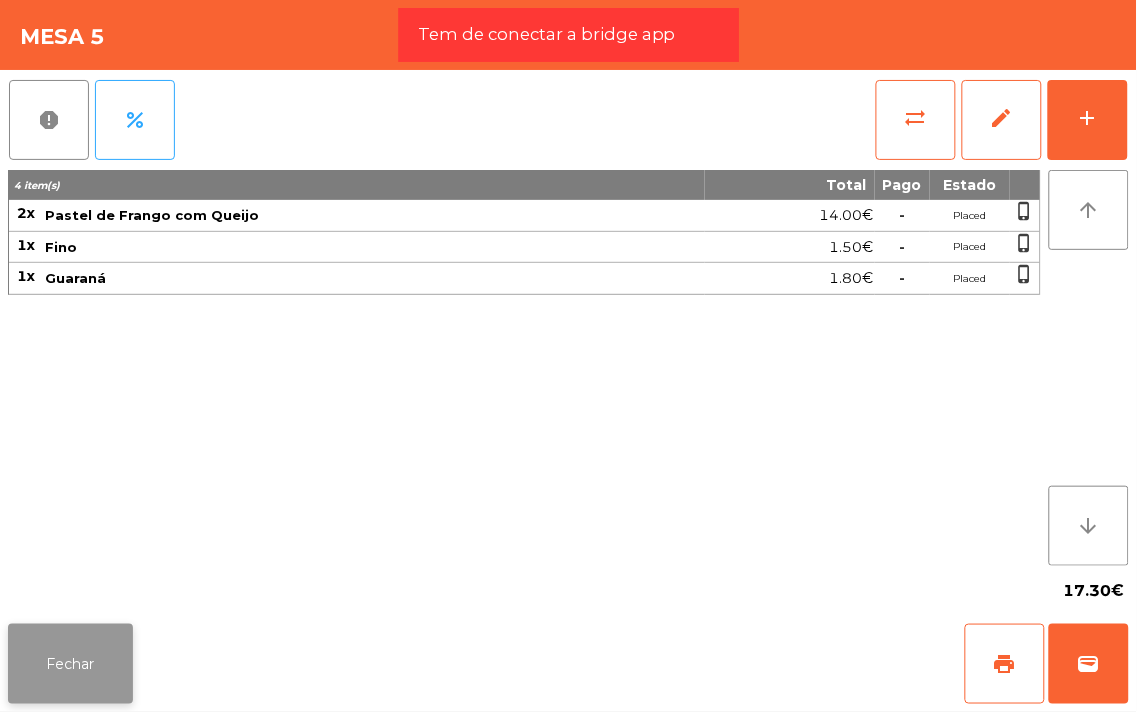click on "Fechar" 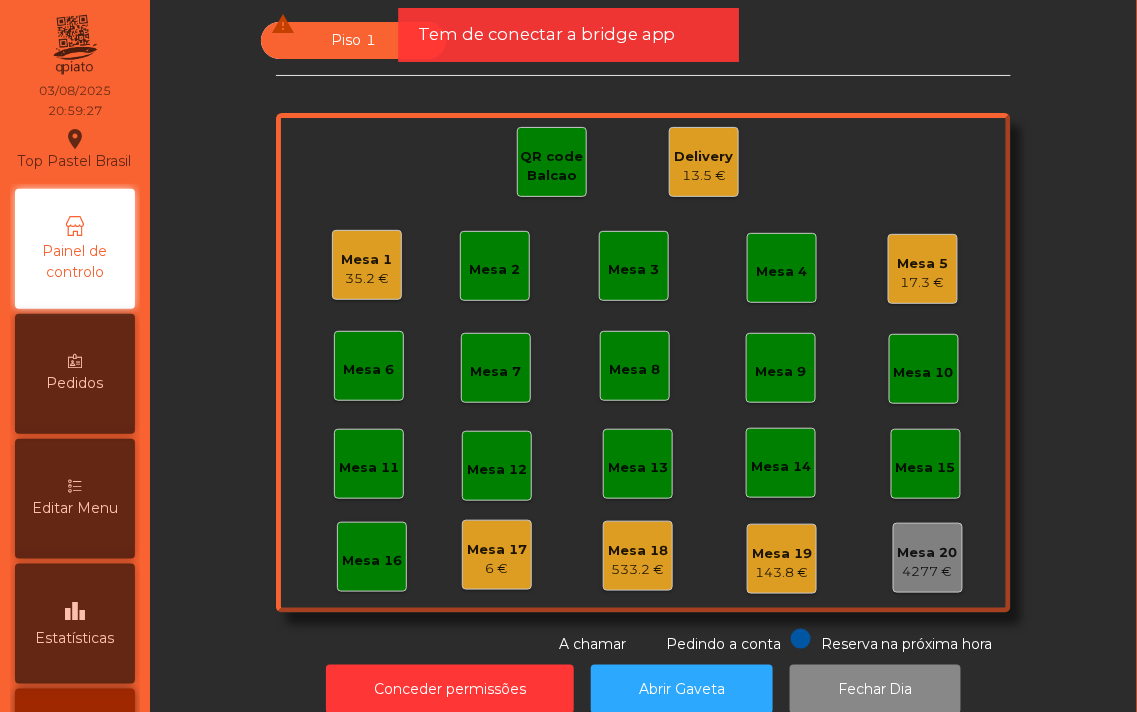 click on "13.5 €" 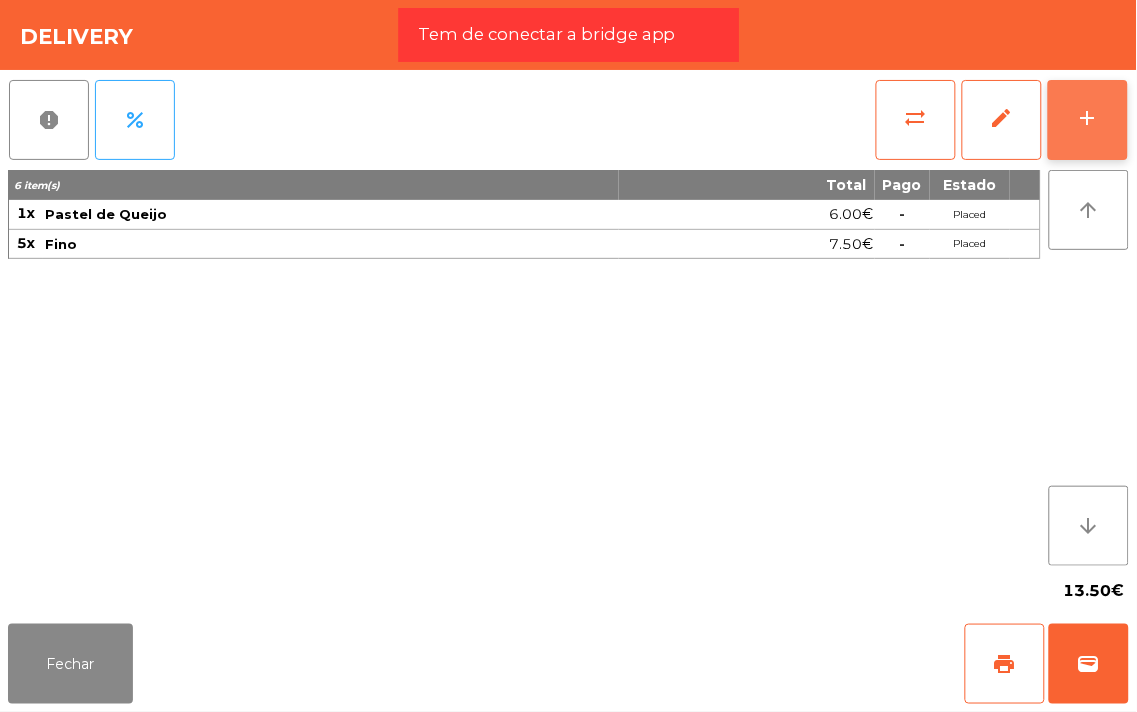 click on "add" 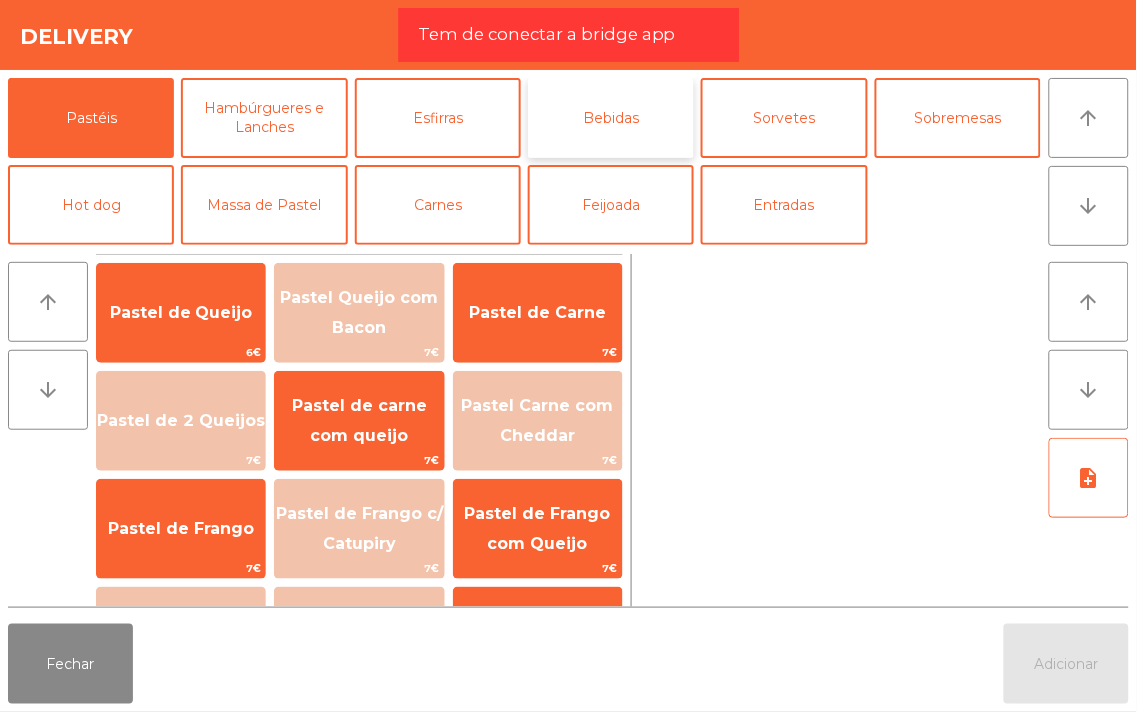 click on "Bebidas" 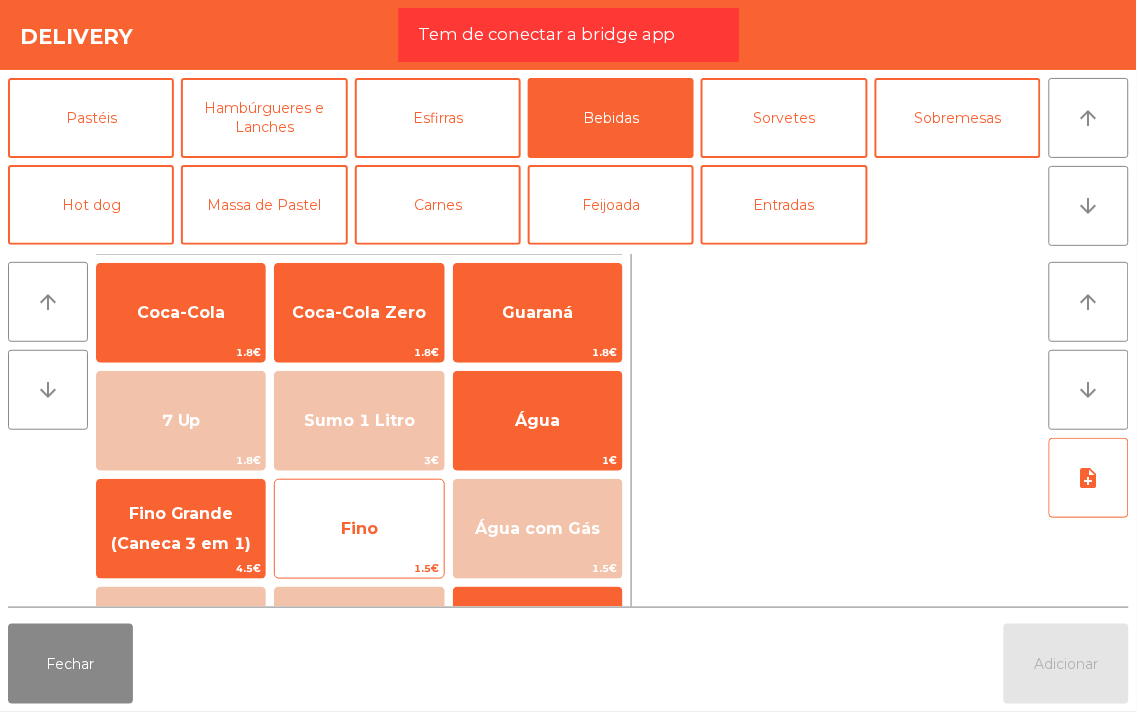 click on "Fino" 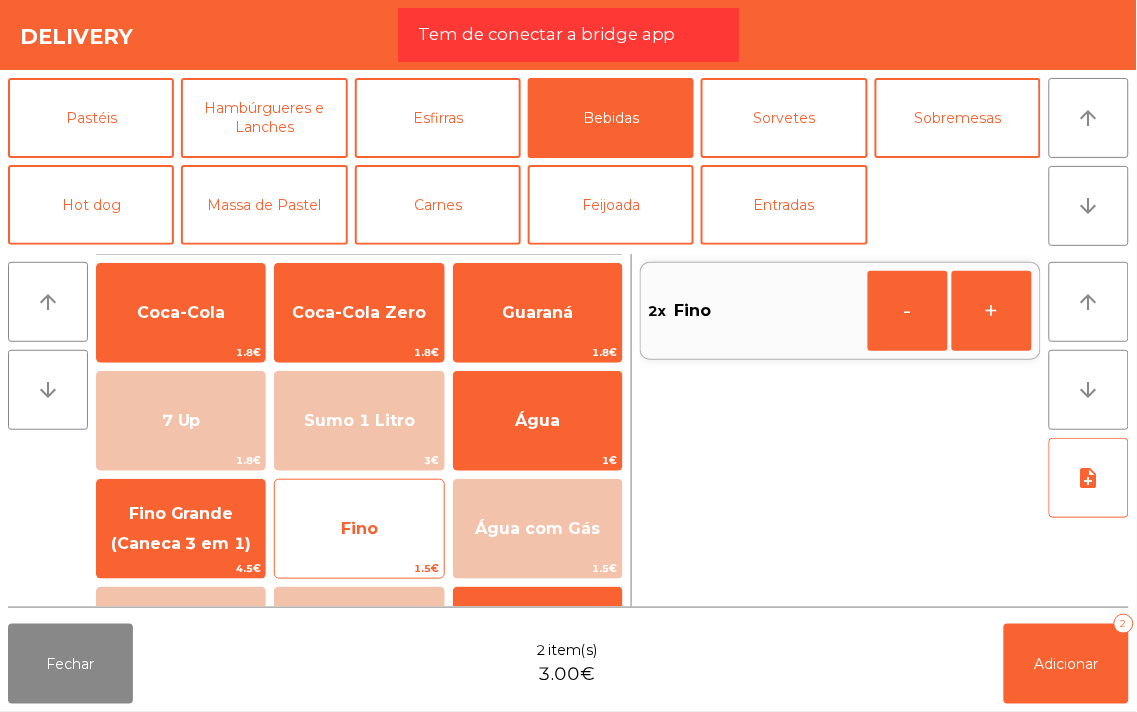 click on "Fino" 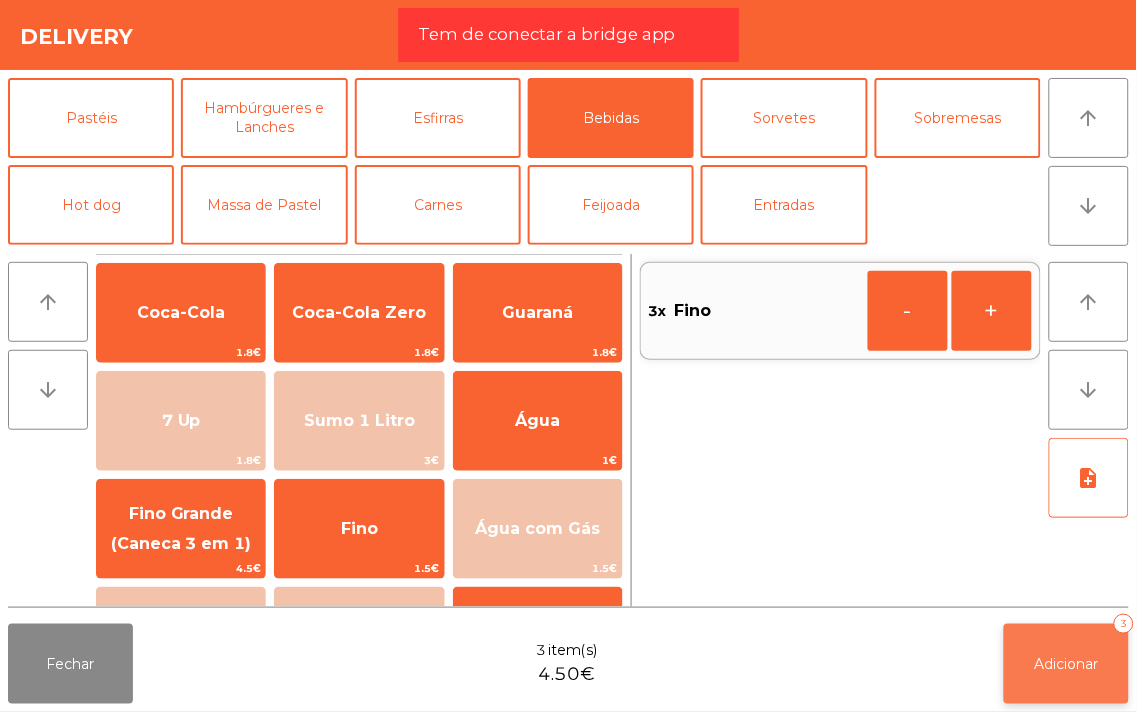 click on "Adicionar" 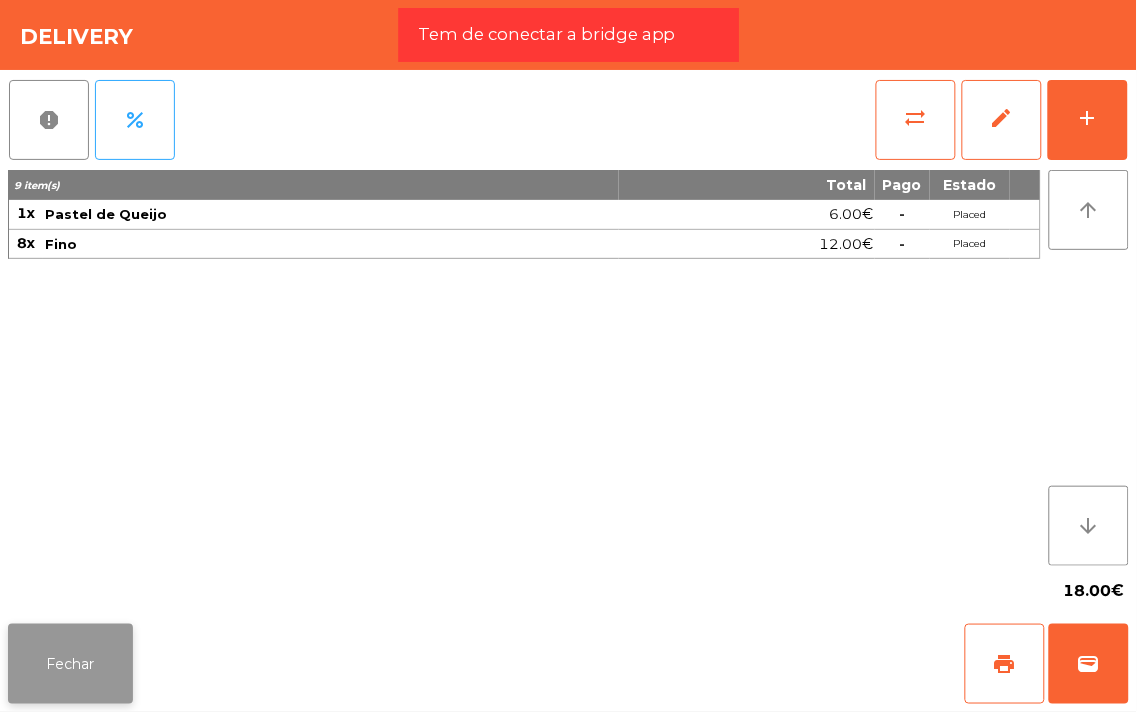 click on "Fechar" 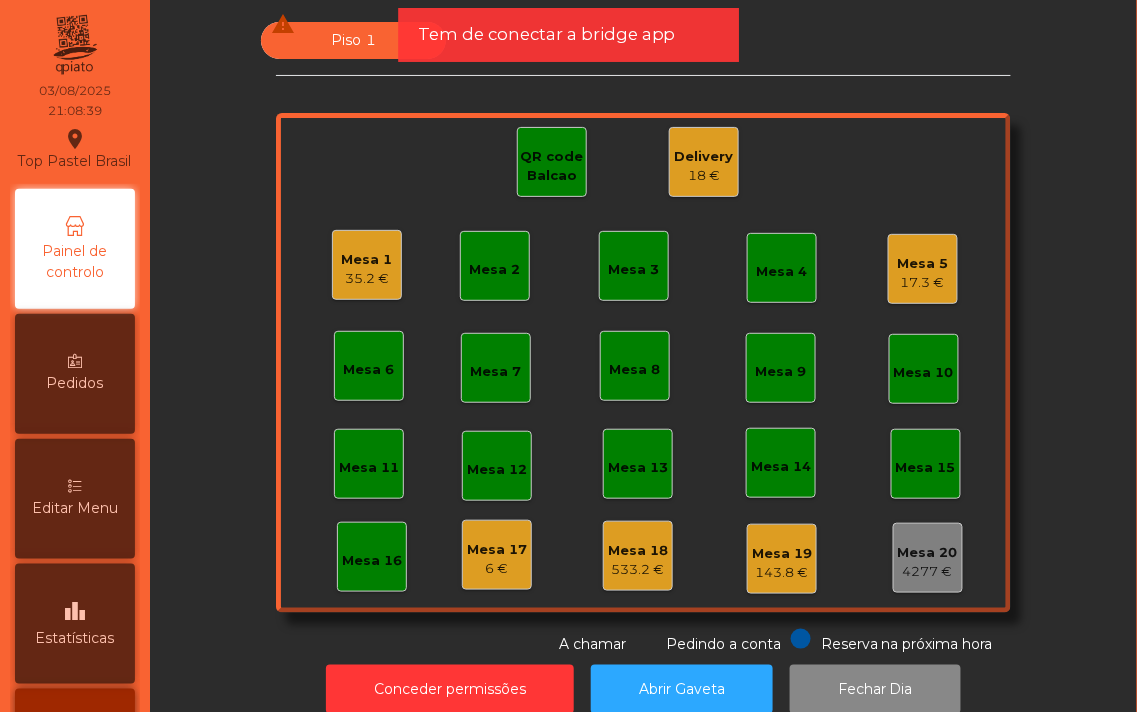 click on "Mesa 1" 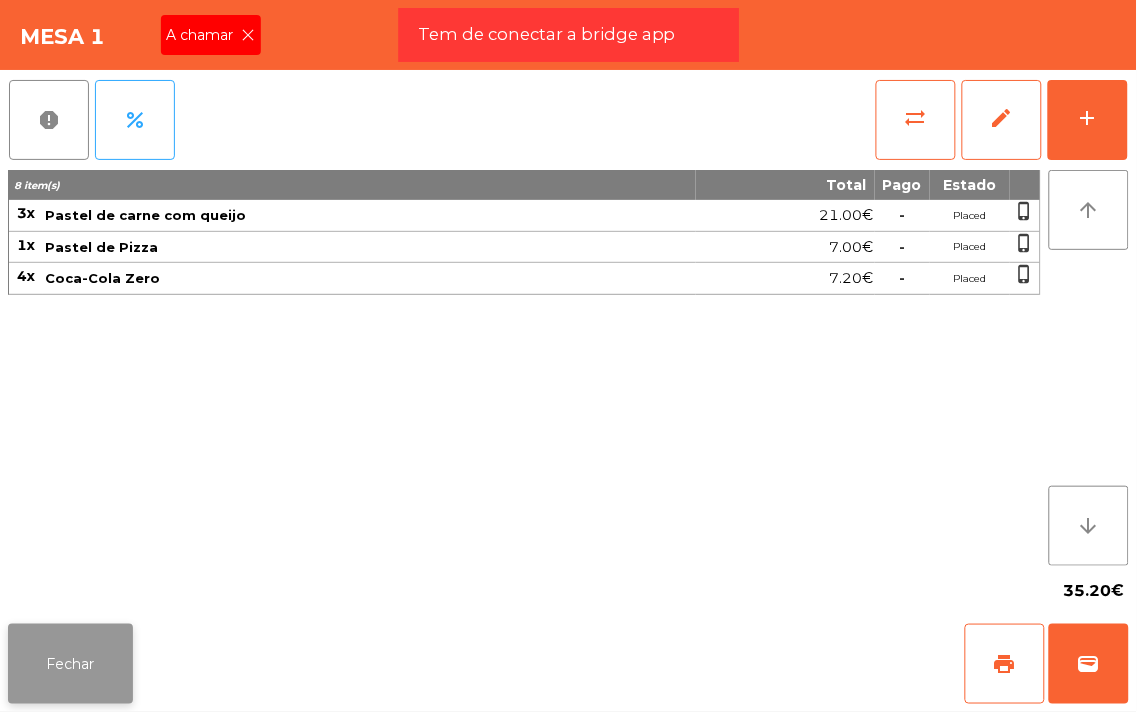 click on "Fechar" 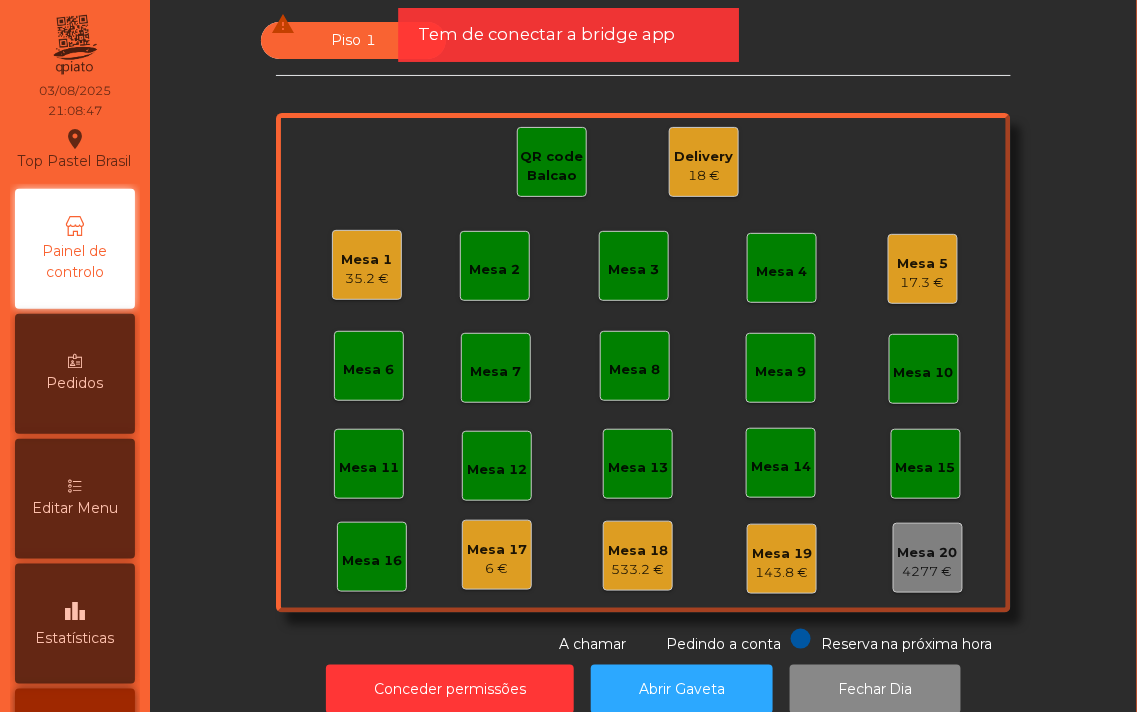 click on "Mesa 2" 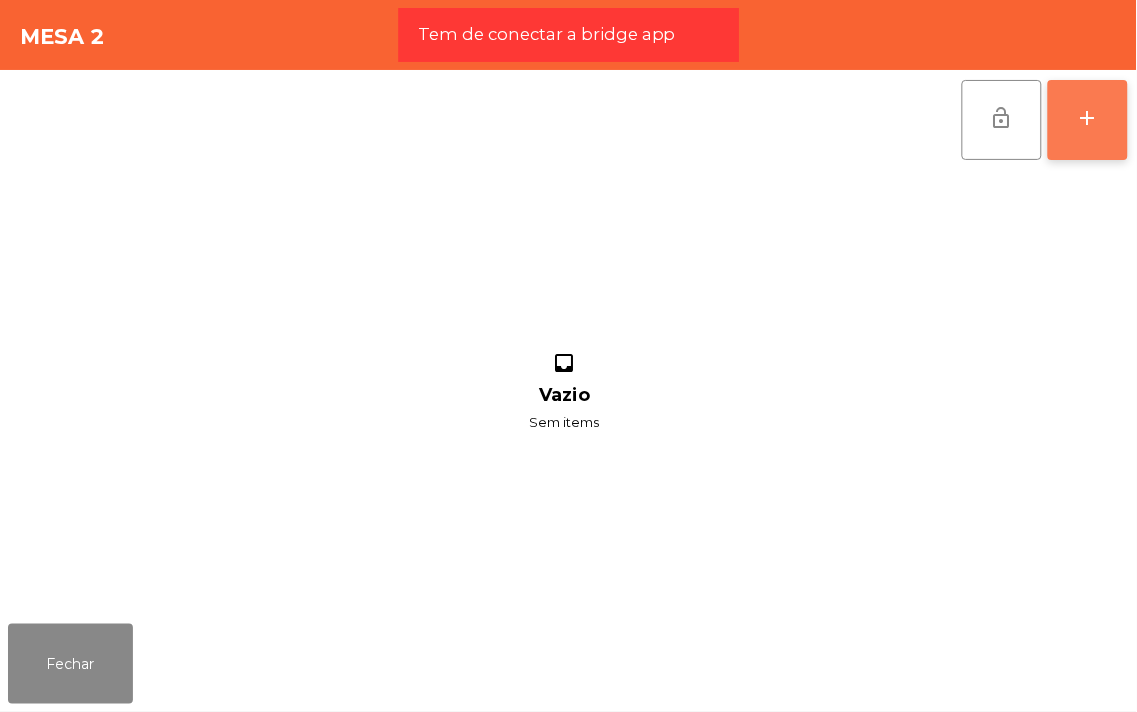 click on "add" 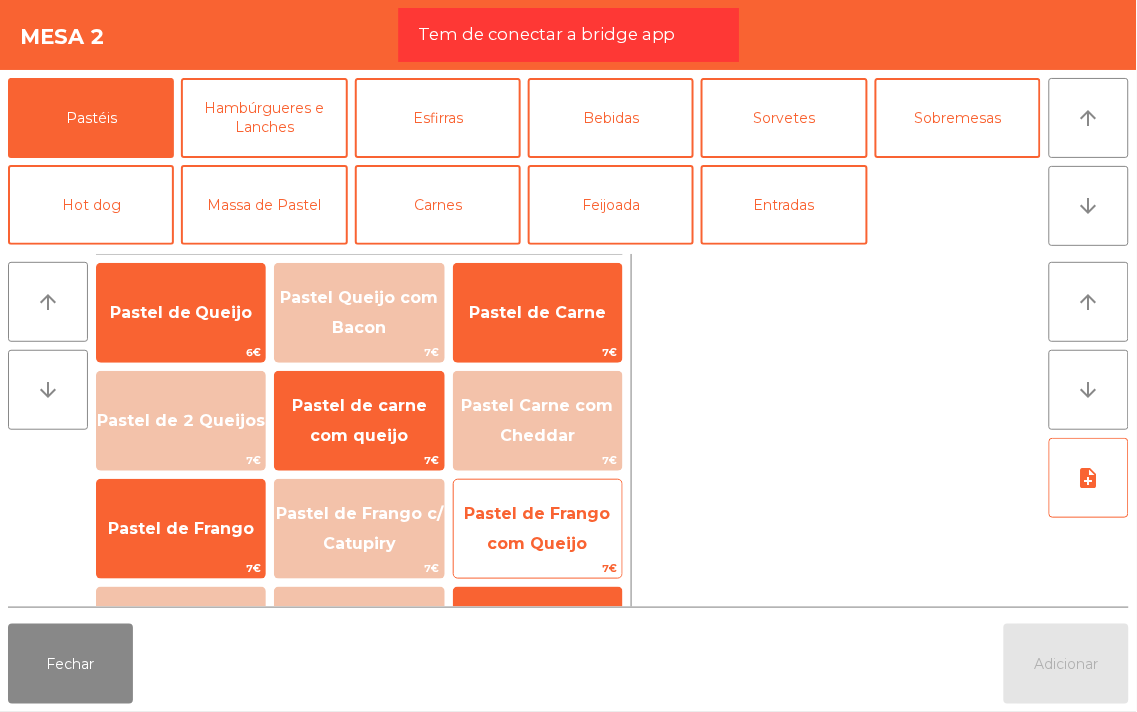 click on "Pastel de Frango com Queijo" 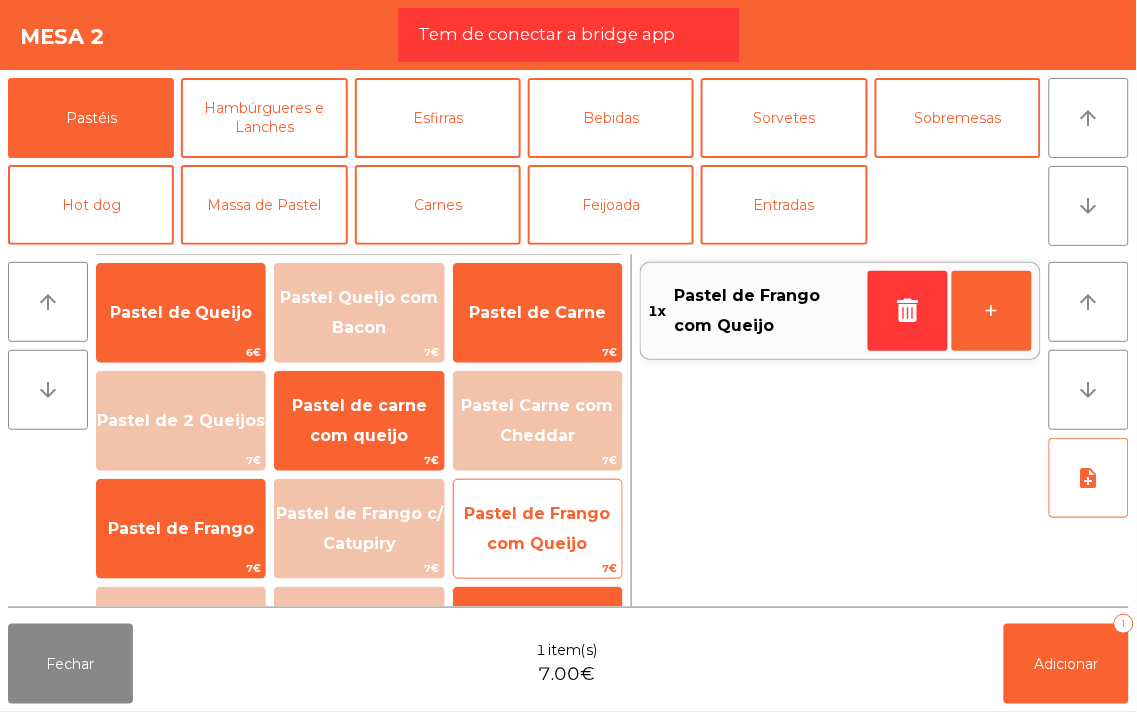 click on "Pastel de Frango com Queijo" 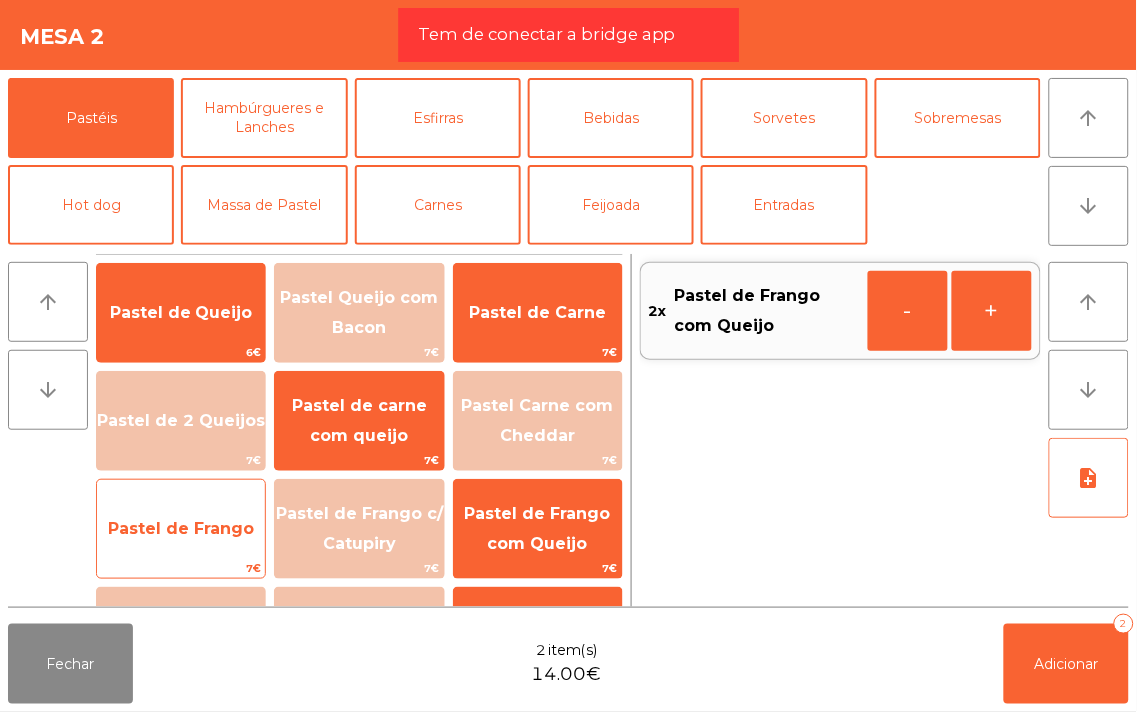 click on "Pastel de Frango" 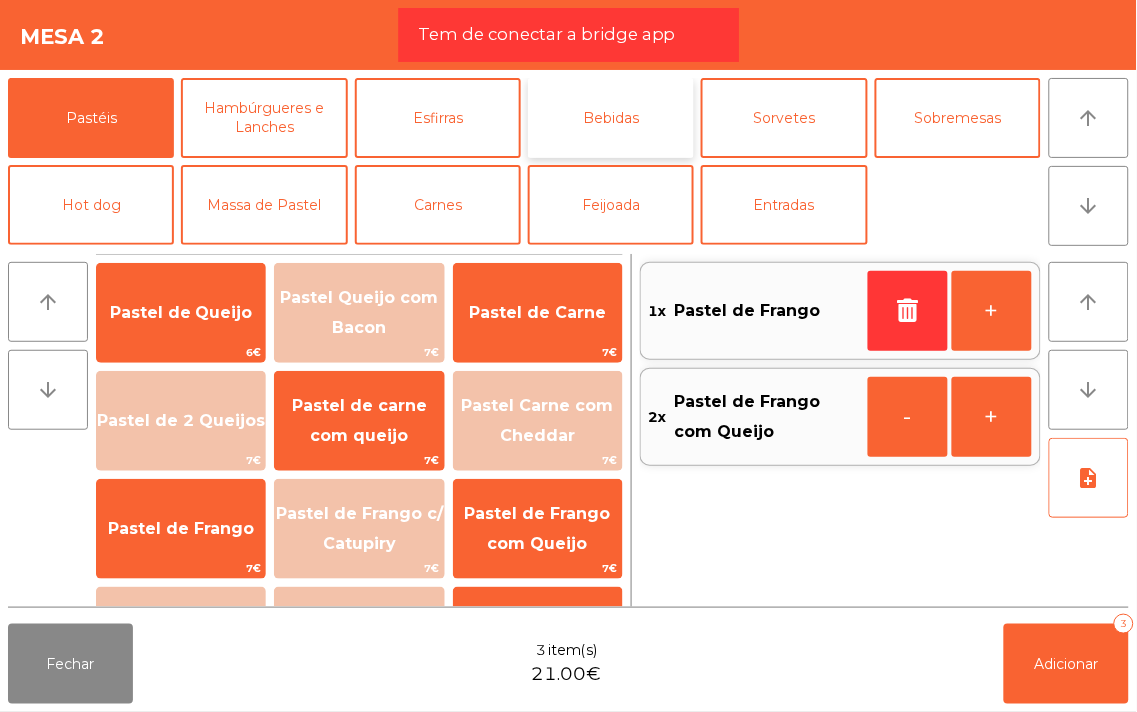 click on "Bebidas" 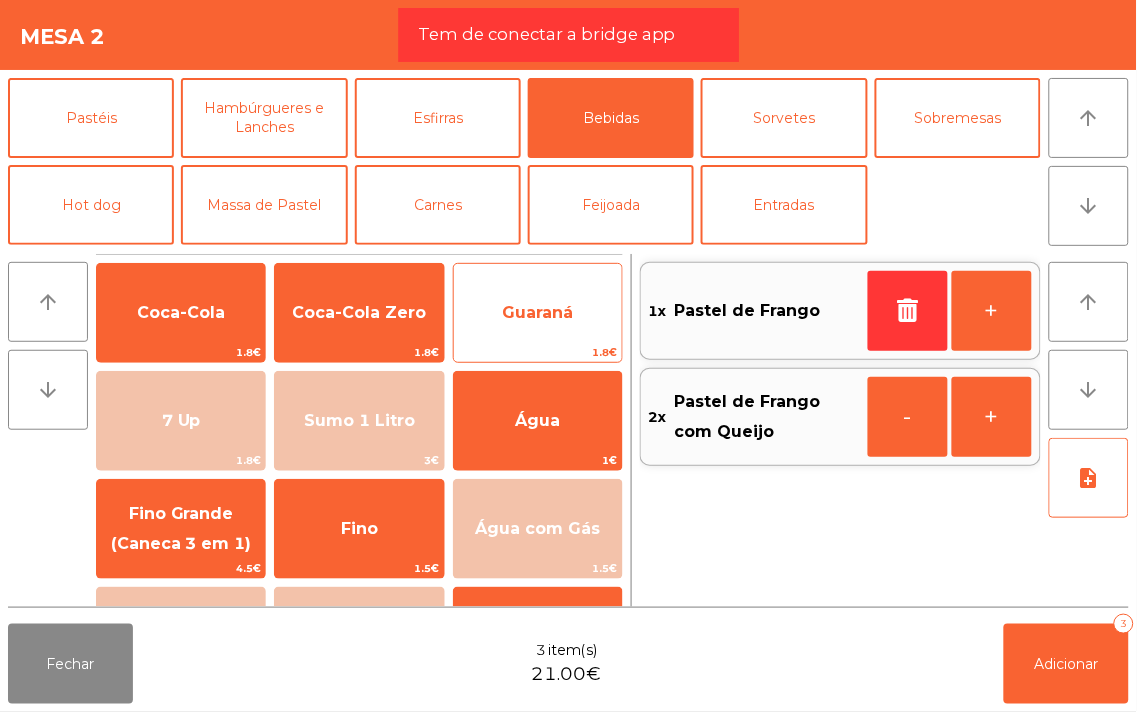 click on "Guaraná" 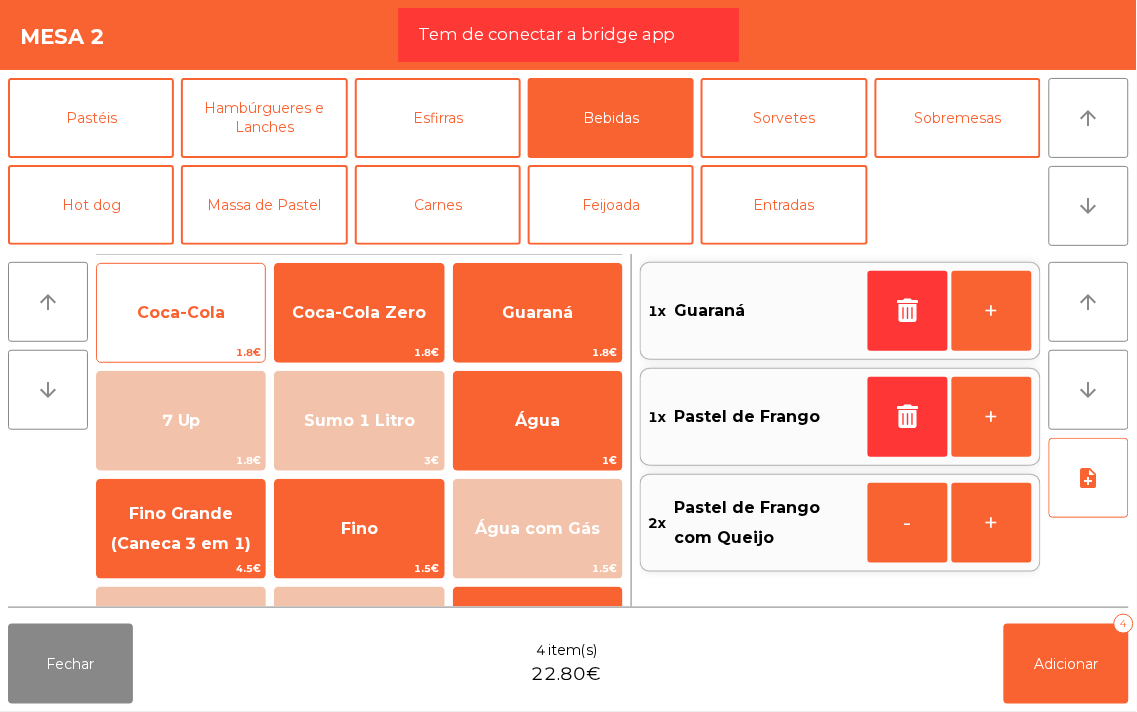 click on "Coca-Cola" 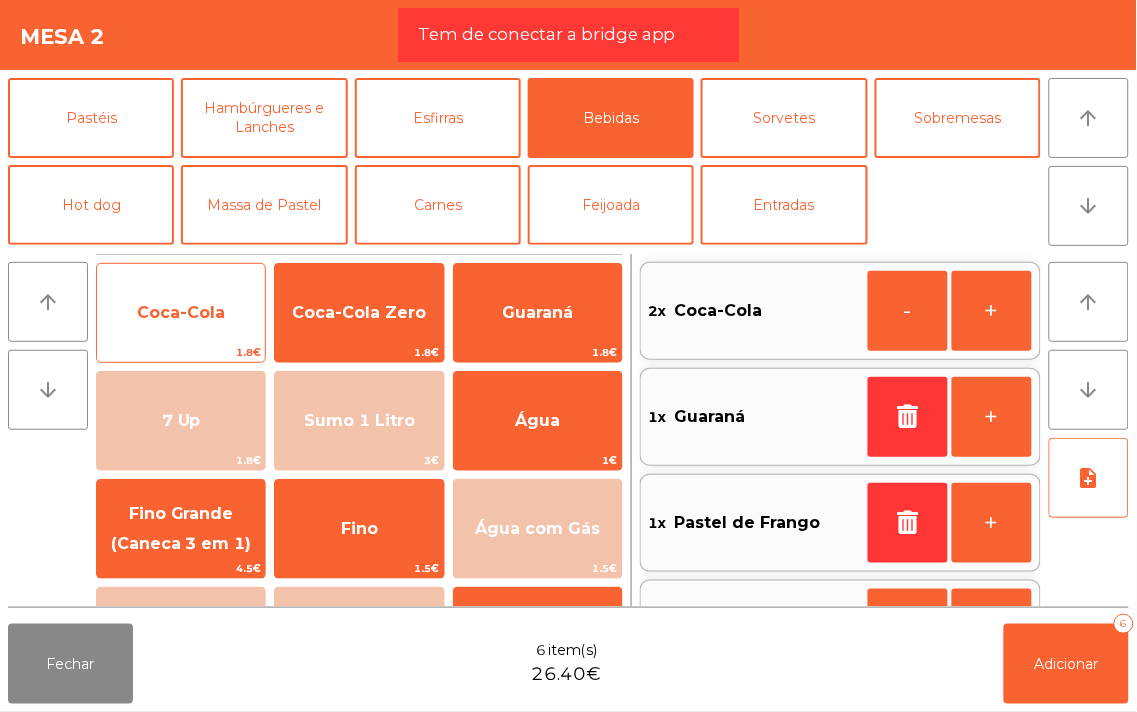 scroll, scrollTop: 7, scrollLeft: 0, axis: vertical 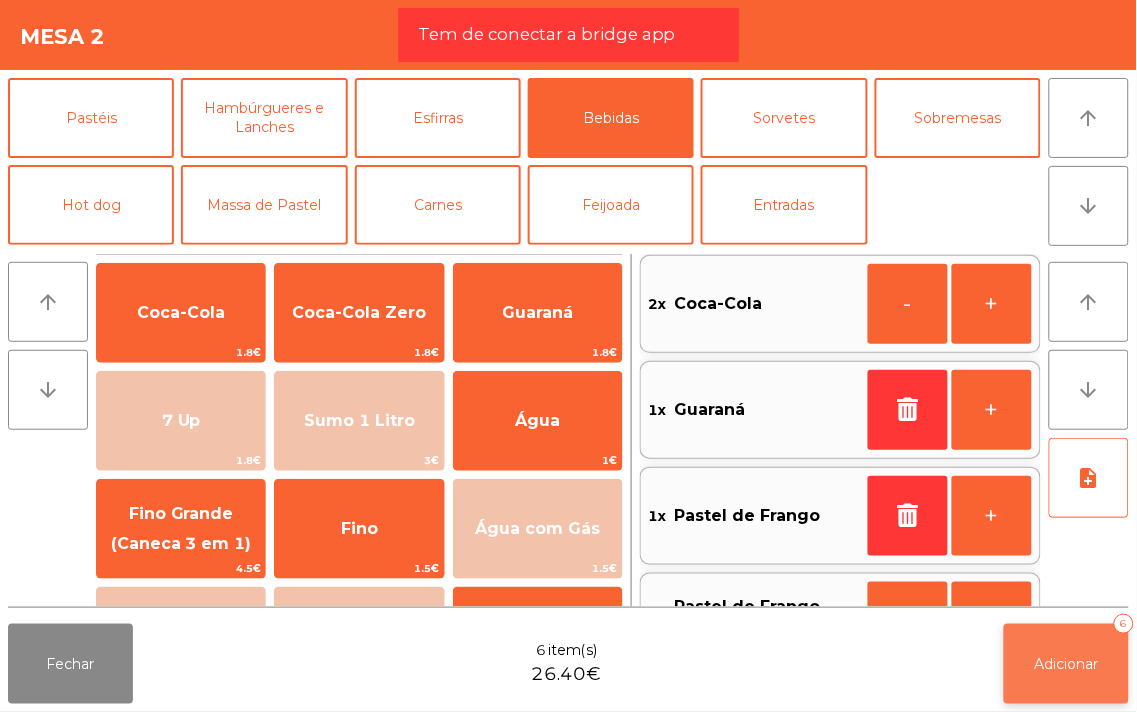 click on "Adicionar" 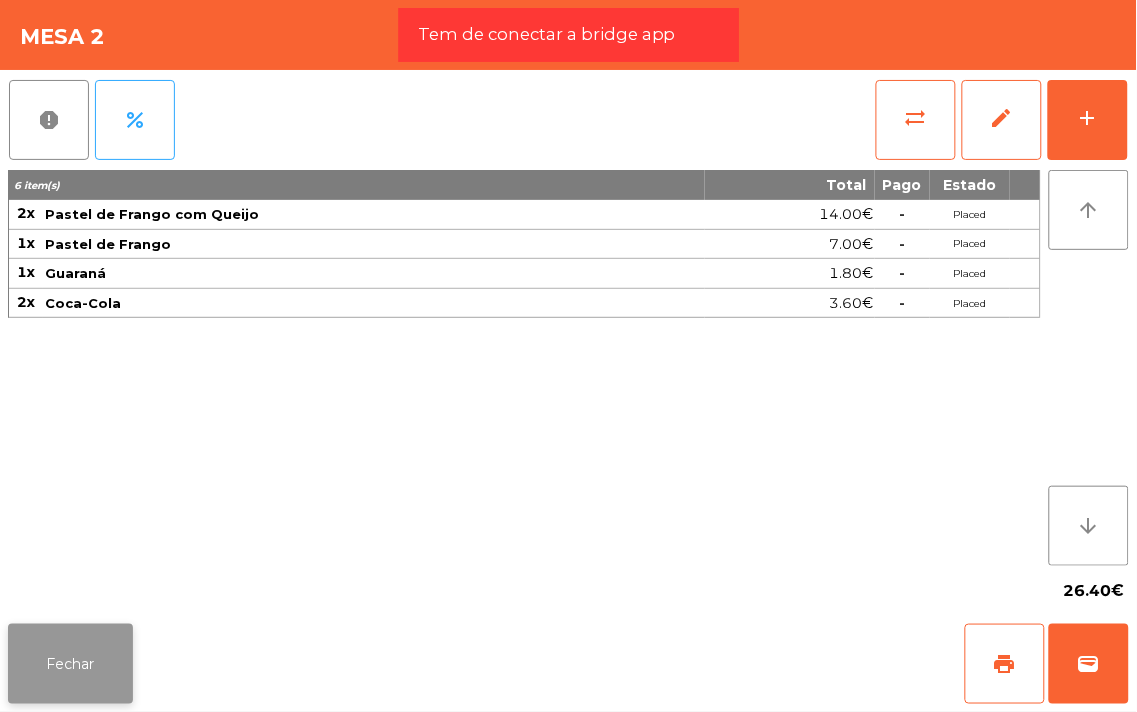 click on "Fechar" 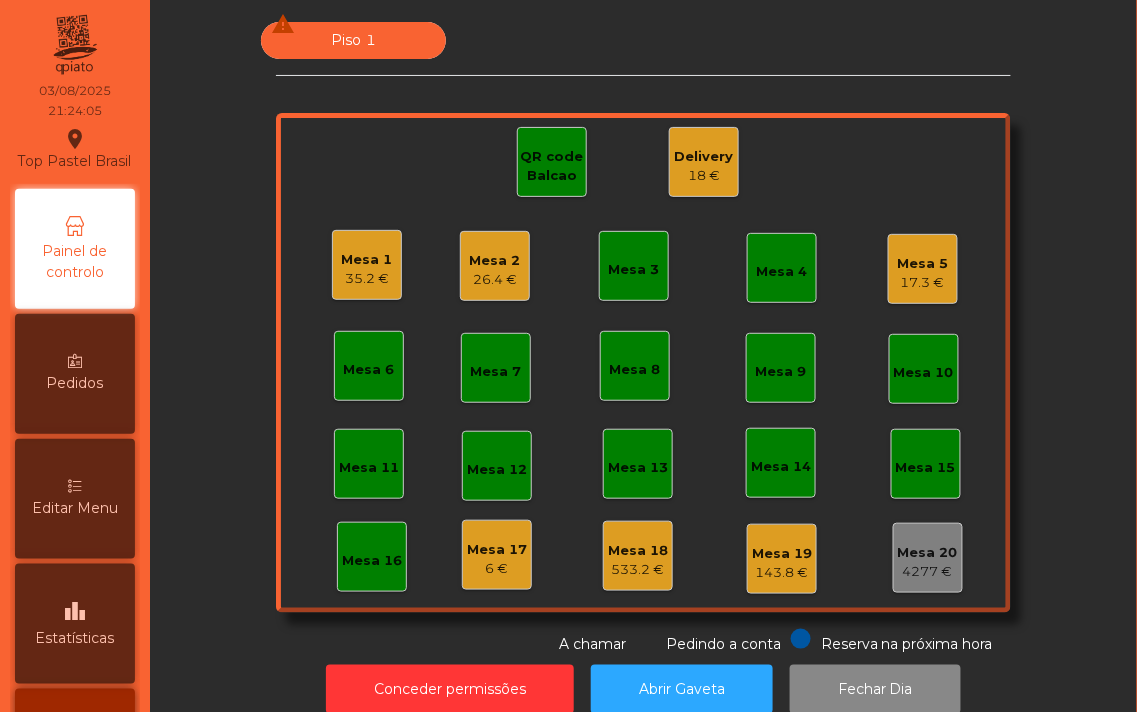 click on "Piso 1  warning  Mesa 1   35.2 €   Mesa 2   26.4 €   Mesa 3   Mesa 4   Mesa 5   17.3 €   Mesa 6   Mesa 7   Mesa 8   Mesa 9   Mesa 10   Mesa 11   Mesa 12   Mesa 13   Mesa 14   Mesa 15   Mesa 16   Mesa 17   6 €   Mesa 18   533.2 €   Mesa 19   143.8 €   Mesa 20   4277 €   QR code Balcao   Delivery   18 €  Reserva na próxima hora Pedindo a conta A chamar" 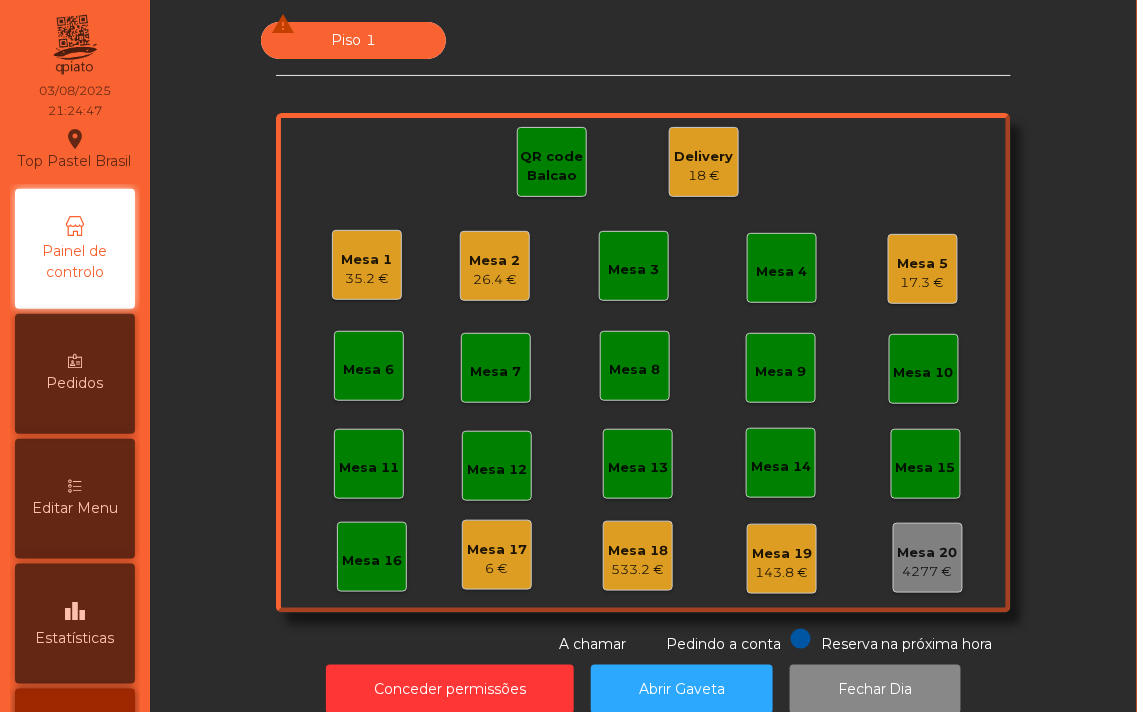 click on "QR code Balcao" 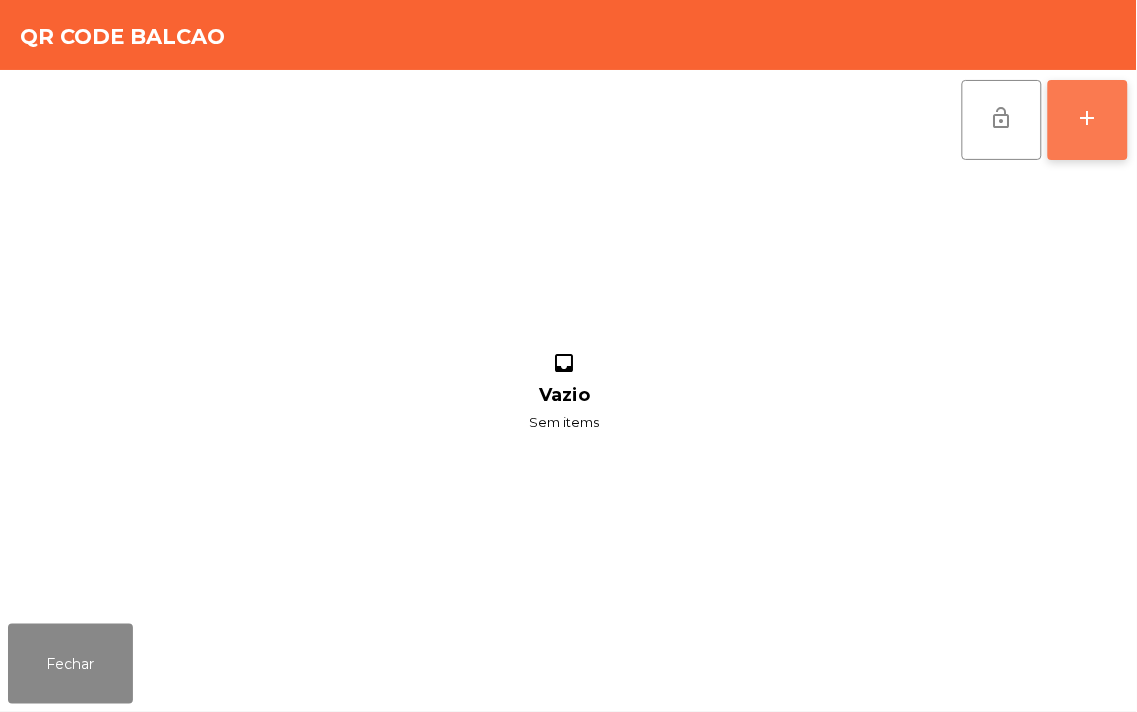click on "add" 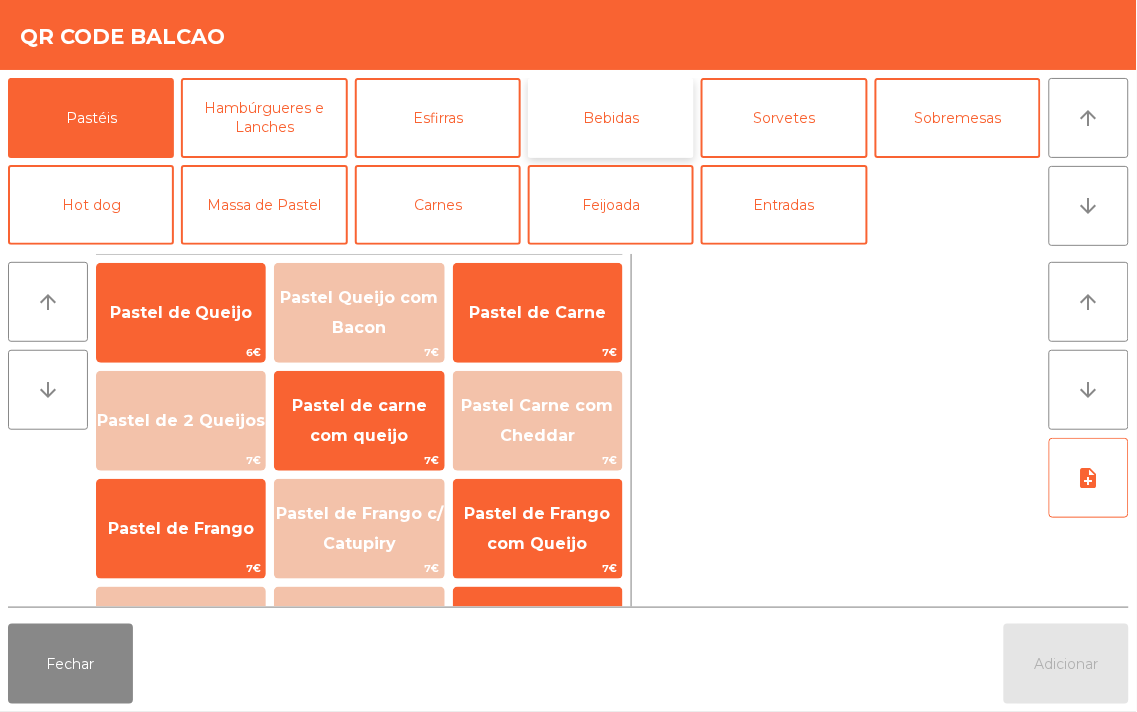 click on "Bebidas" 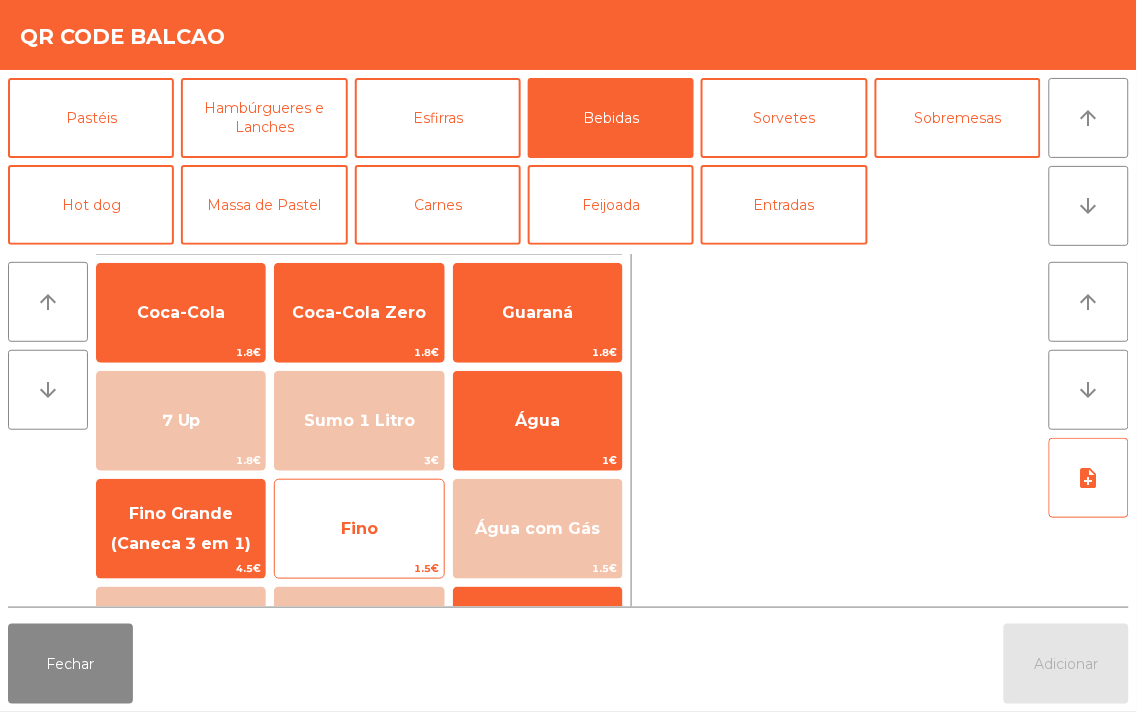 click on "Fino" 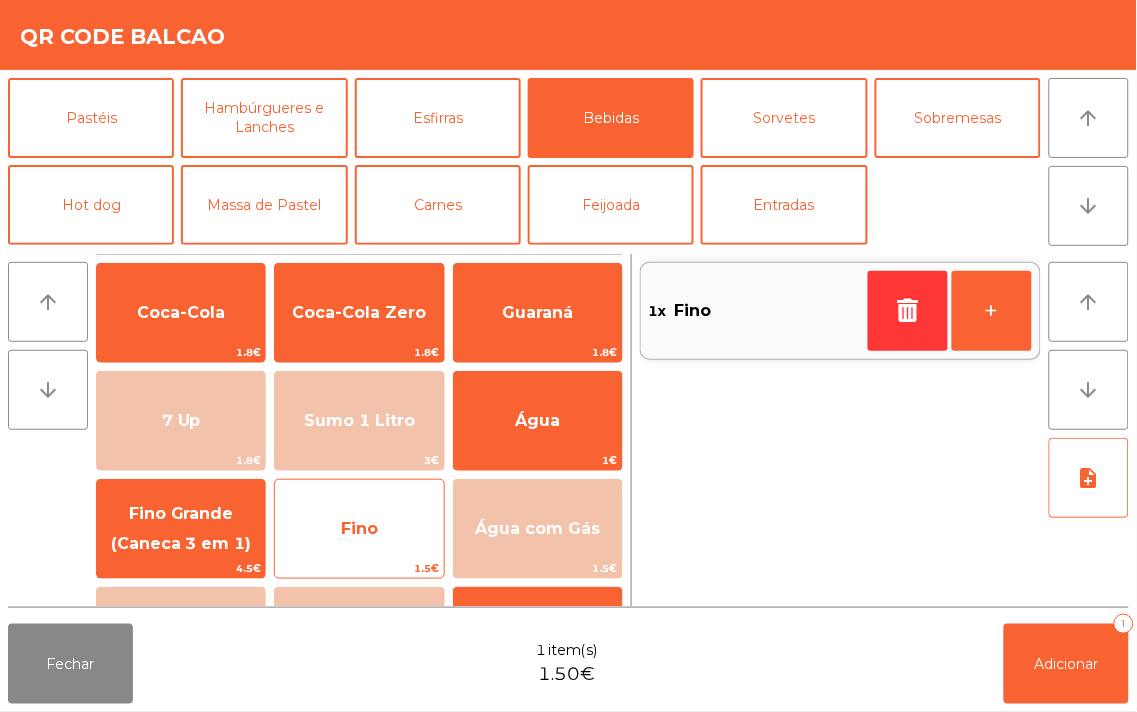 click on "Fino" 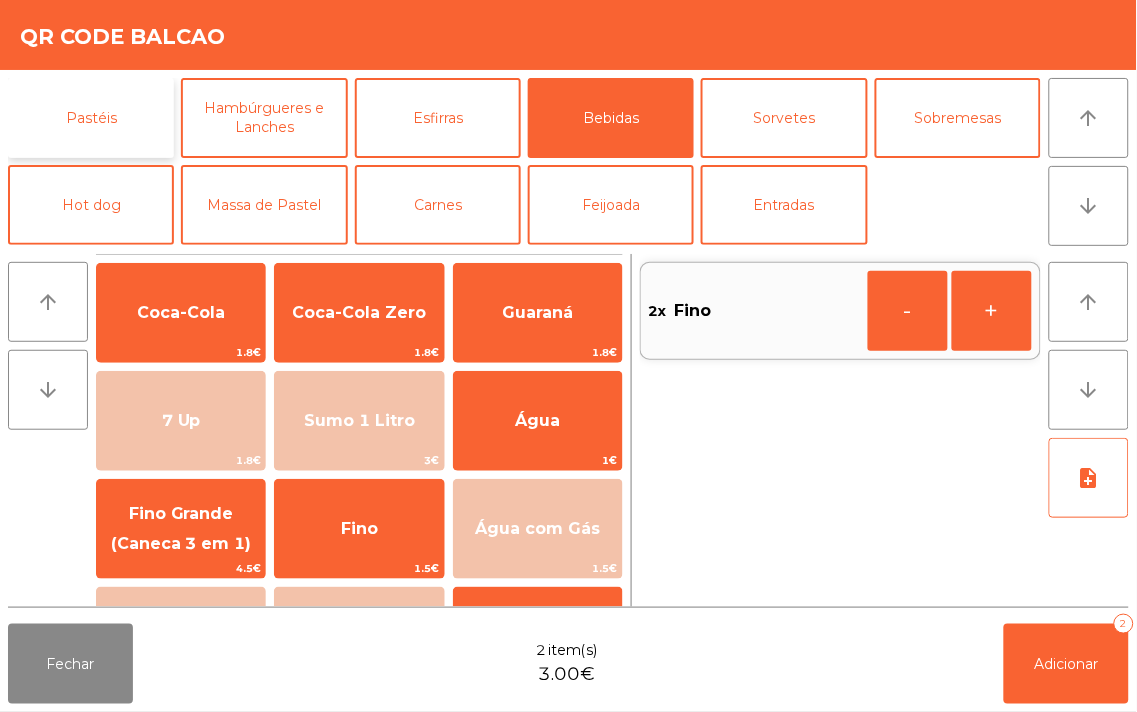 click on "Pastéis" 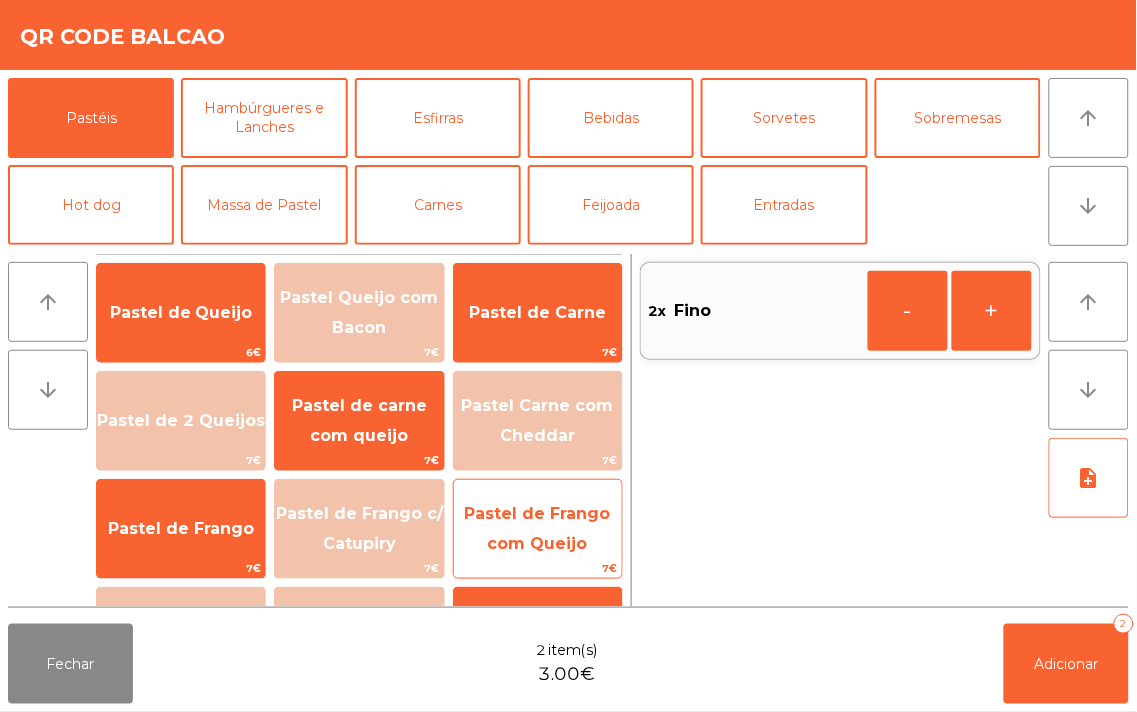 click on "Pastel de Frango com Queijo" 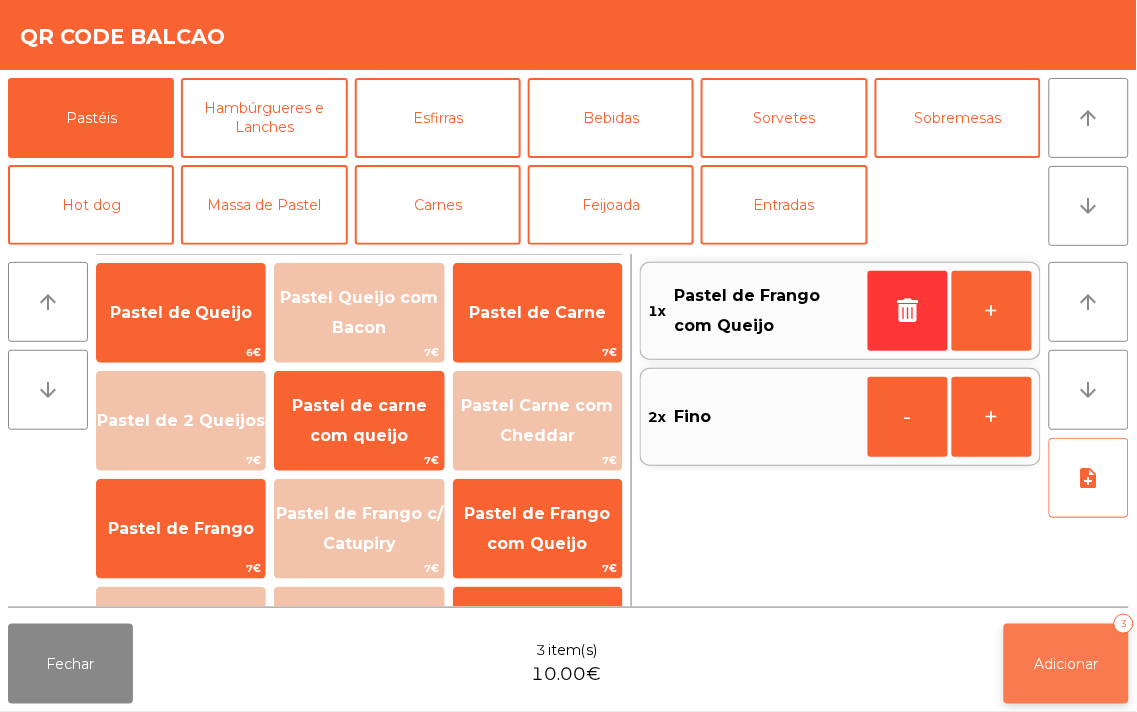 click on "Adicionar" 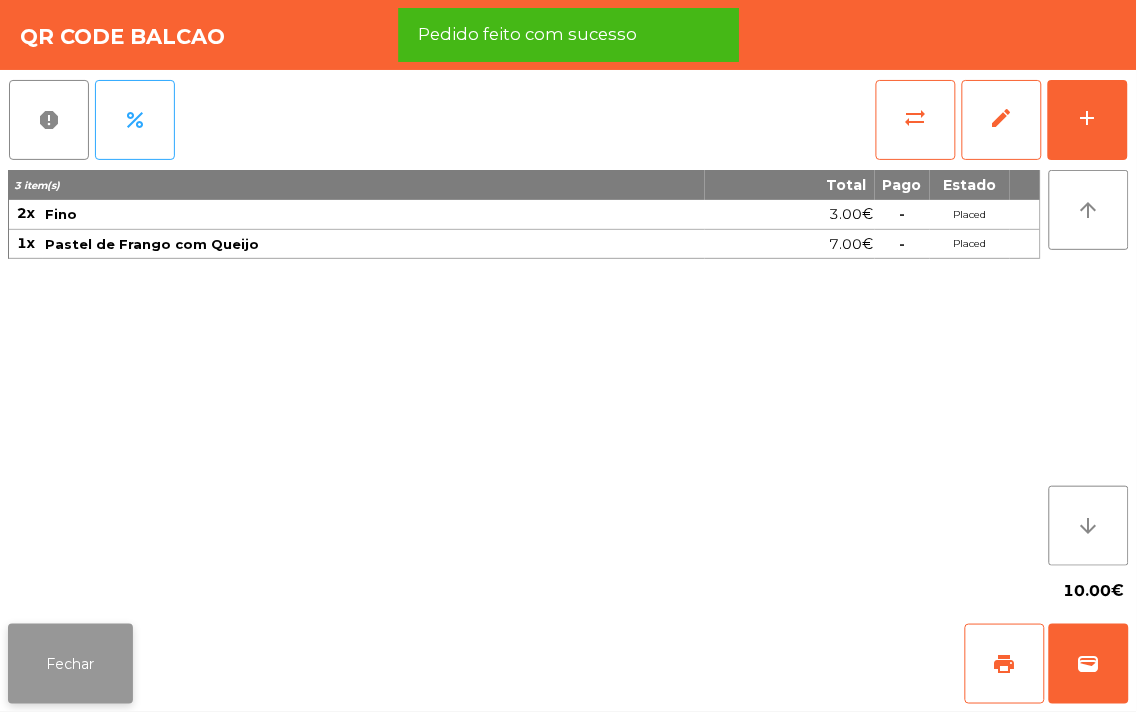 click on "Fechar" 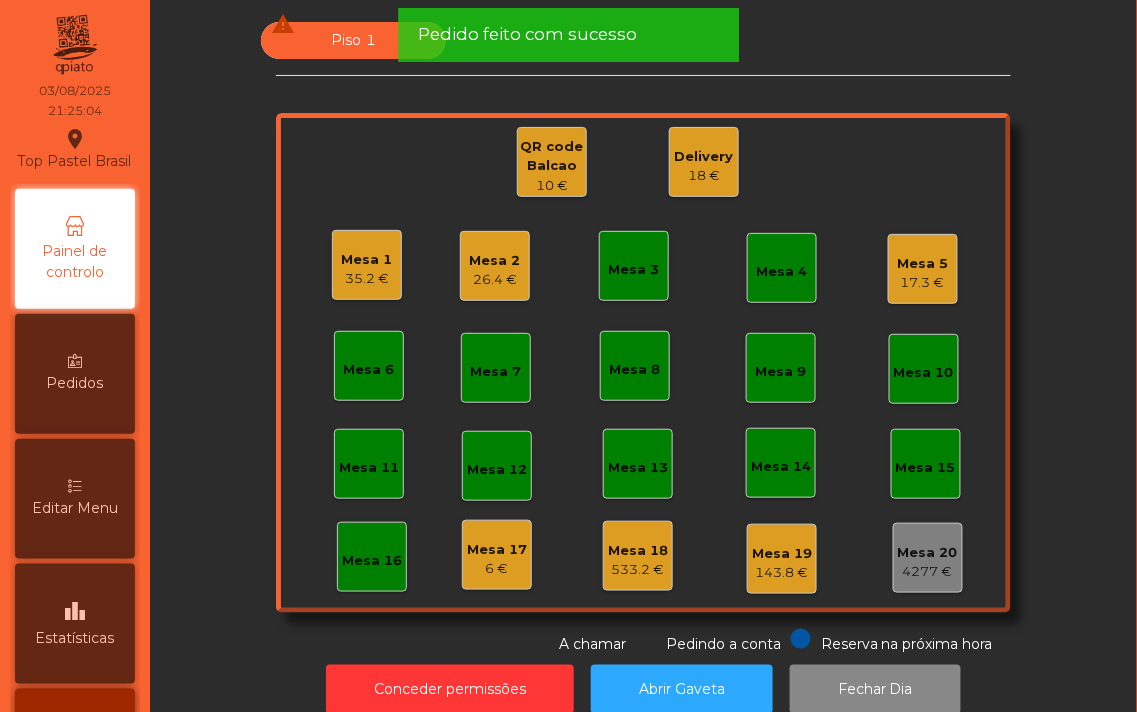 click on "18 €" 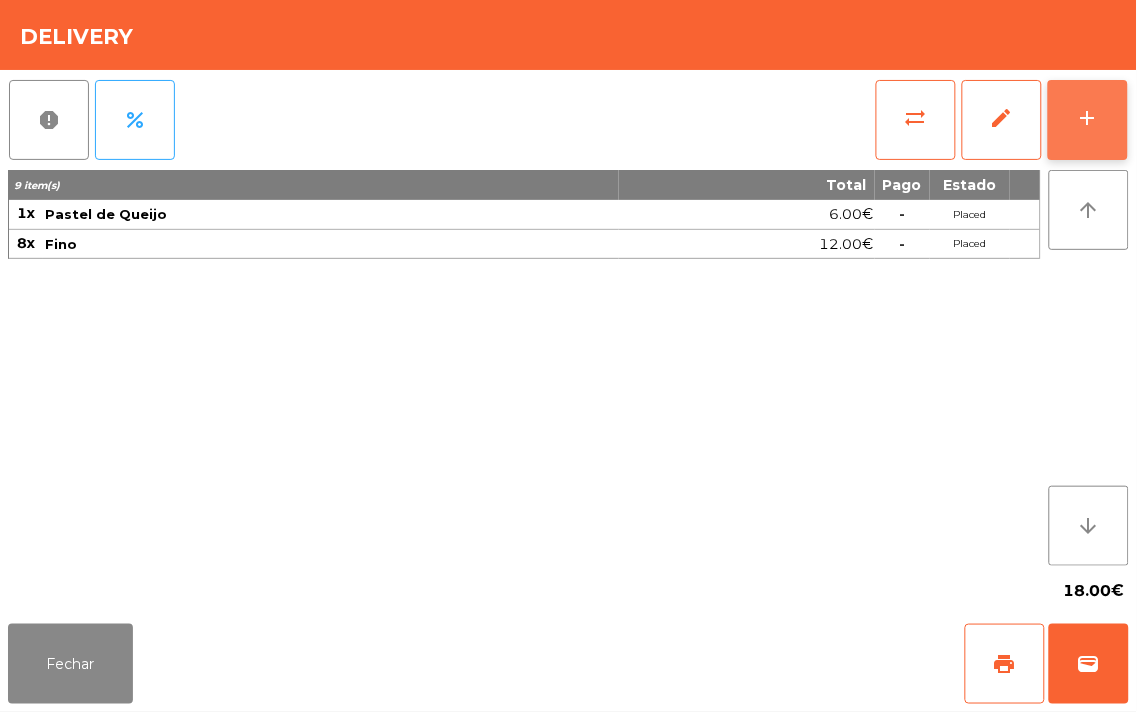 click on "add" 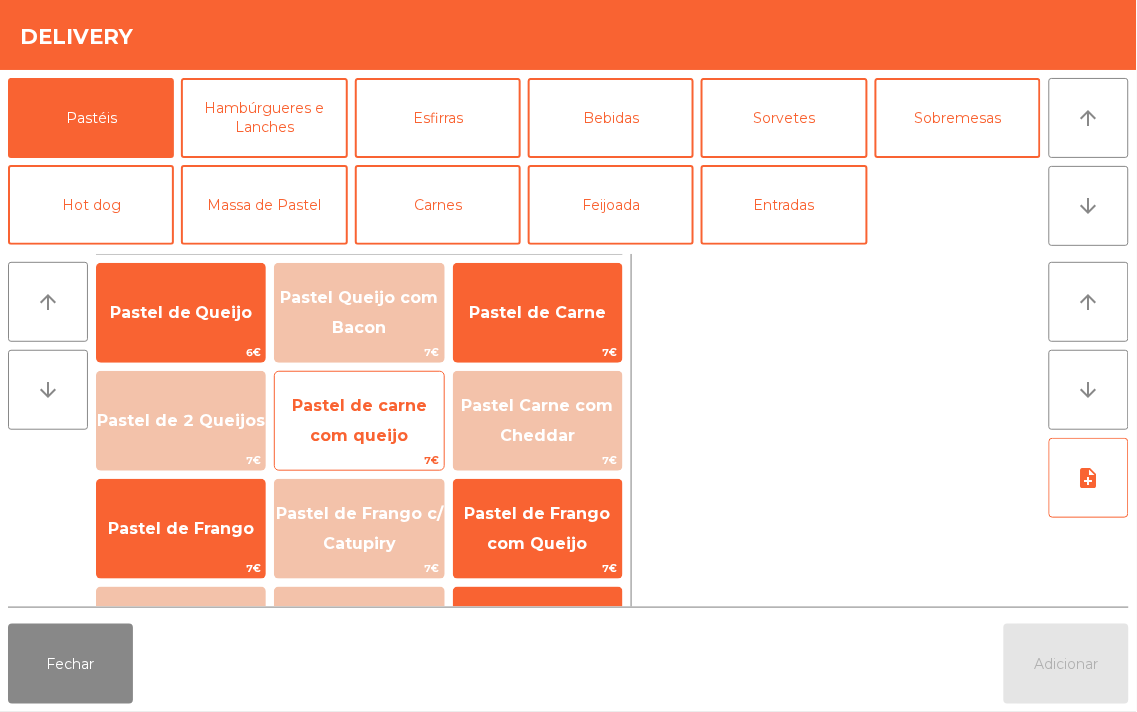 click on "Pastel de carne com queijo" 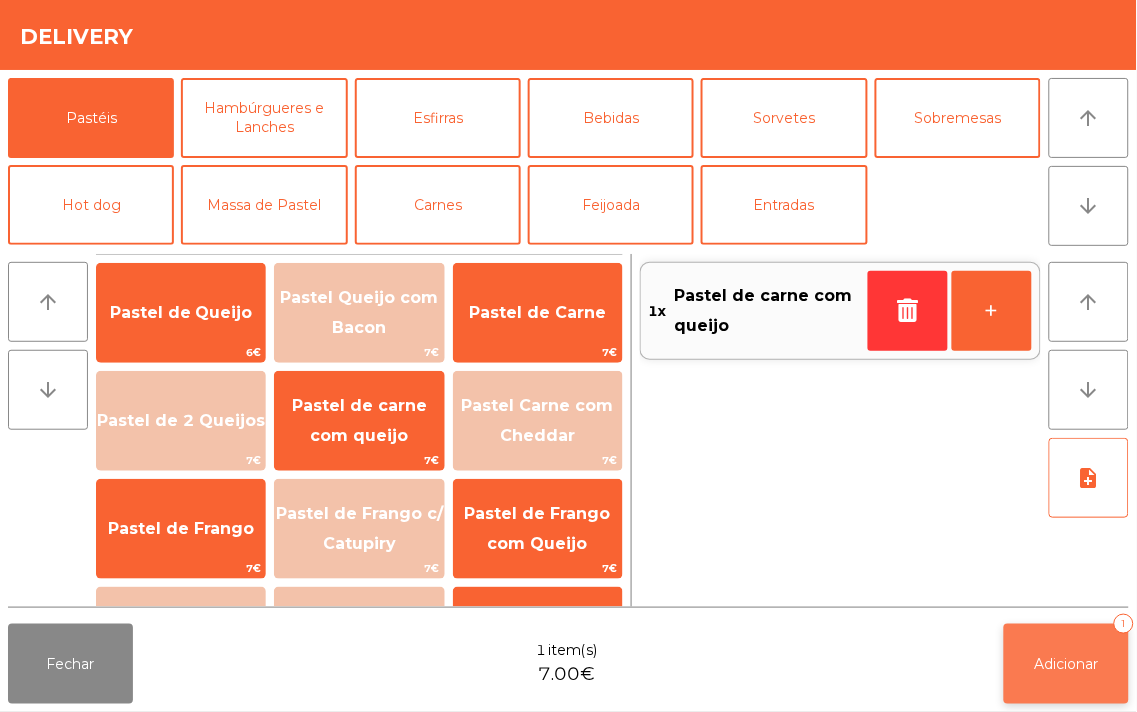click on "Adicionar" 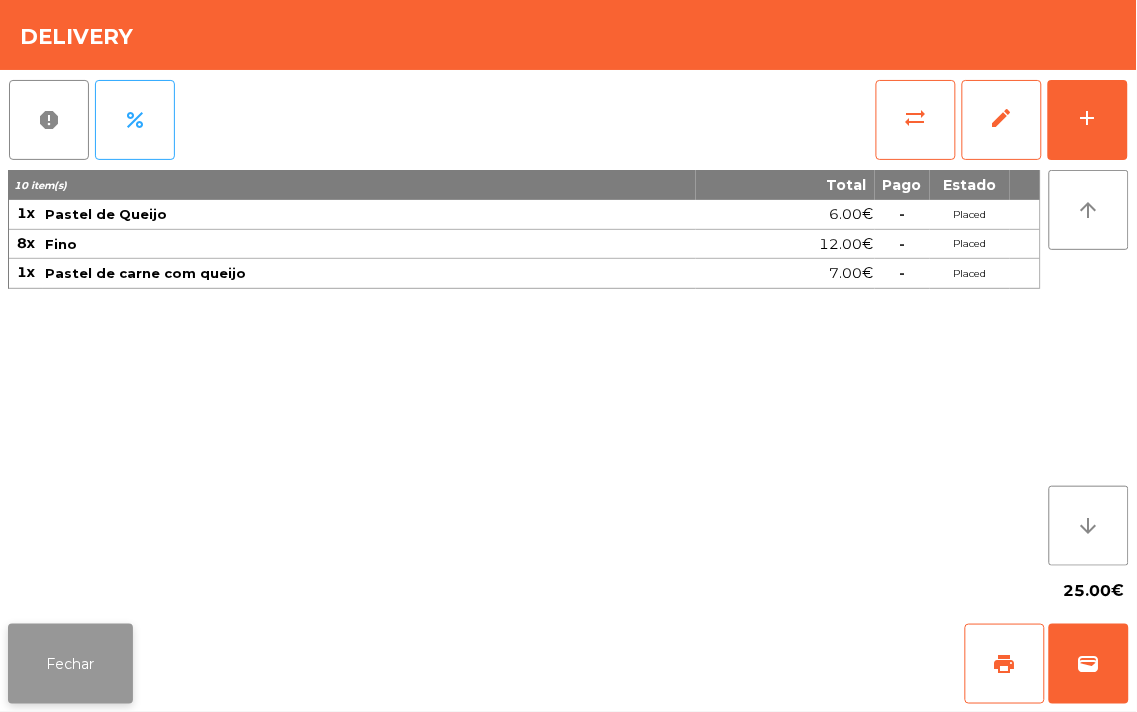click on "Fechar" 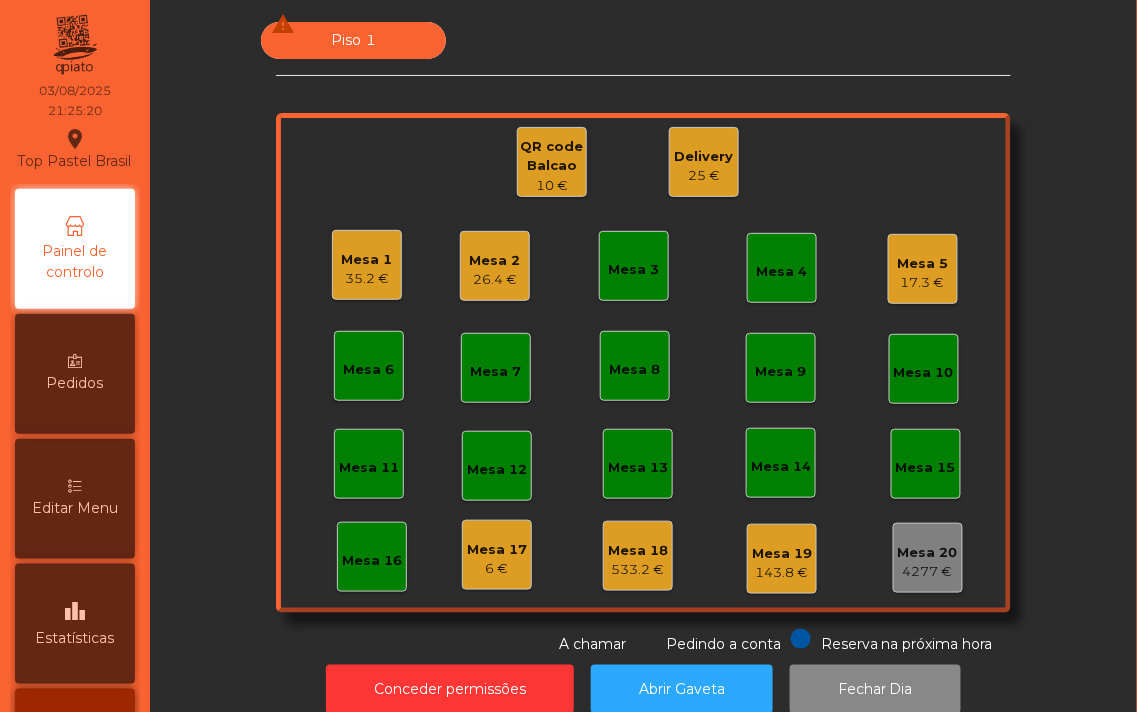 click on "QR code Balcao" 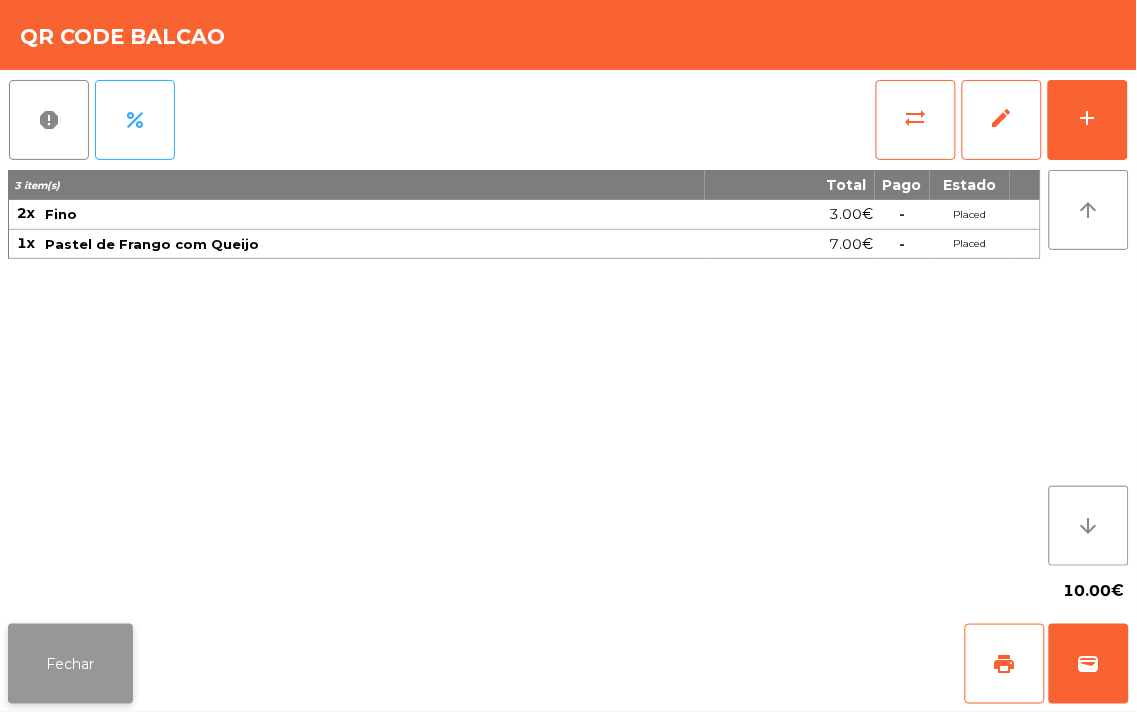 click on "Fechar" 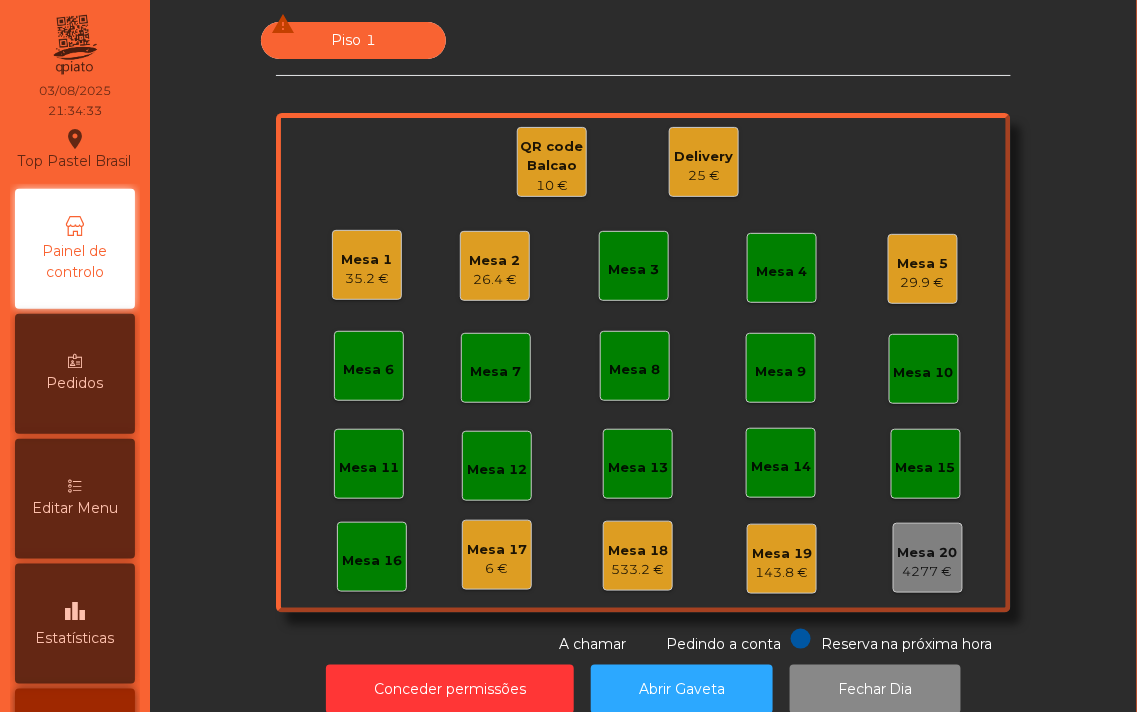 click on "25 €" 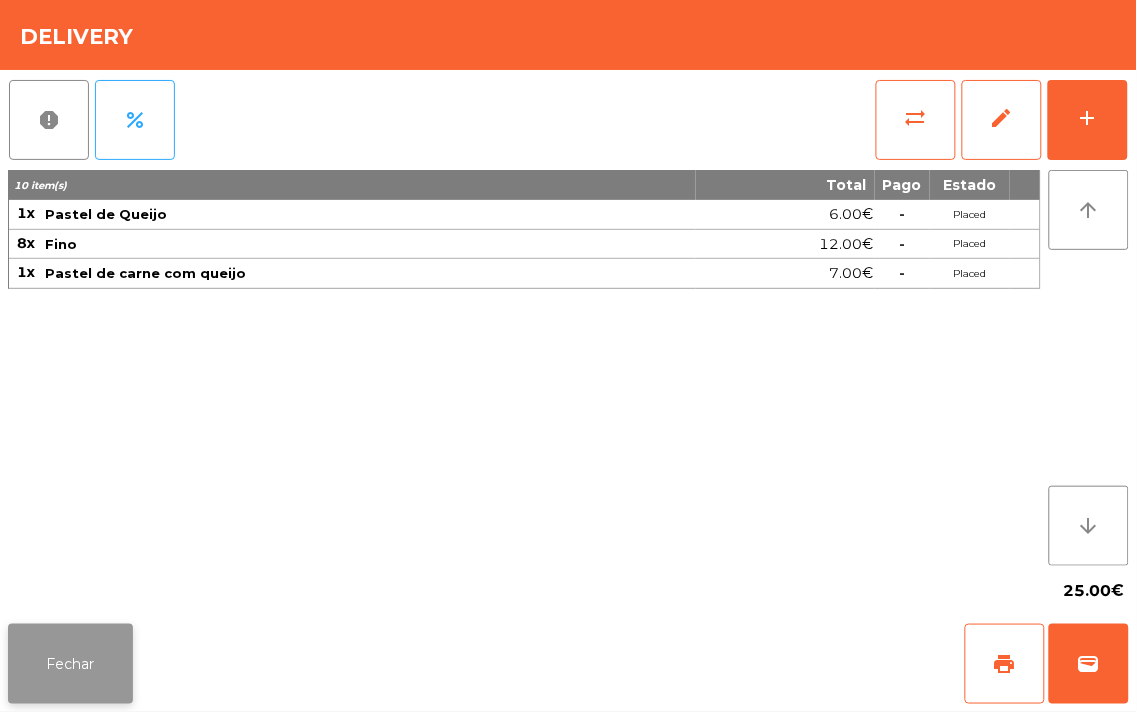 click on "Fechar" 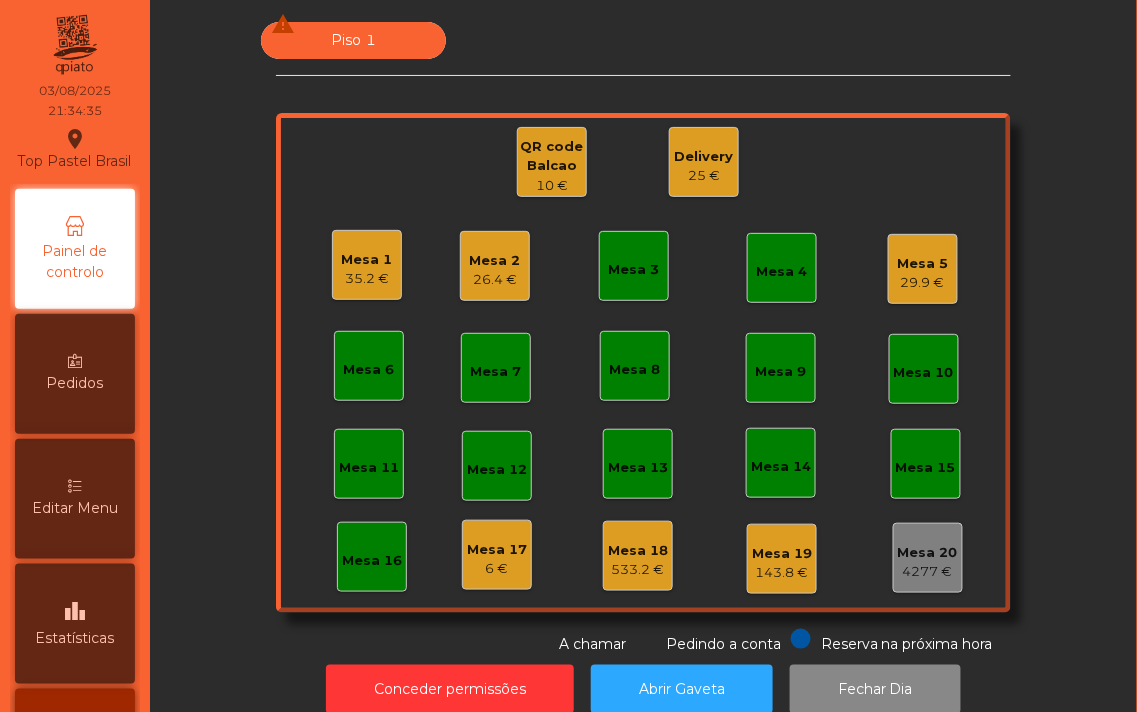 click on "QR code Balcao" 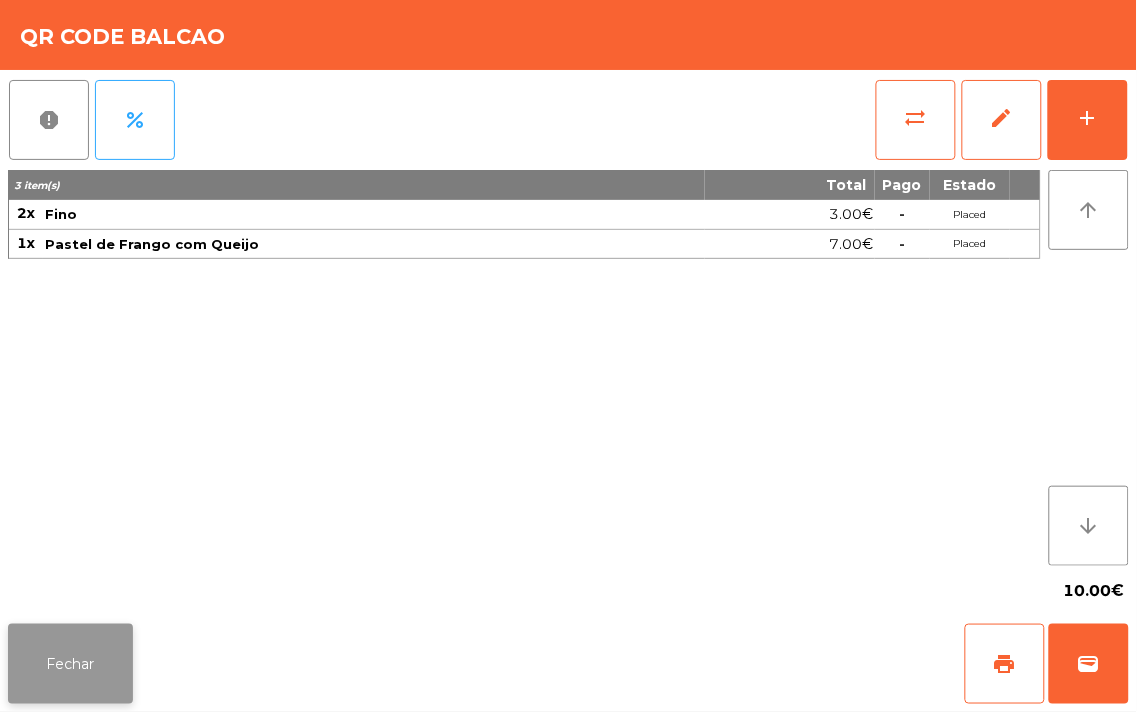 click on "Fechar" 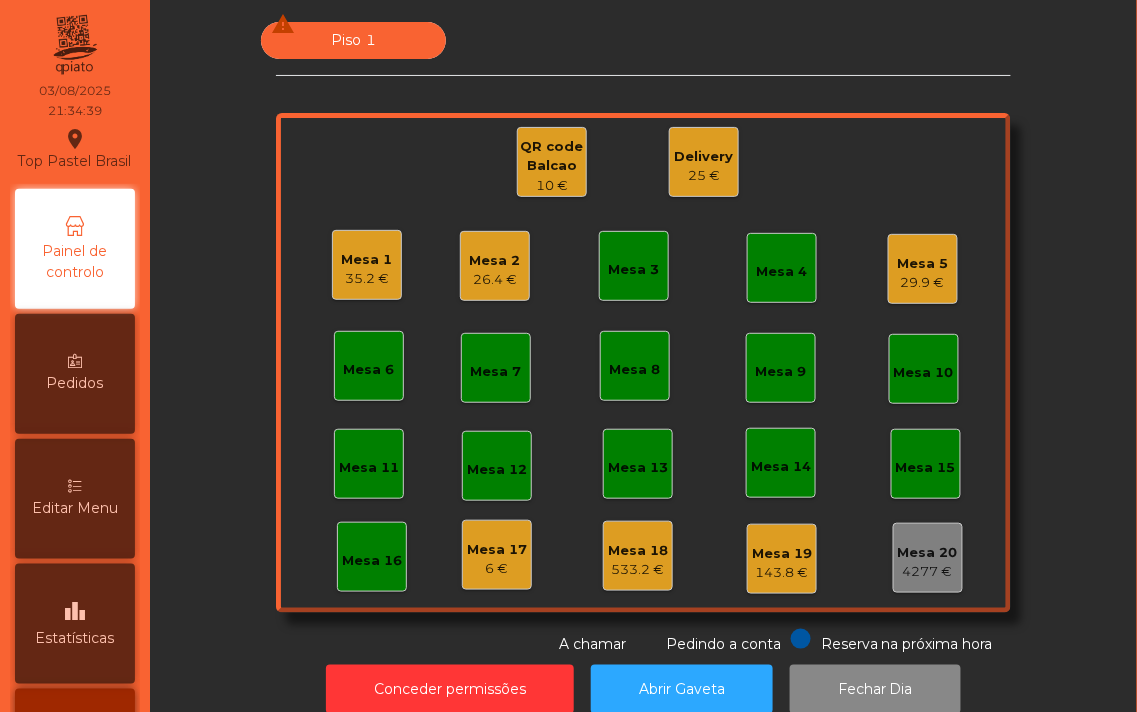 click on "Mesa 6" 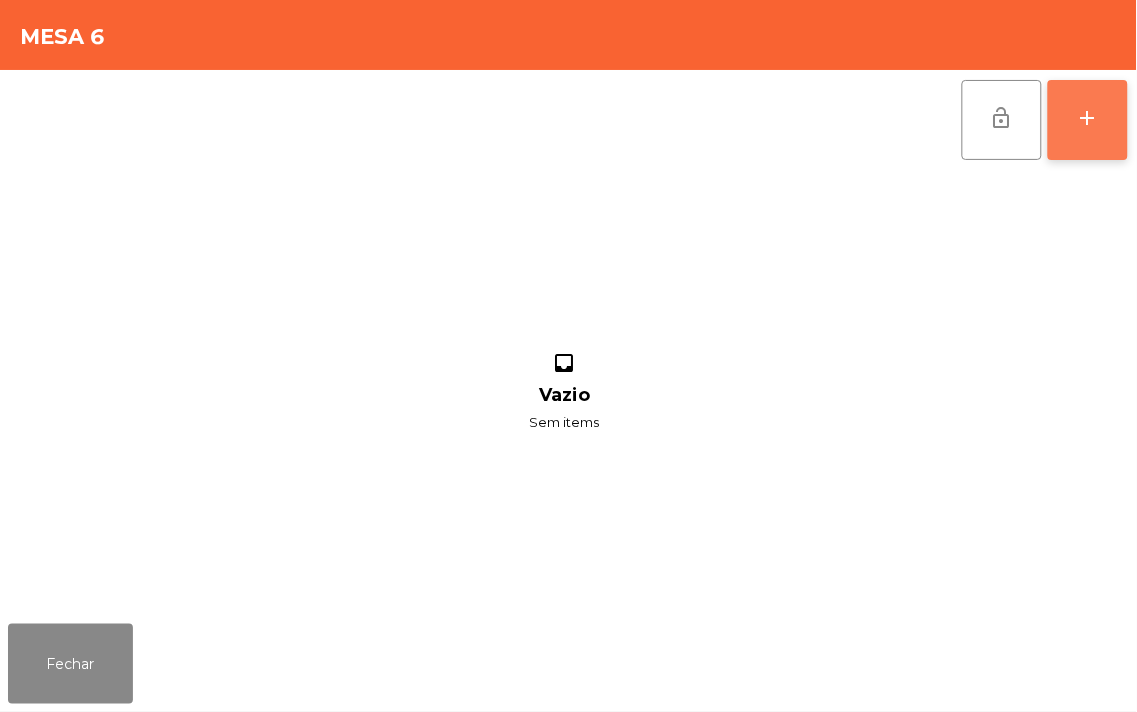 click on "add" 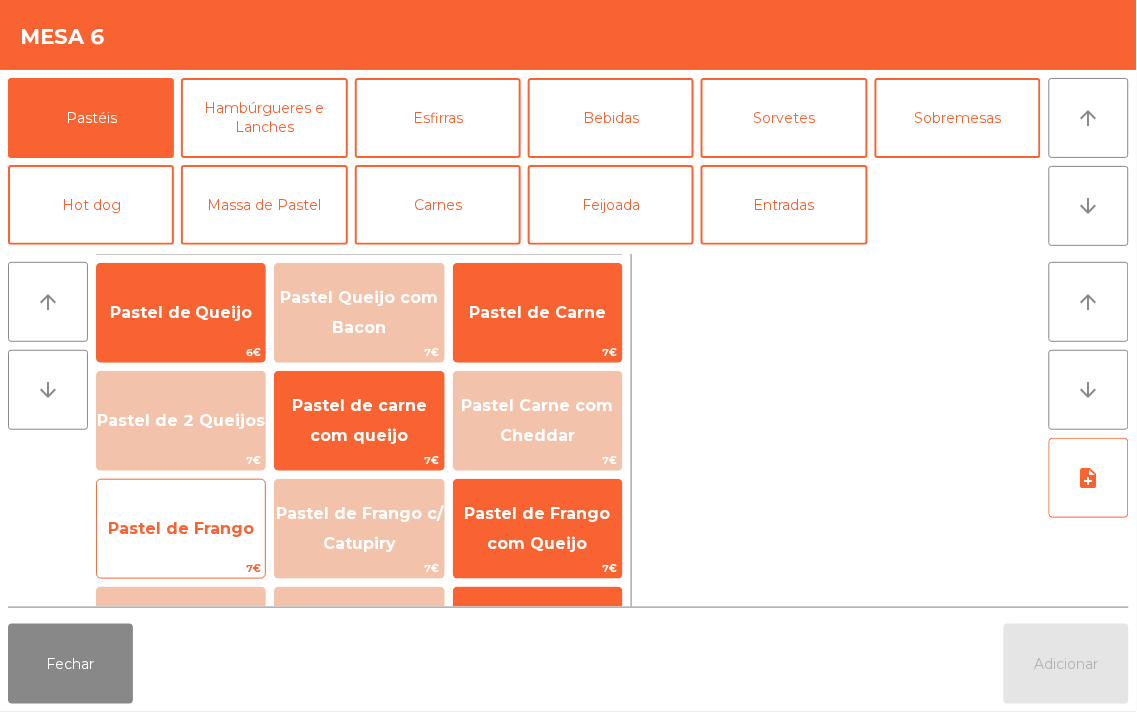 click on "Pastel de Frango" 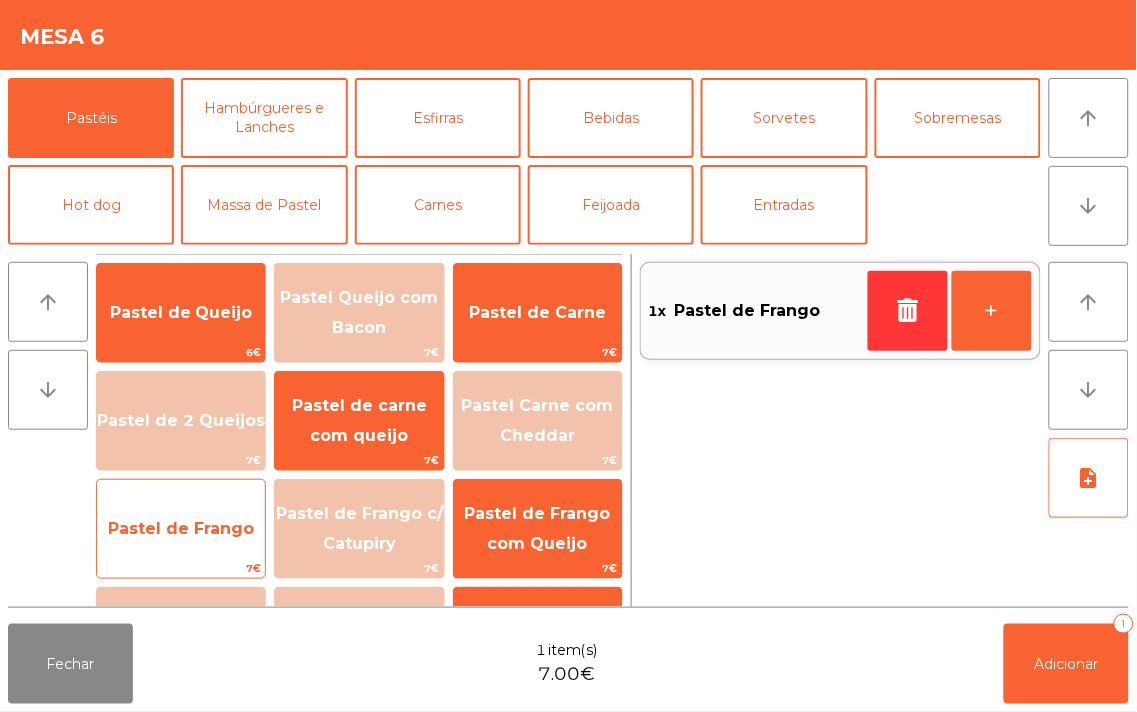 click on "Pastel de Frango" 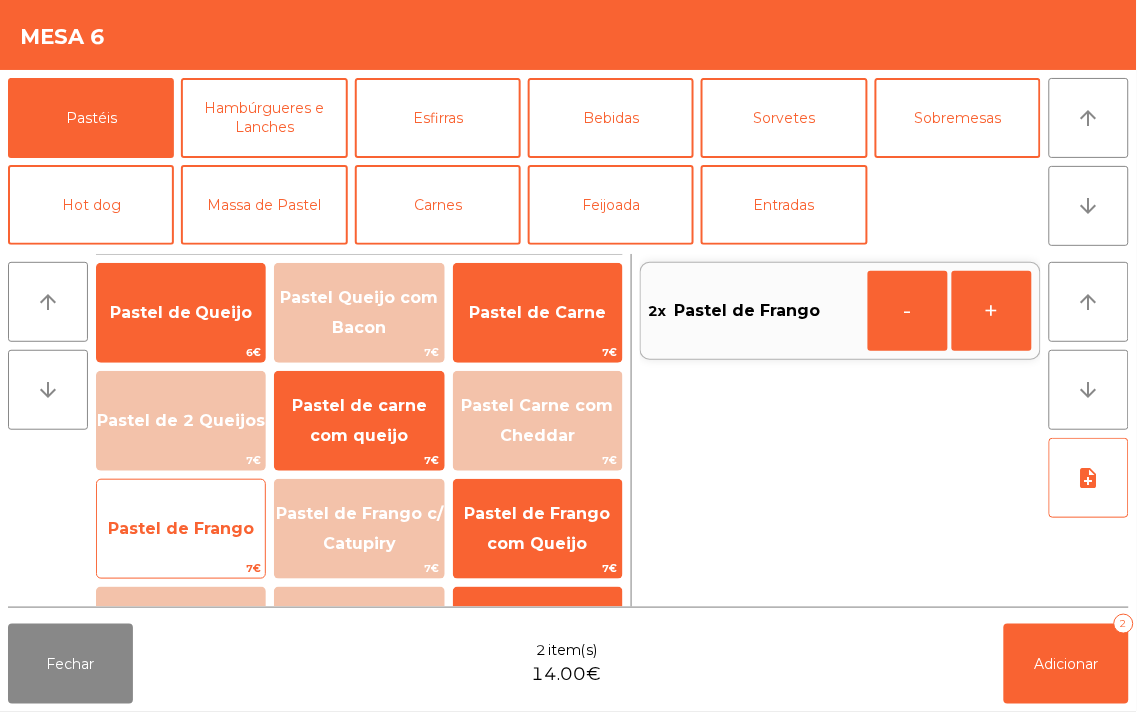 click on "Pastel de Frango" 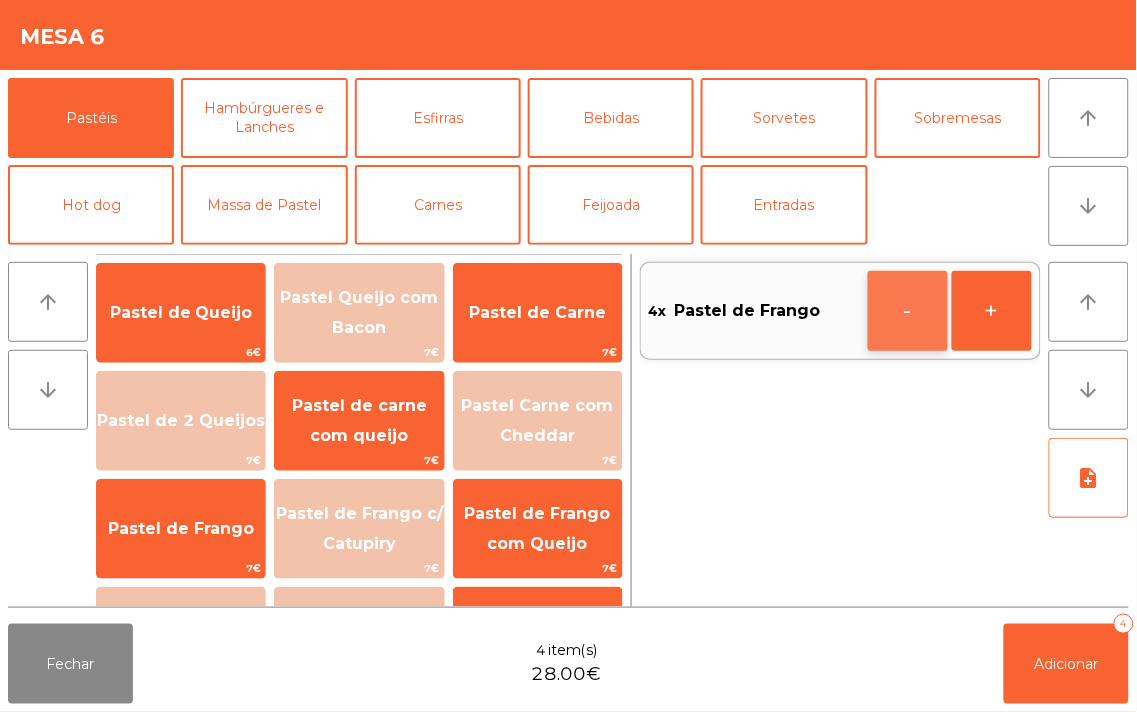 click on "-" 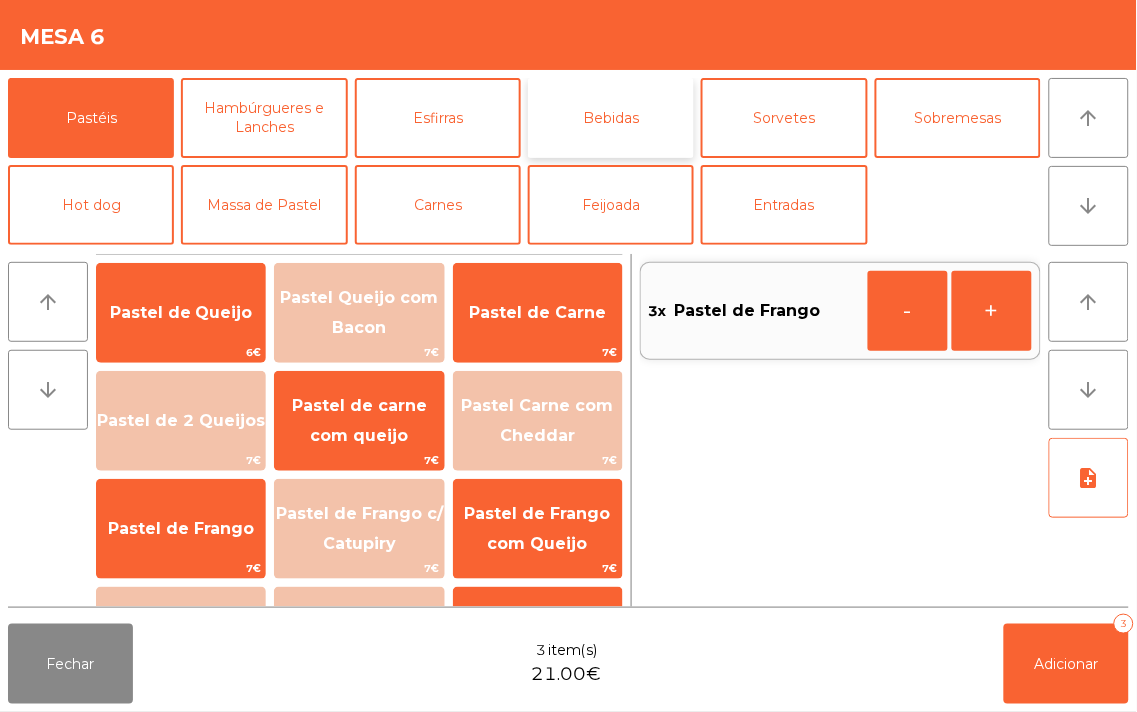 click on "Bebidas" 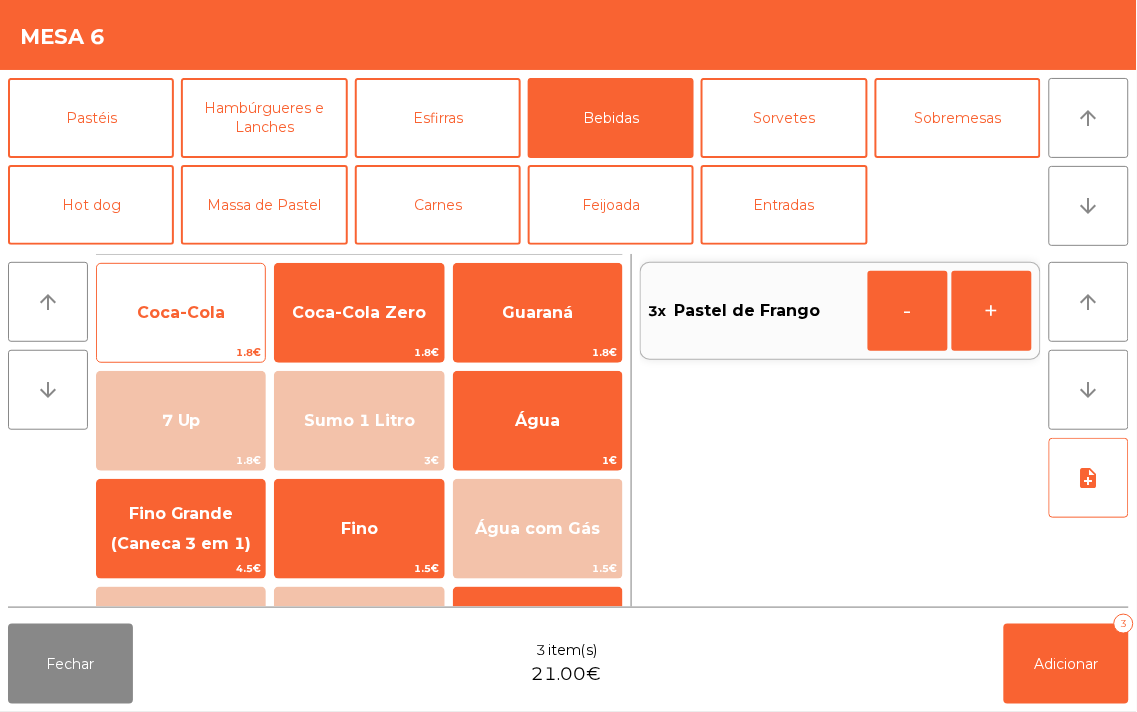 click on "Coca-Cola" 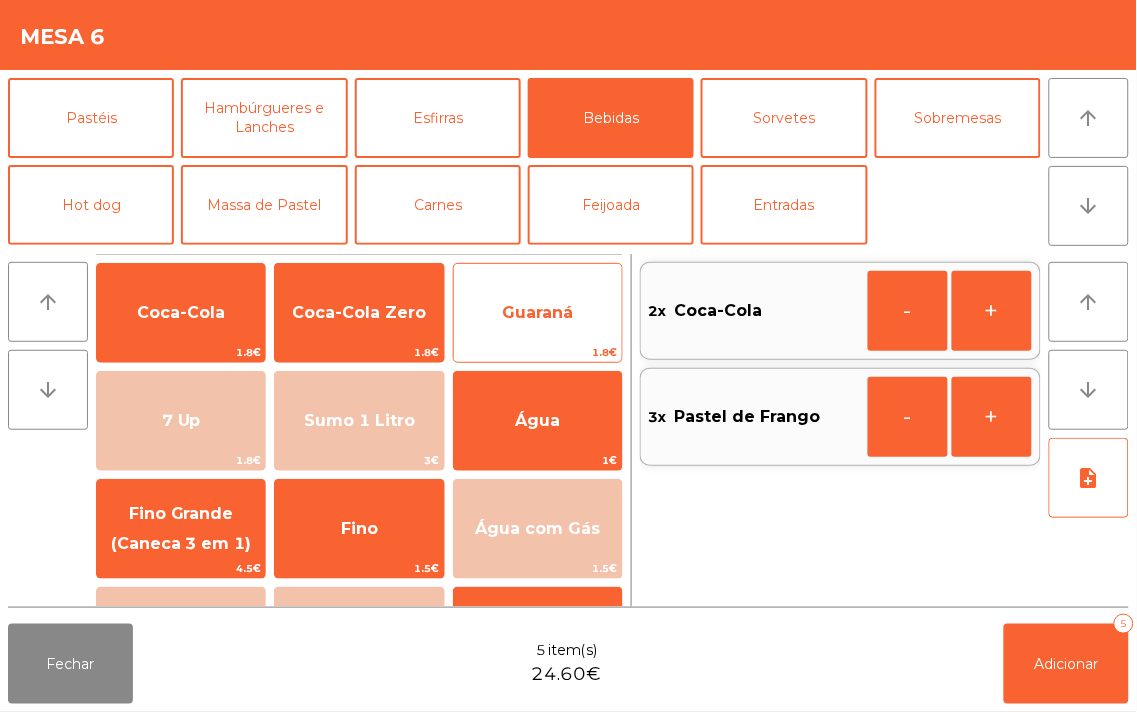 click on "Guaraná   1.8€" 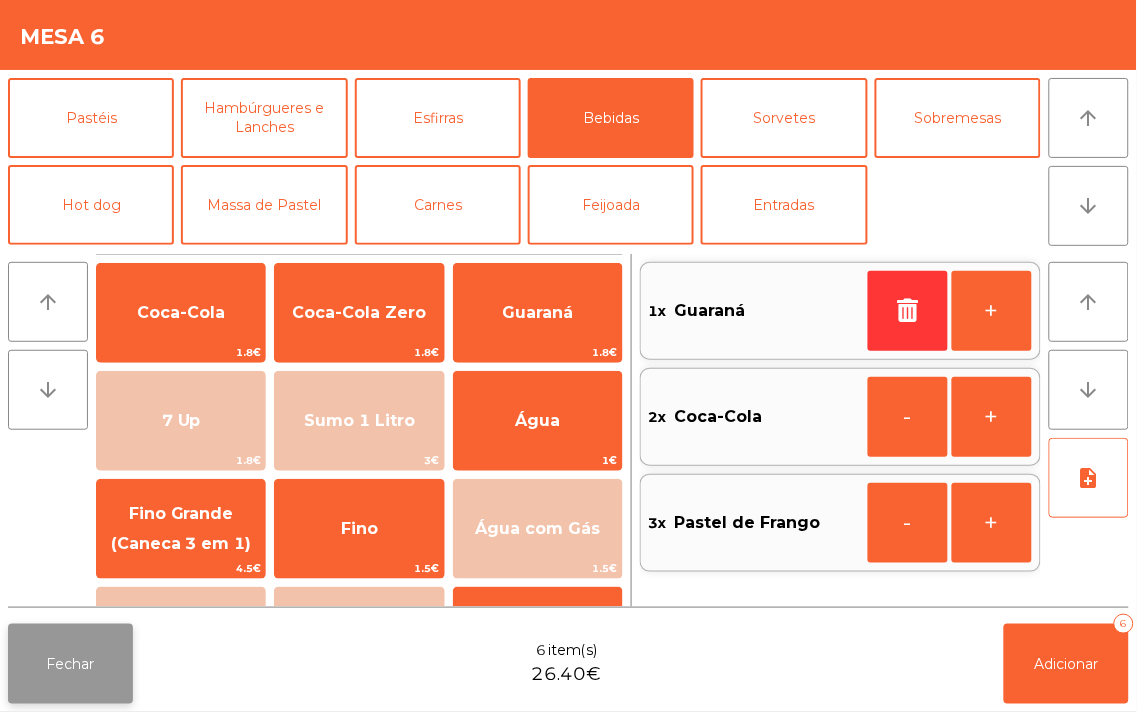 click on "Fechar" 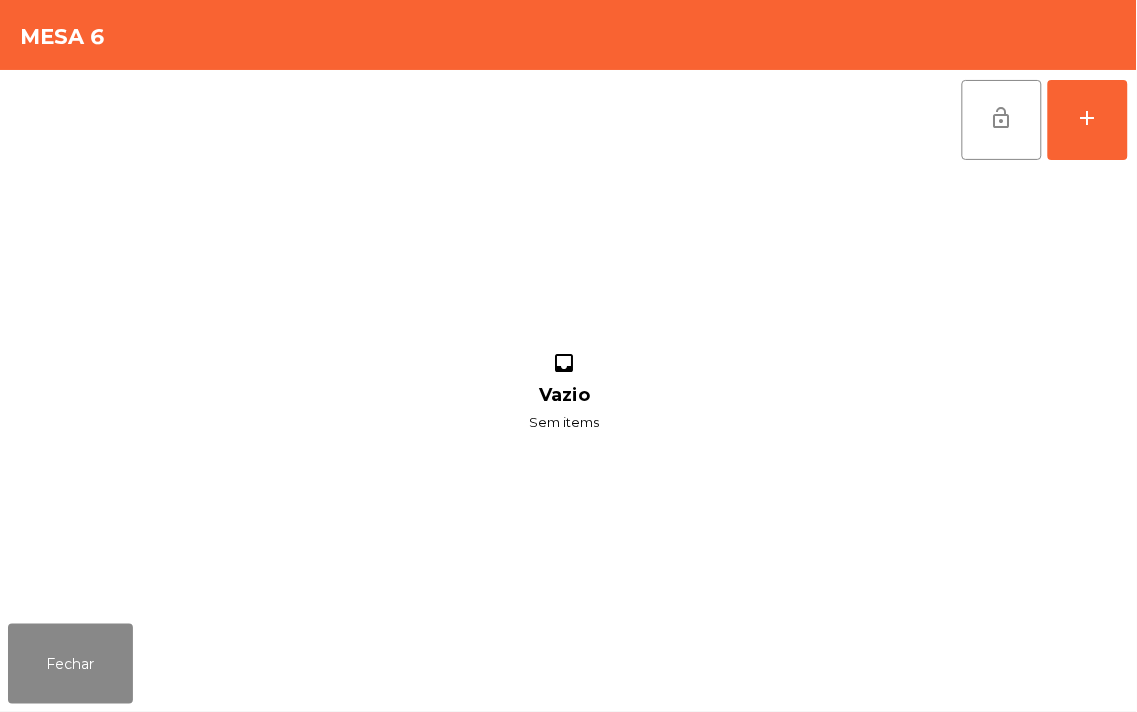 click on "Fechar" 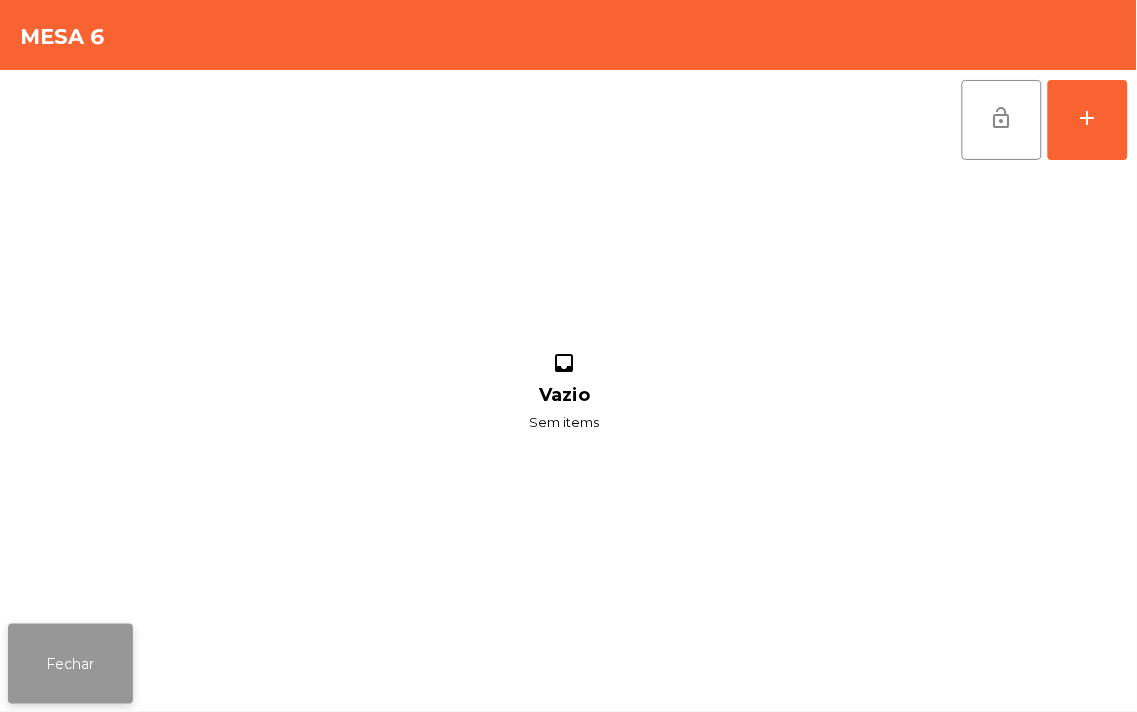 click on "Fechar" 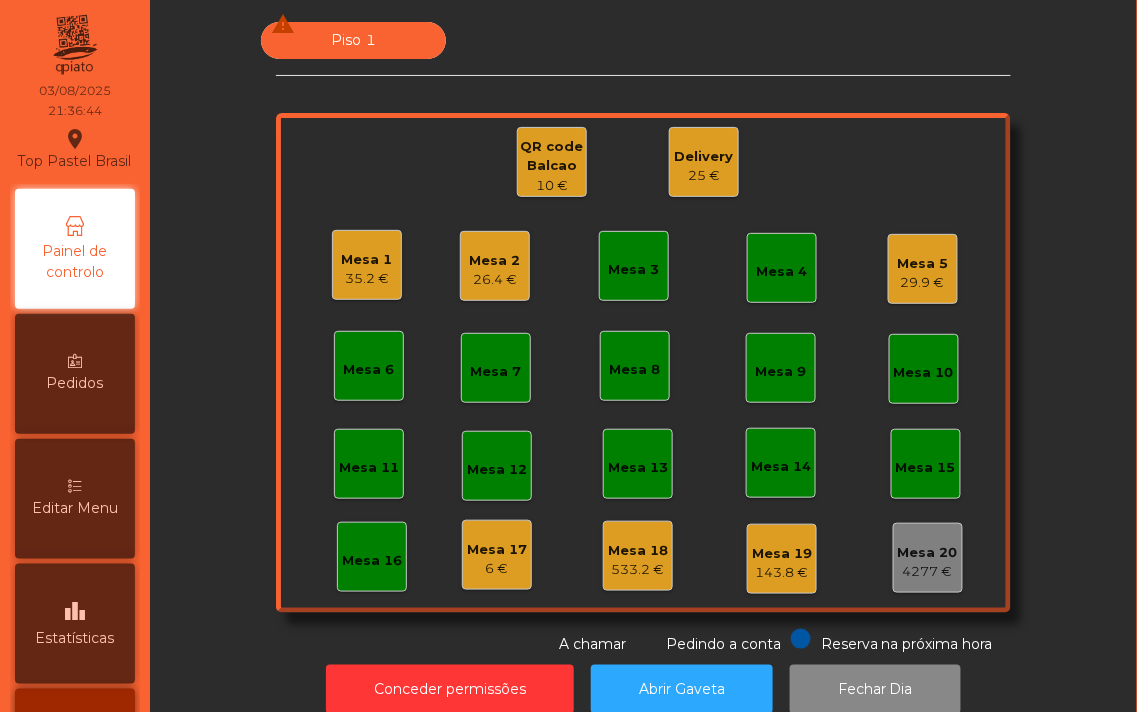 click on "Delivery   25 €" 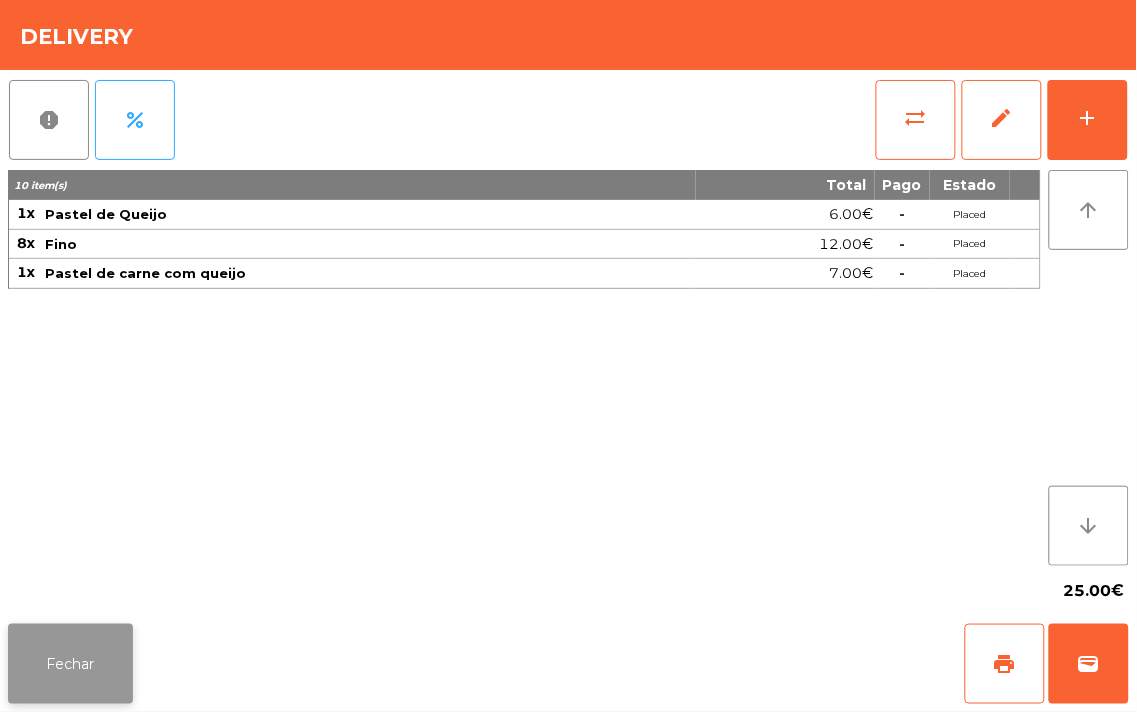 click on "Fechar" 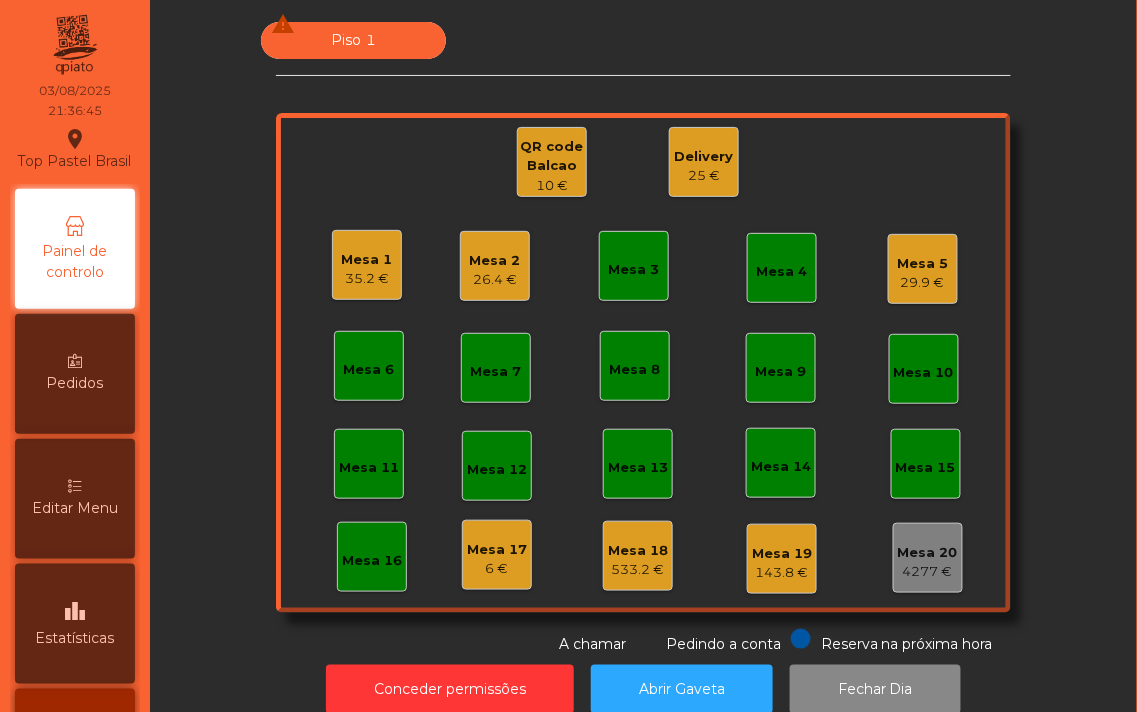 click on "QR code Balcao" 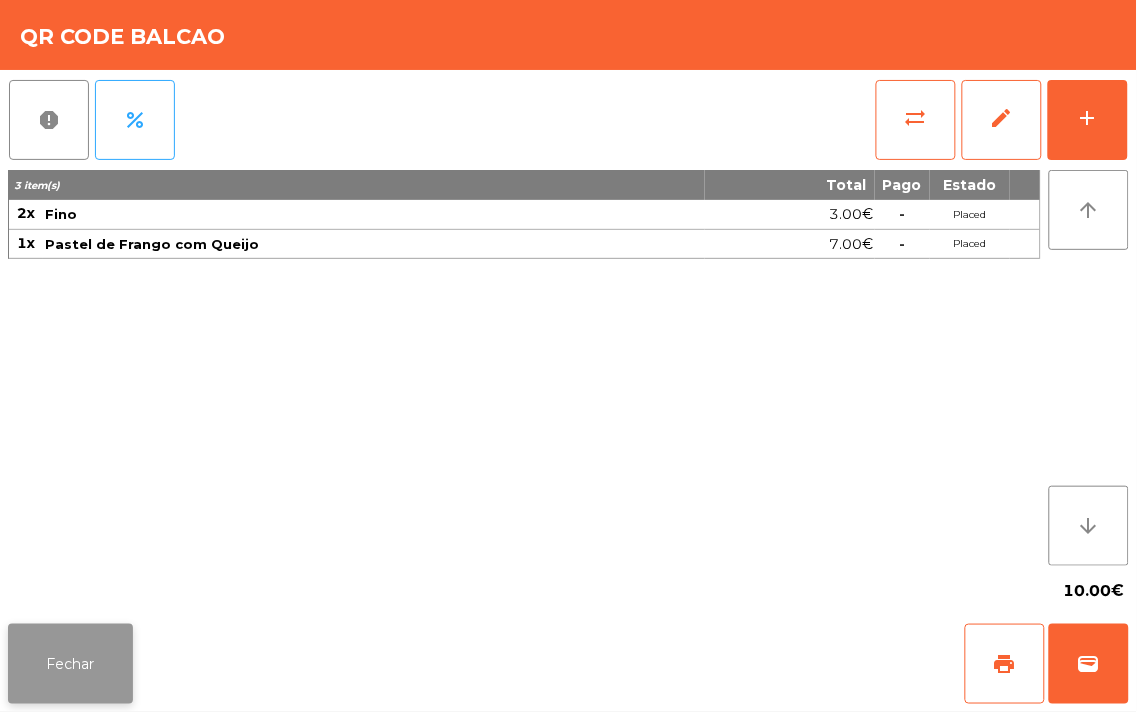 click on "Fechar" 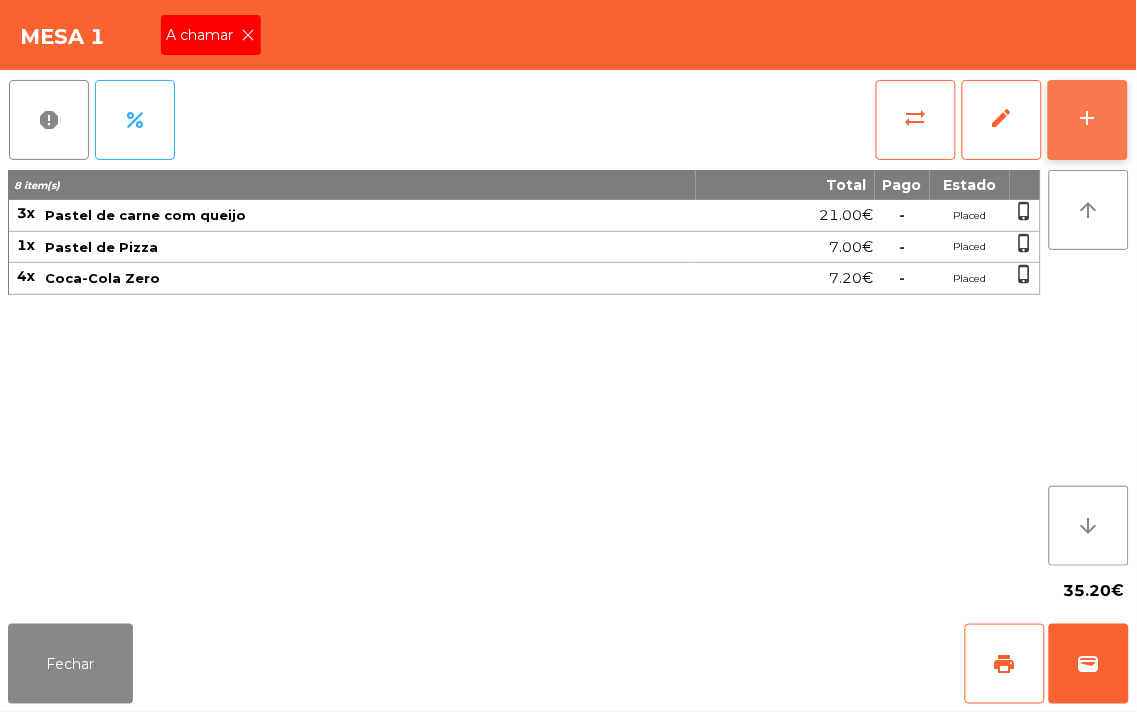 click on "add" 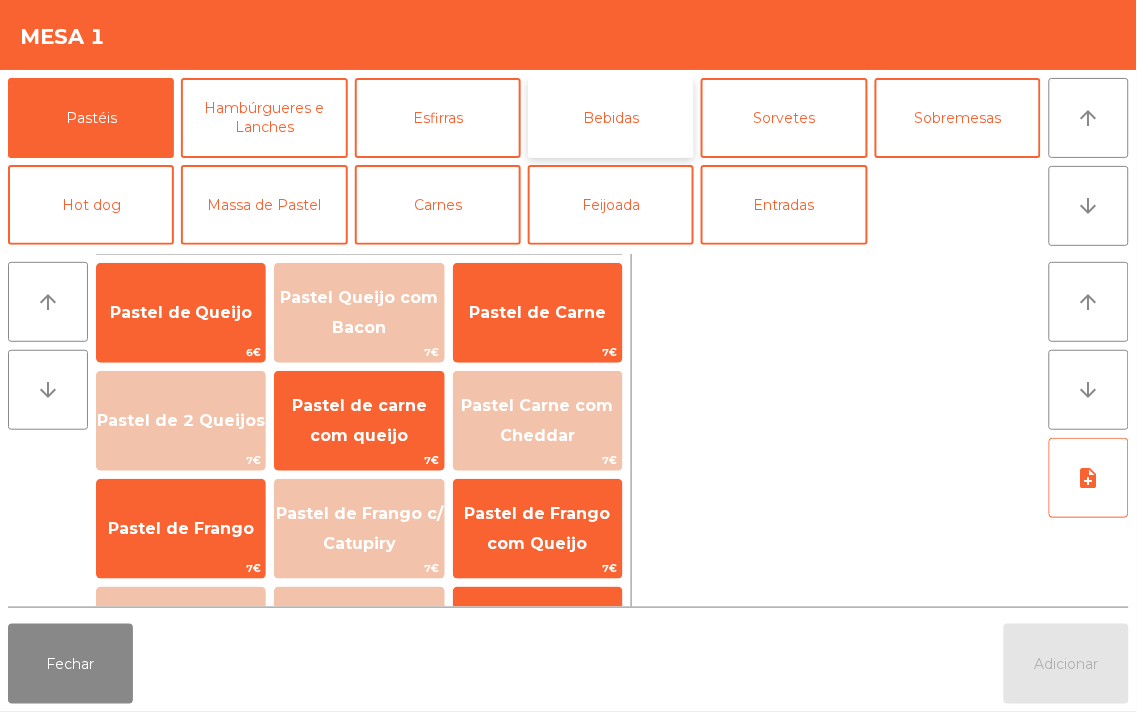 click on "Bebidas" 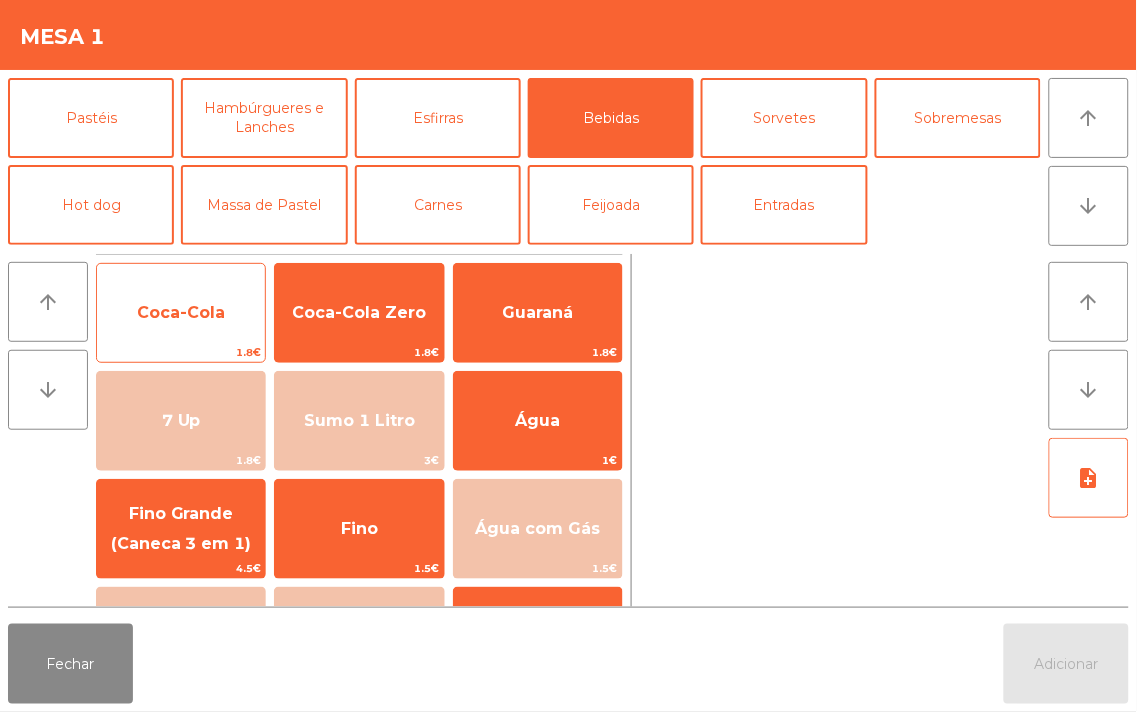 click on "Coca-Cola" 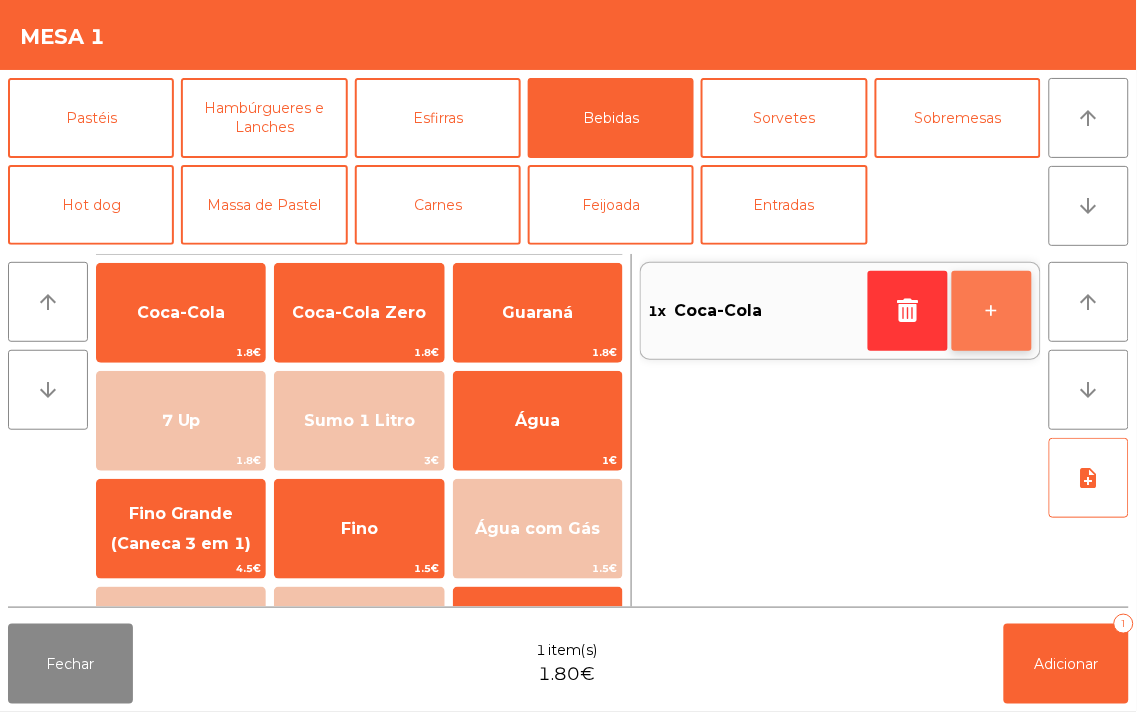 click on "+" 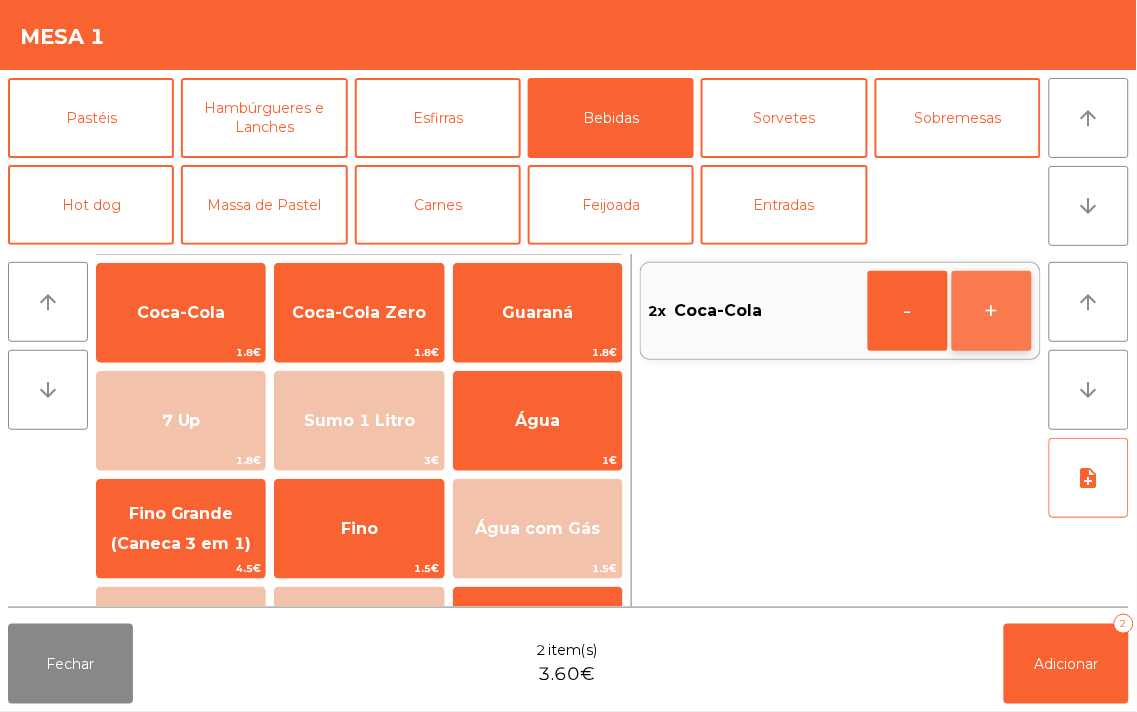 click on "+" 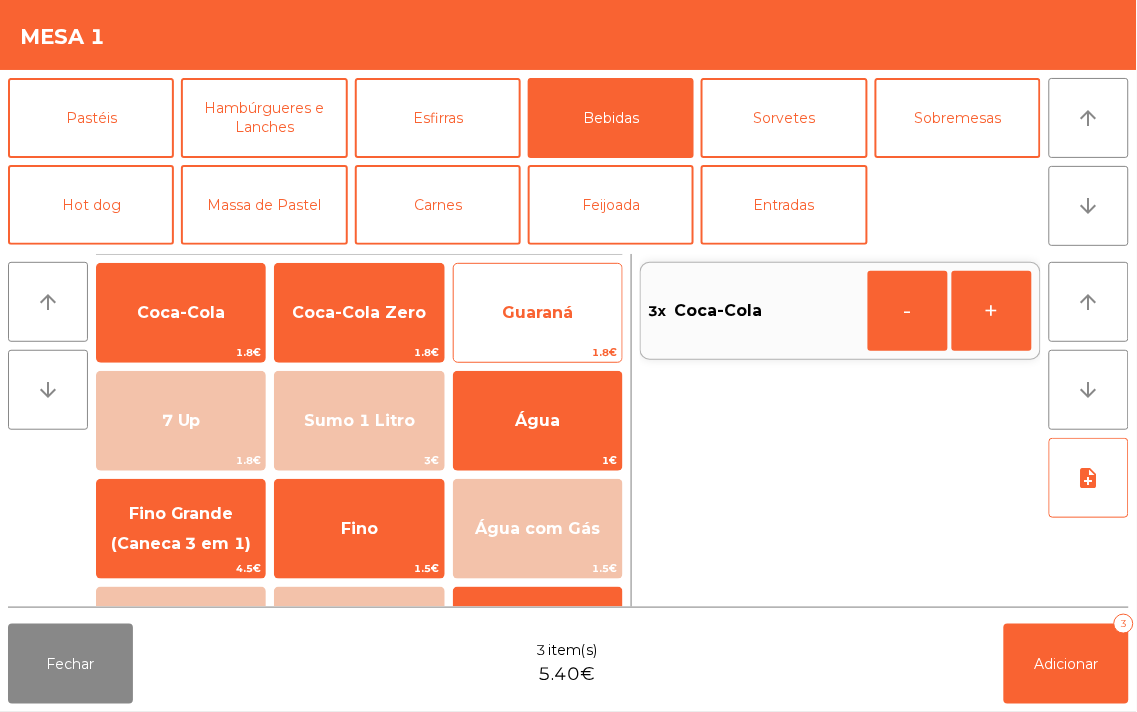 click on "Guaraná" 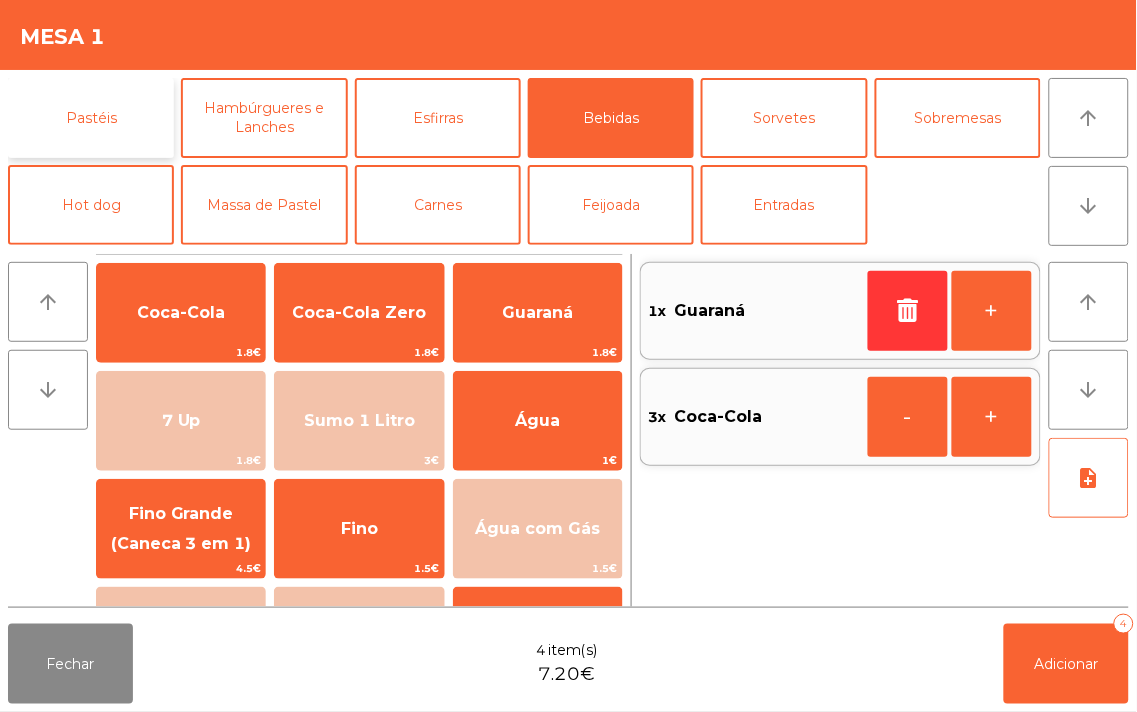 click on "Pastéis" 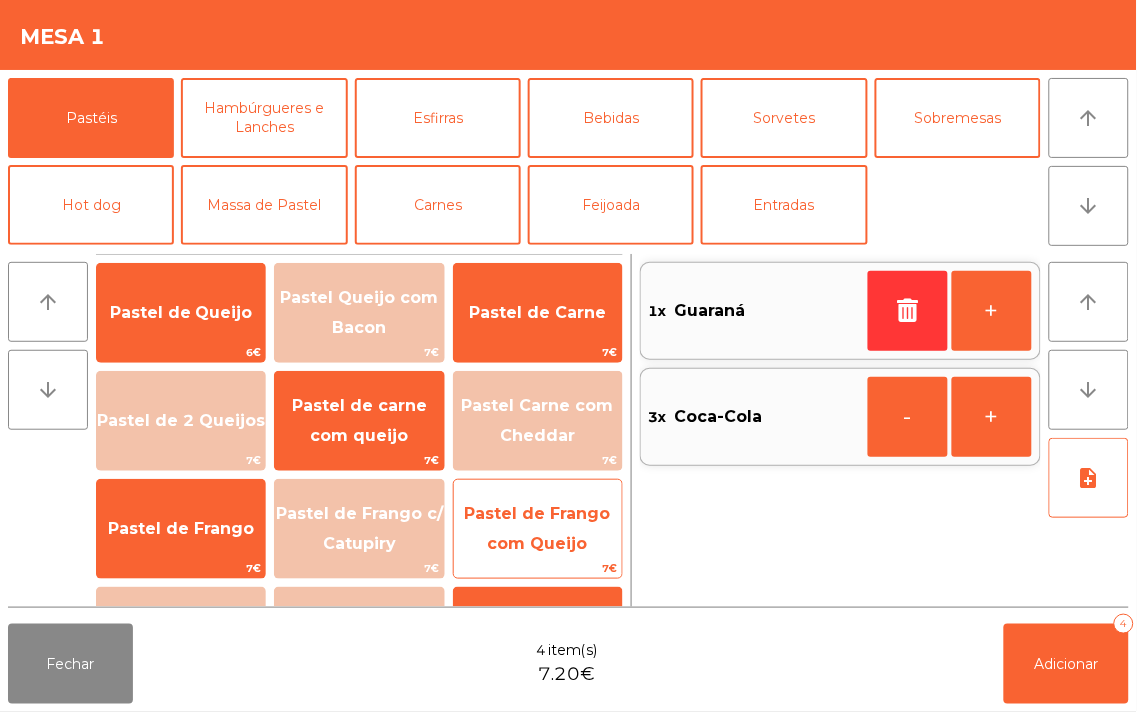 click on "Pastel de Frango com Queijo" 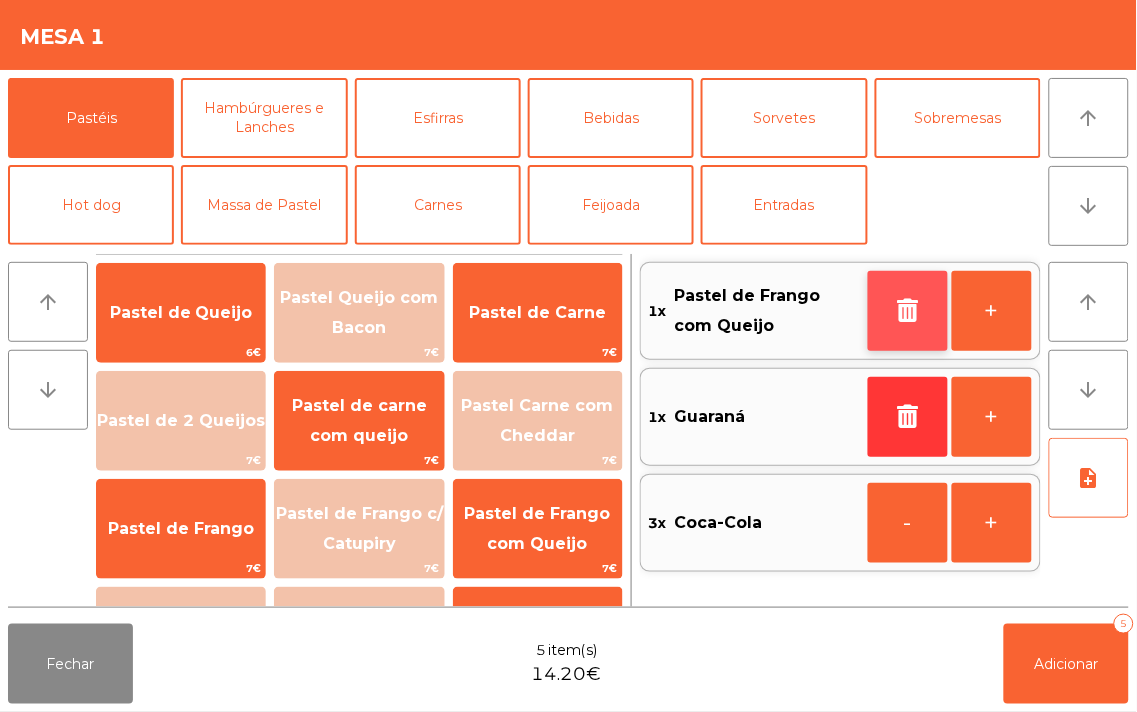 click 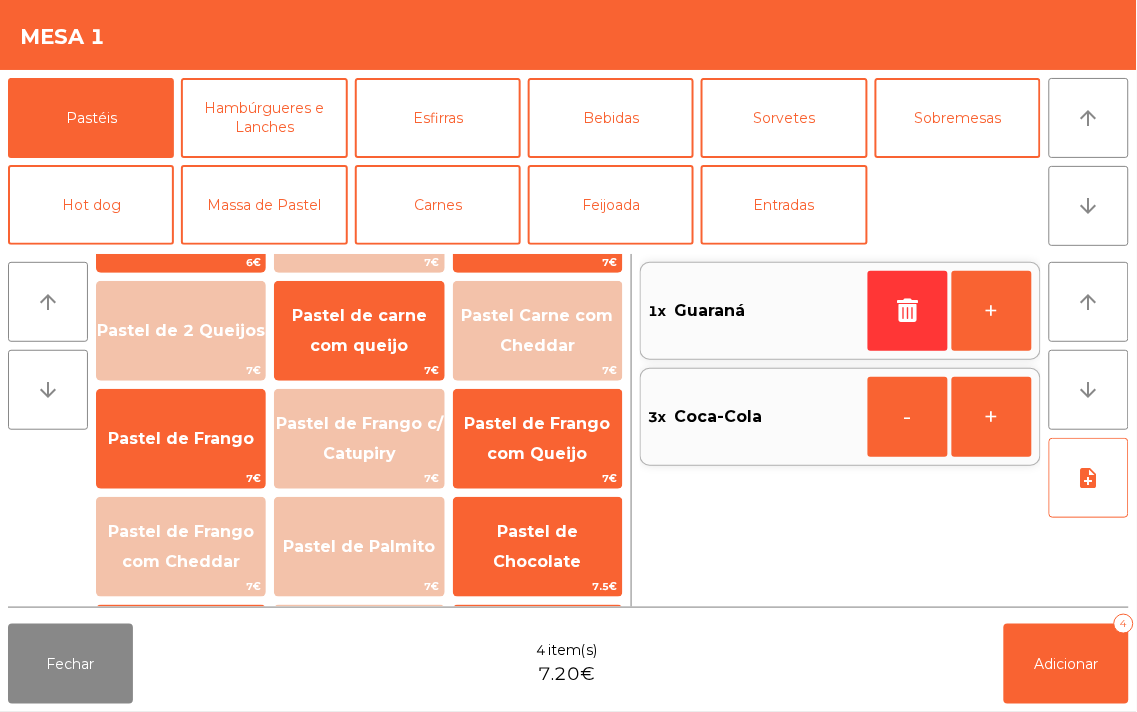scroll, scrollTop: 88, scrollLeft: 0, axis: vertical 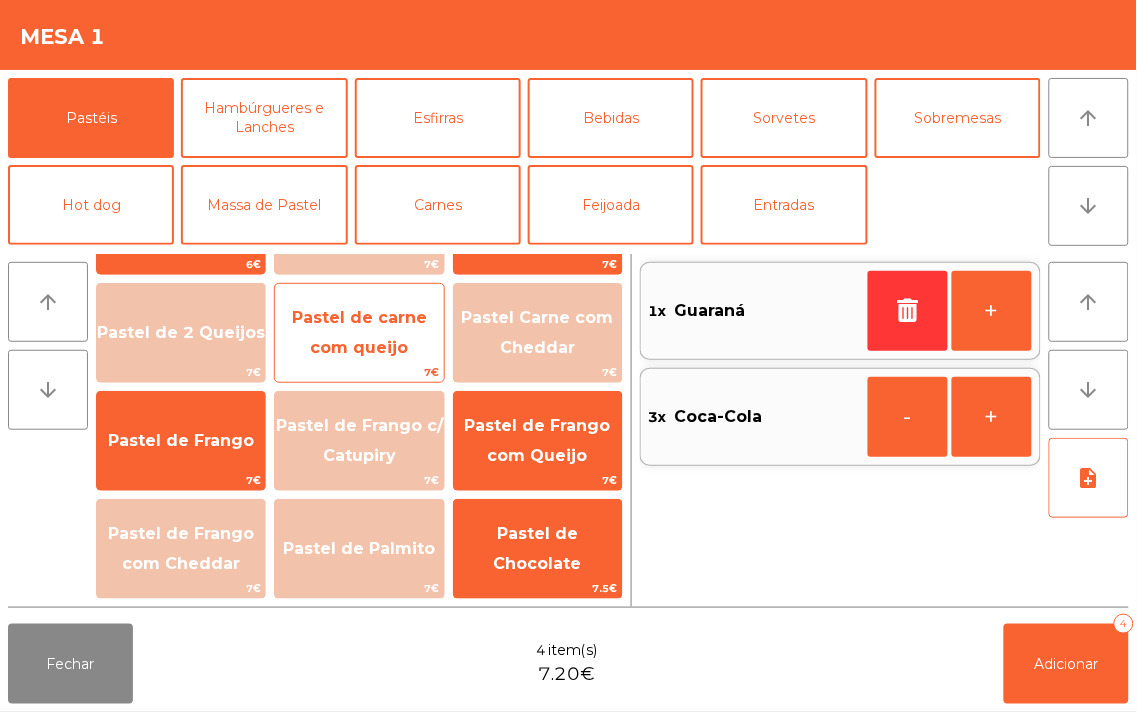 click on "Pastel de carne com queijo" 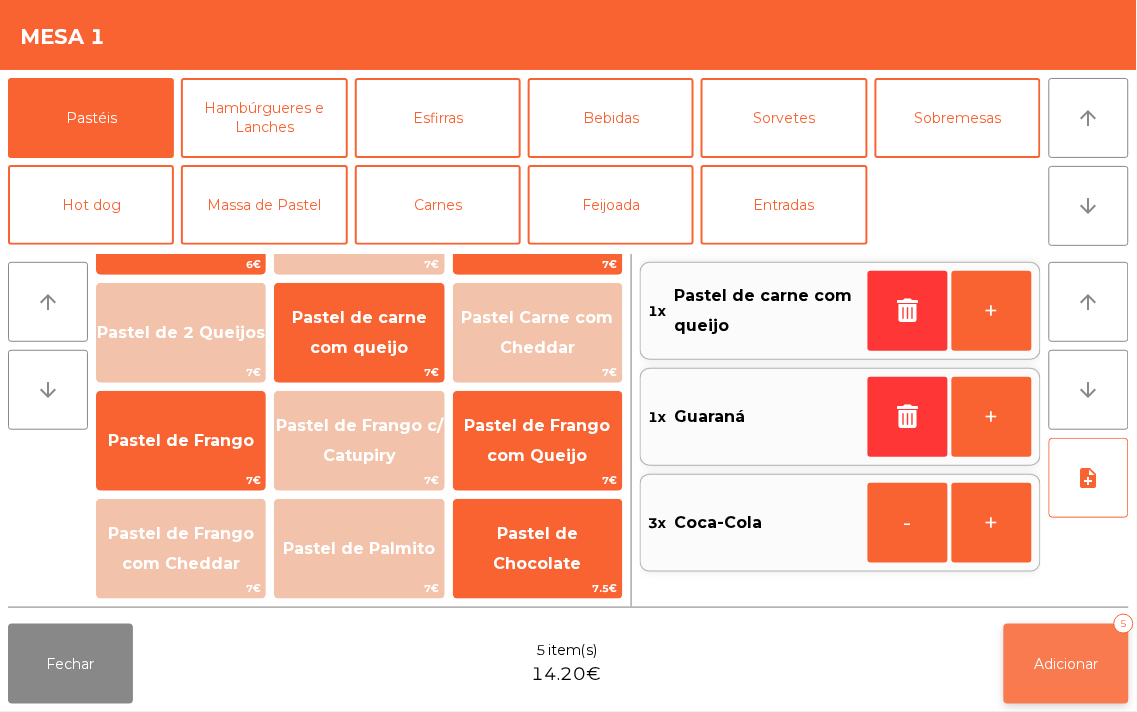 click on "Adicionar" 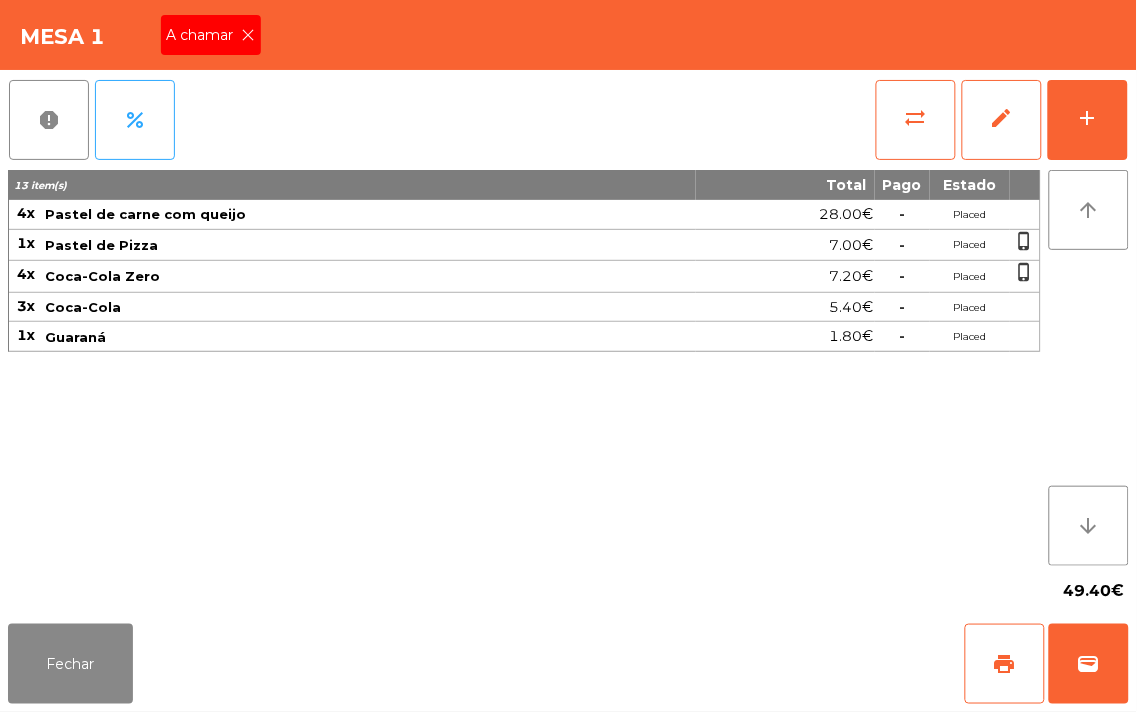click 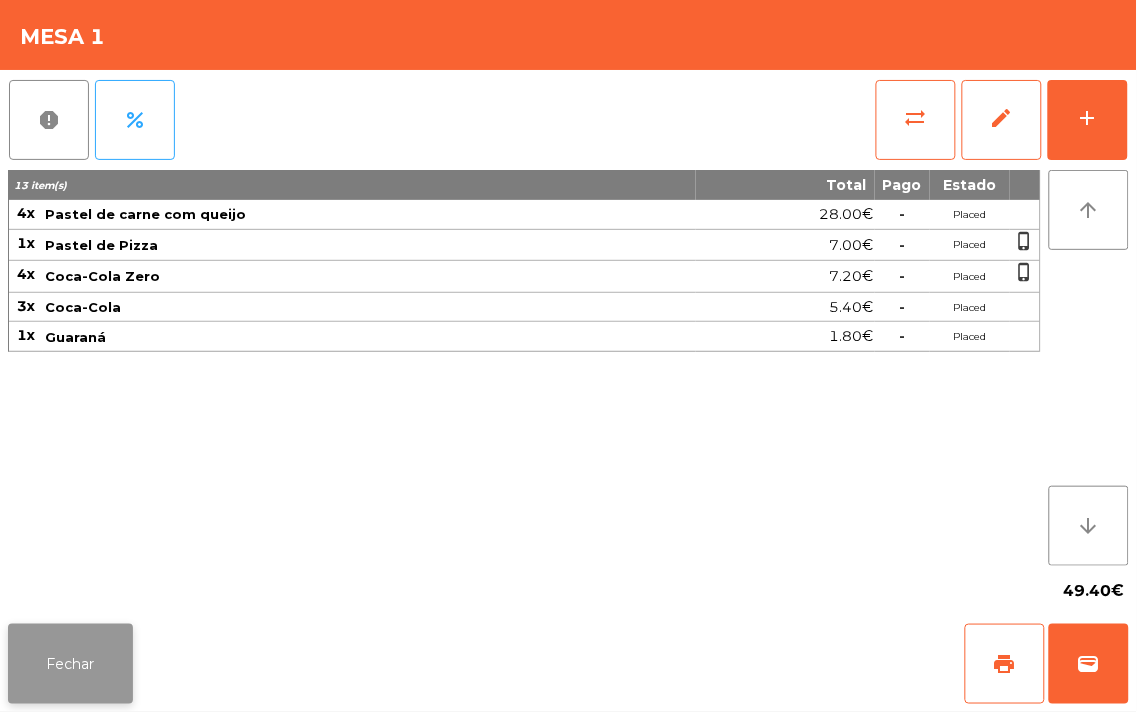 click on "Fechar" 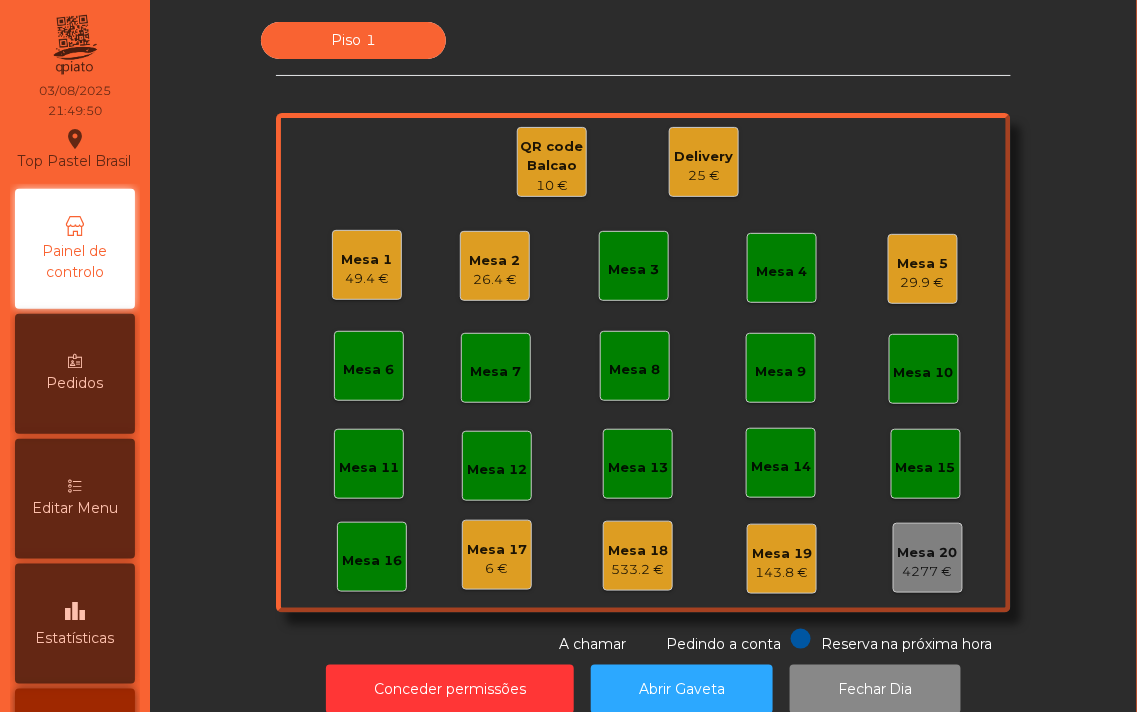 click on "QR code Balcao" 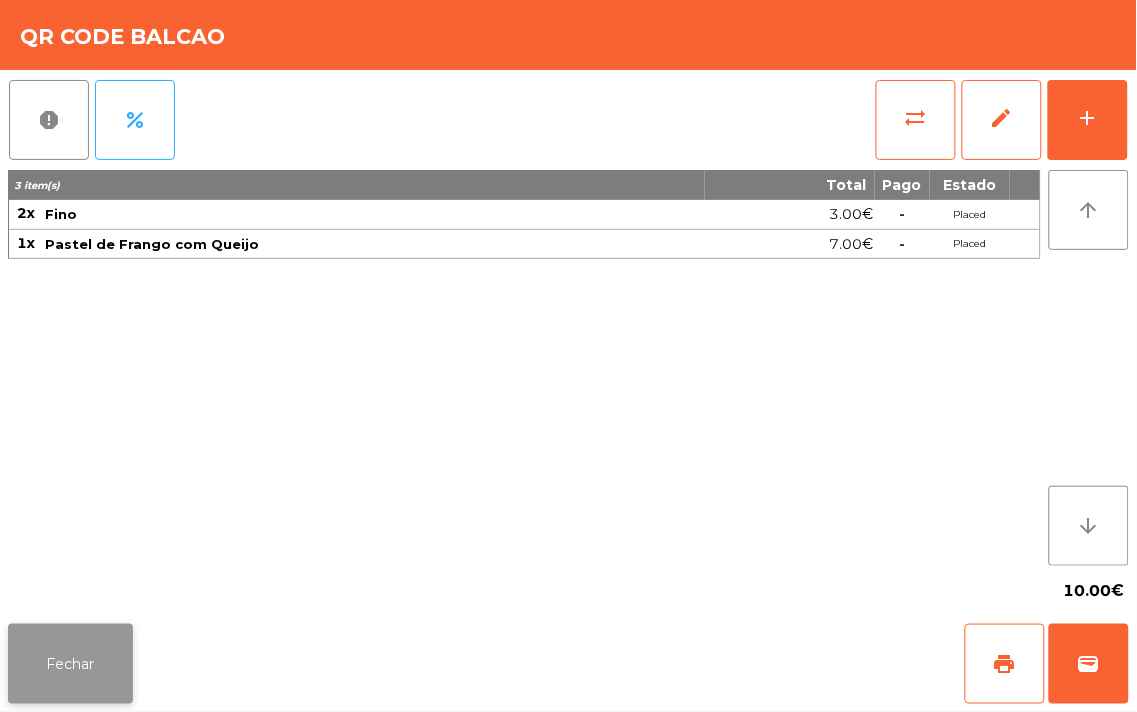 click on "Fechar" 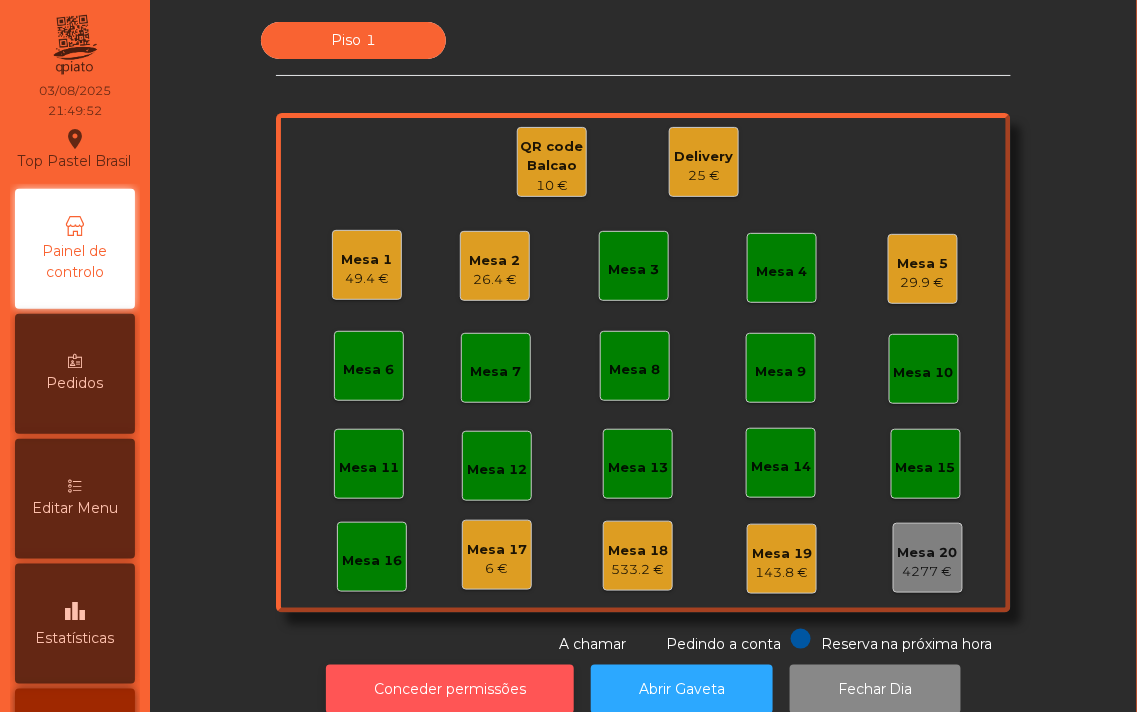 click on "Conceder permissões" 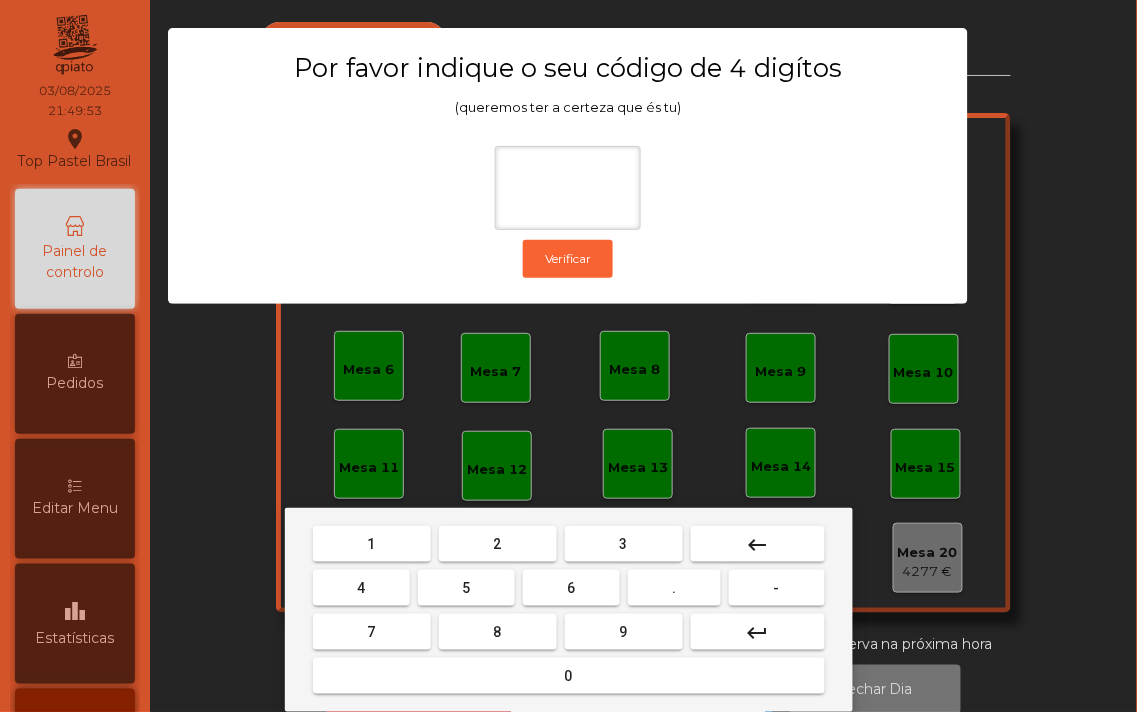 click on "1" at bounding box center (372, 544) 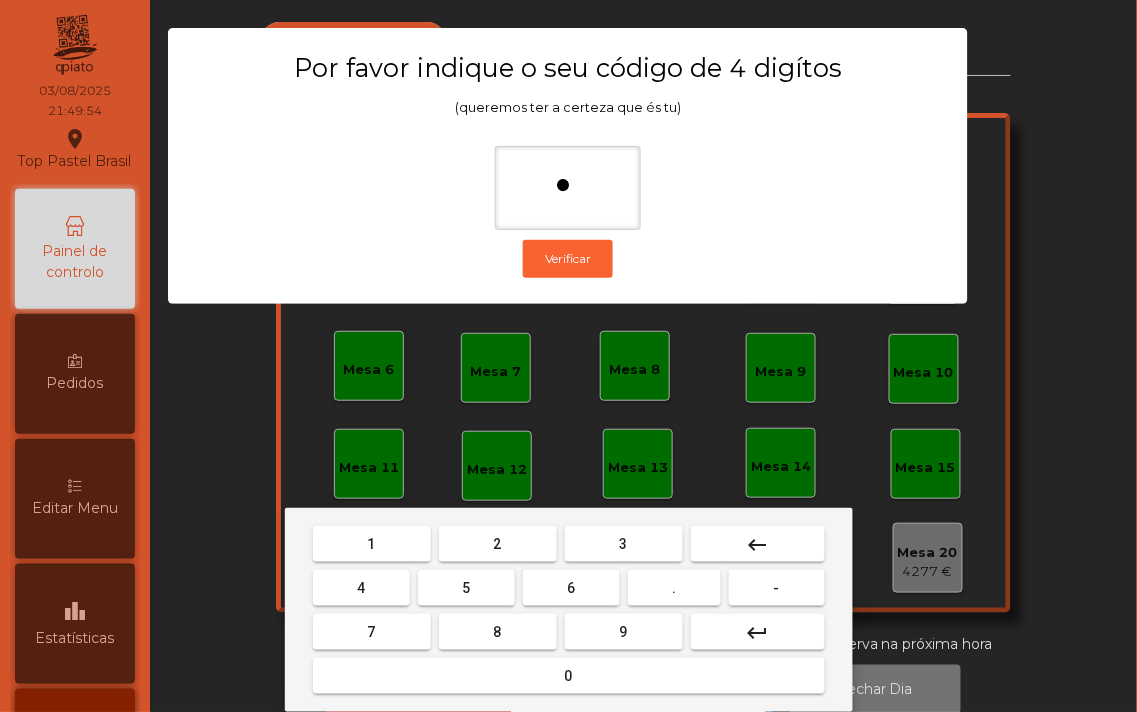 click on "0" at bounding box center (569, 676) 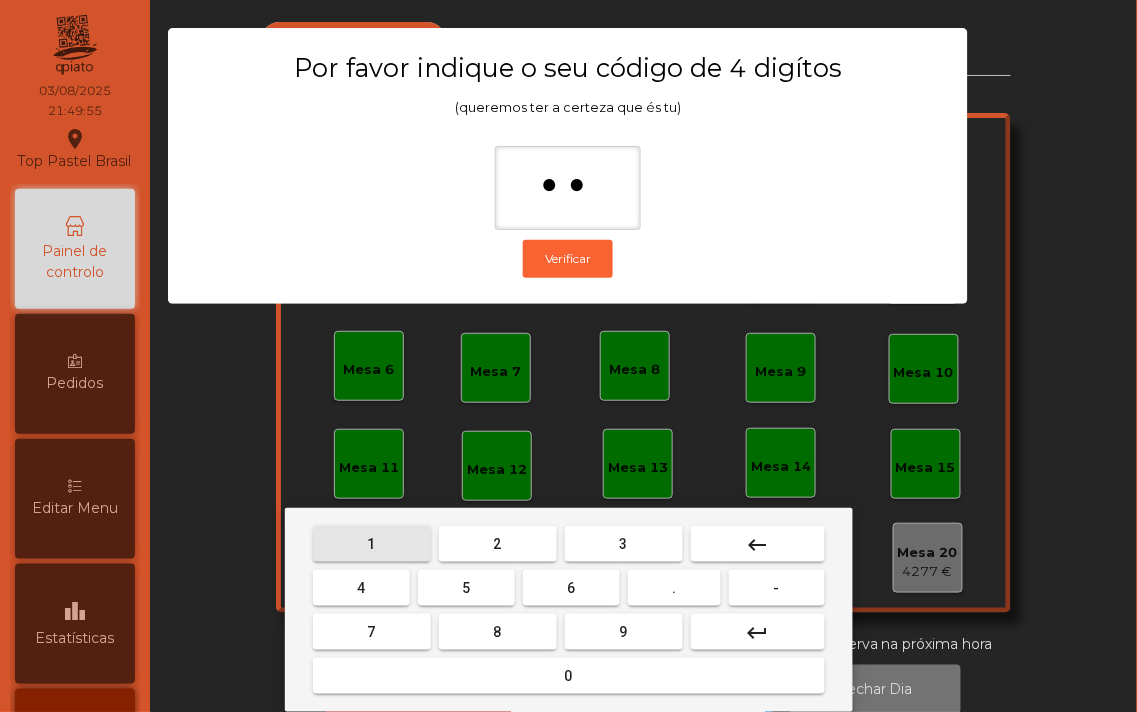 click on "1" at bounding box center (372, 544) 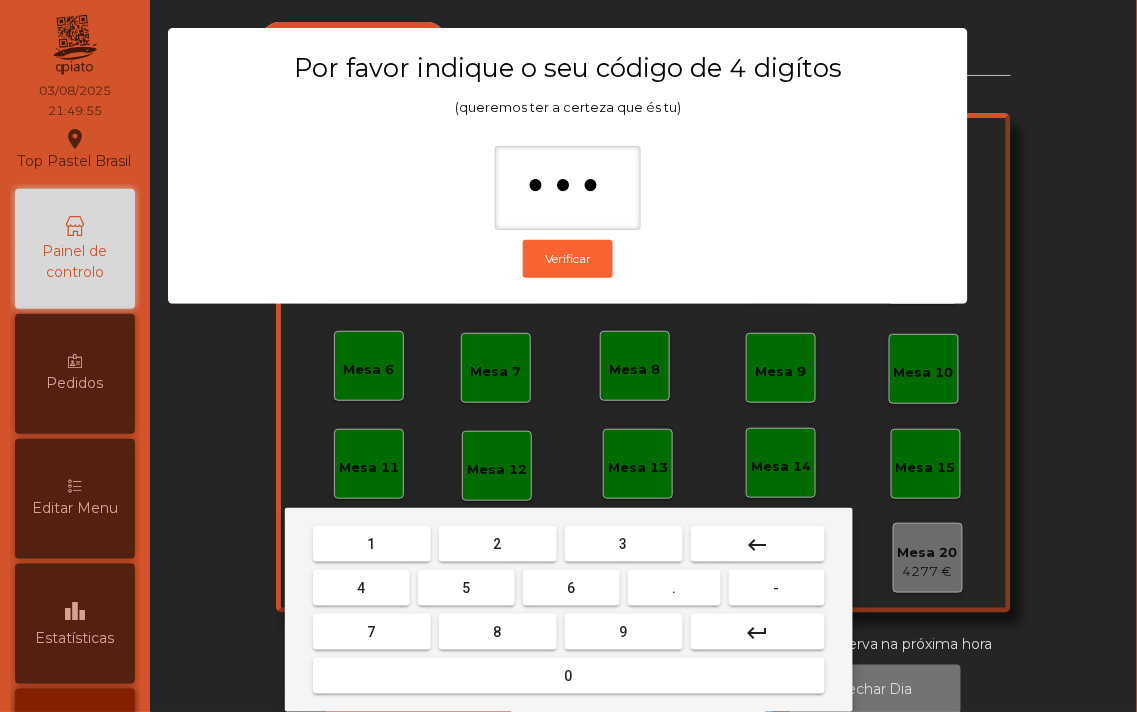 click on "0" at bounding box center (569, 676) 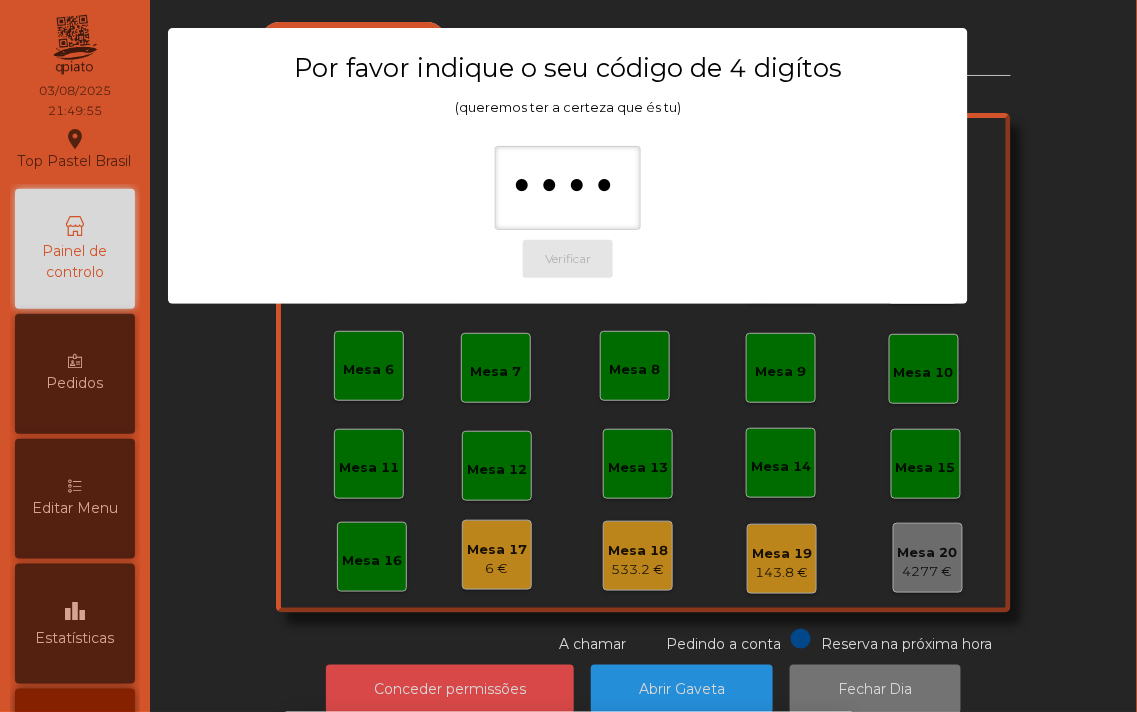 scroll, scrollTop: 18, scrollLeft: 0, axis: vertical 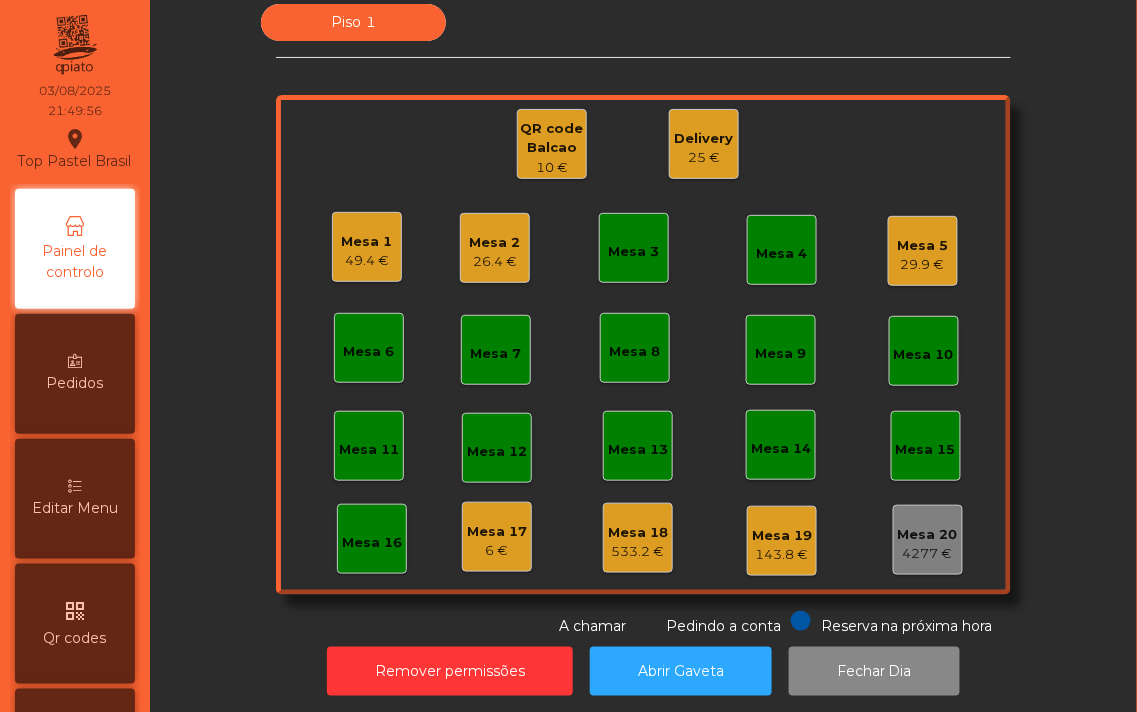 click on "10 €" 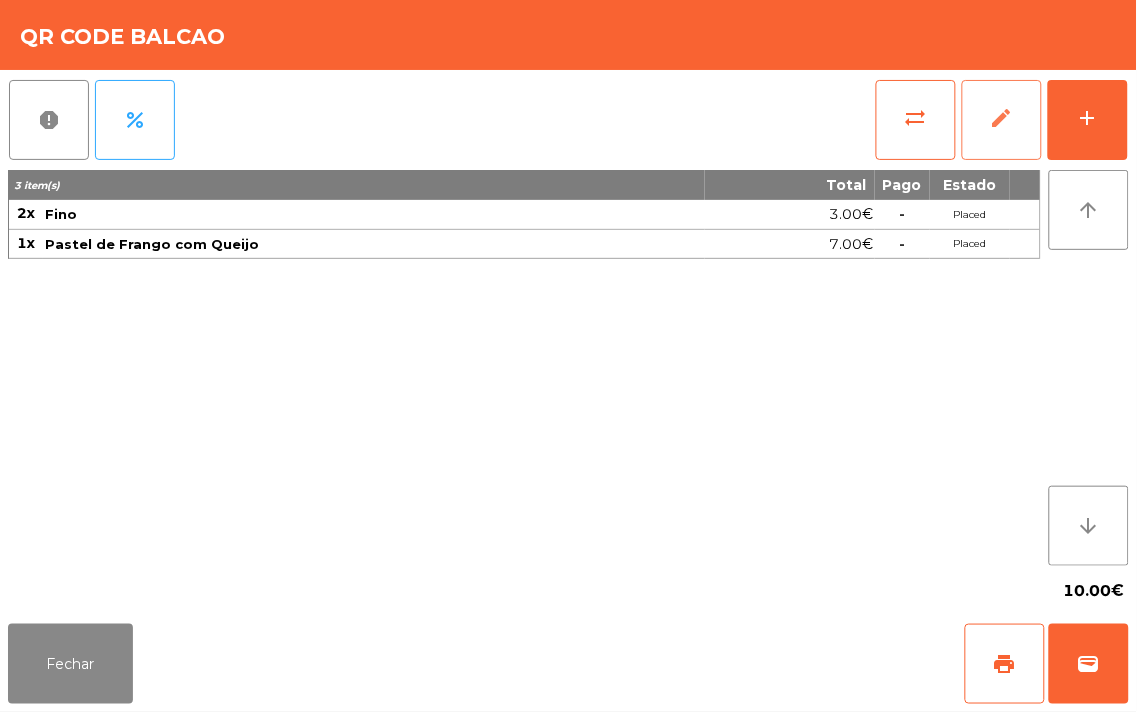 click on "edit" 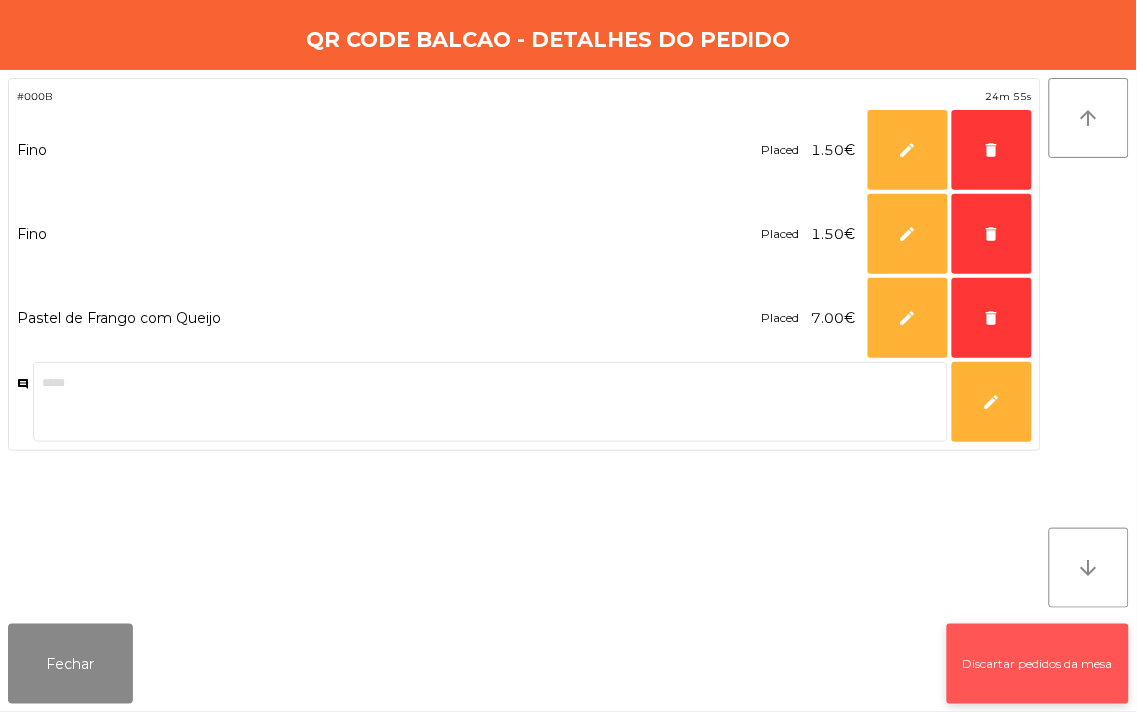 click on "Discartar pedidos da mesa" 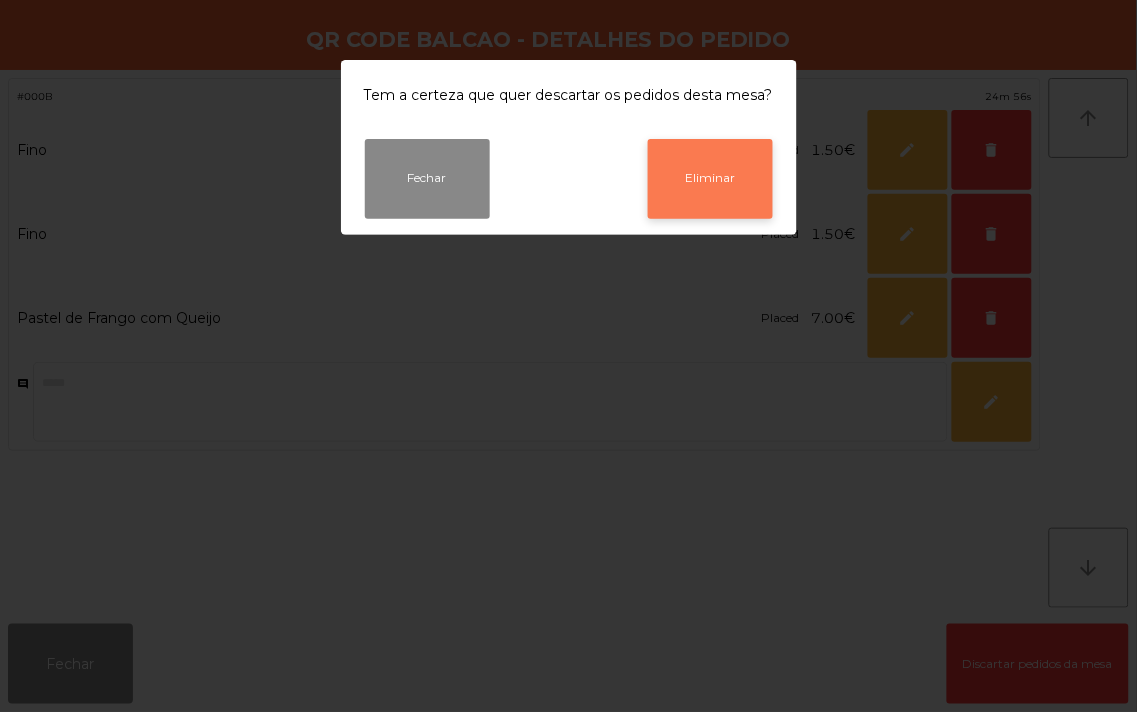 click on "Eliminar" 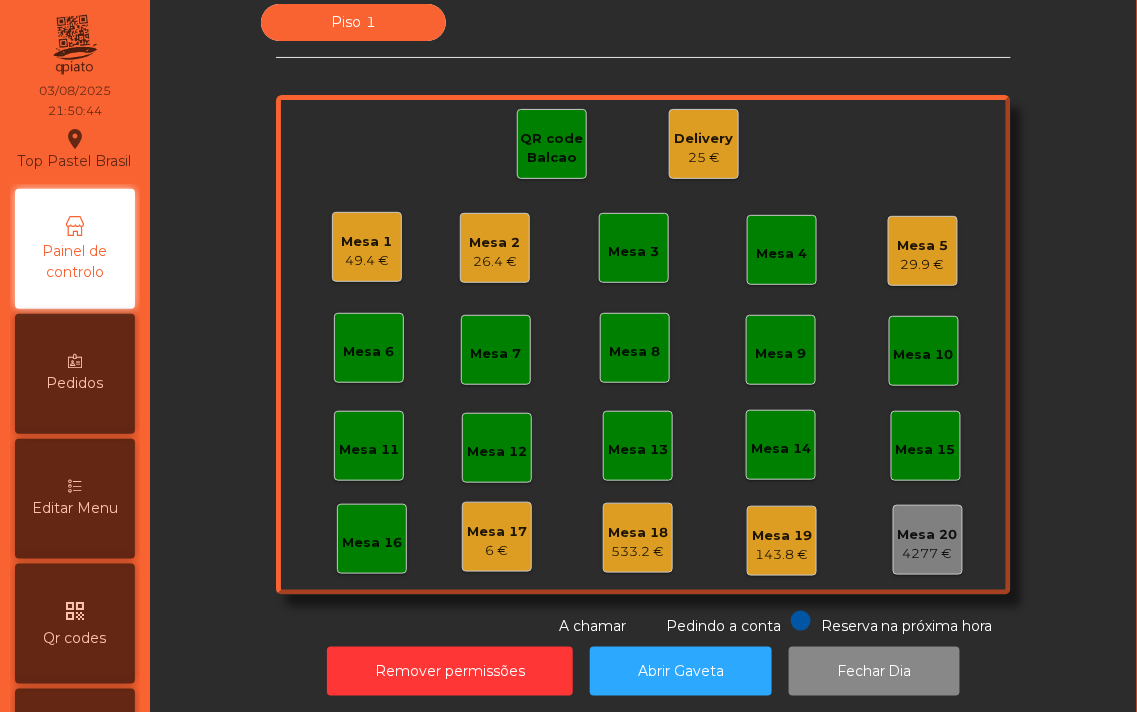 click on "QR code Balcao" 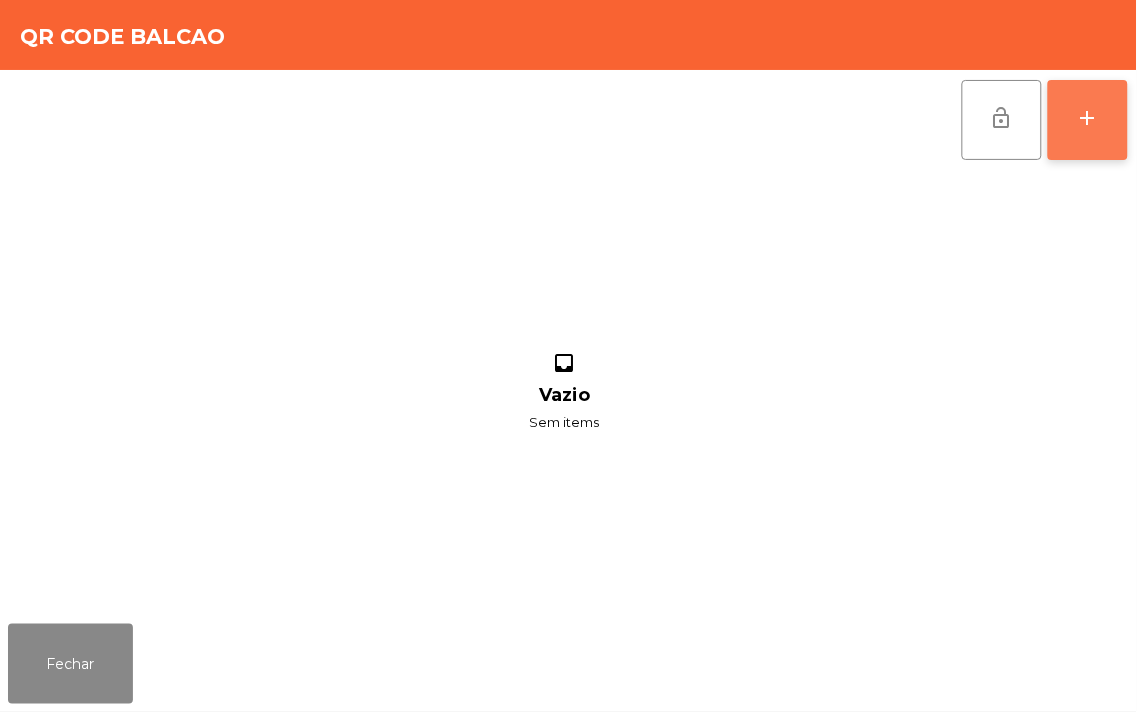 click on "add" 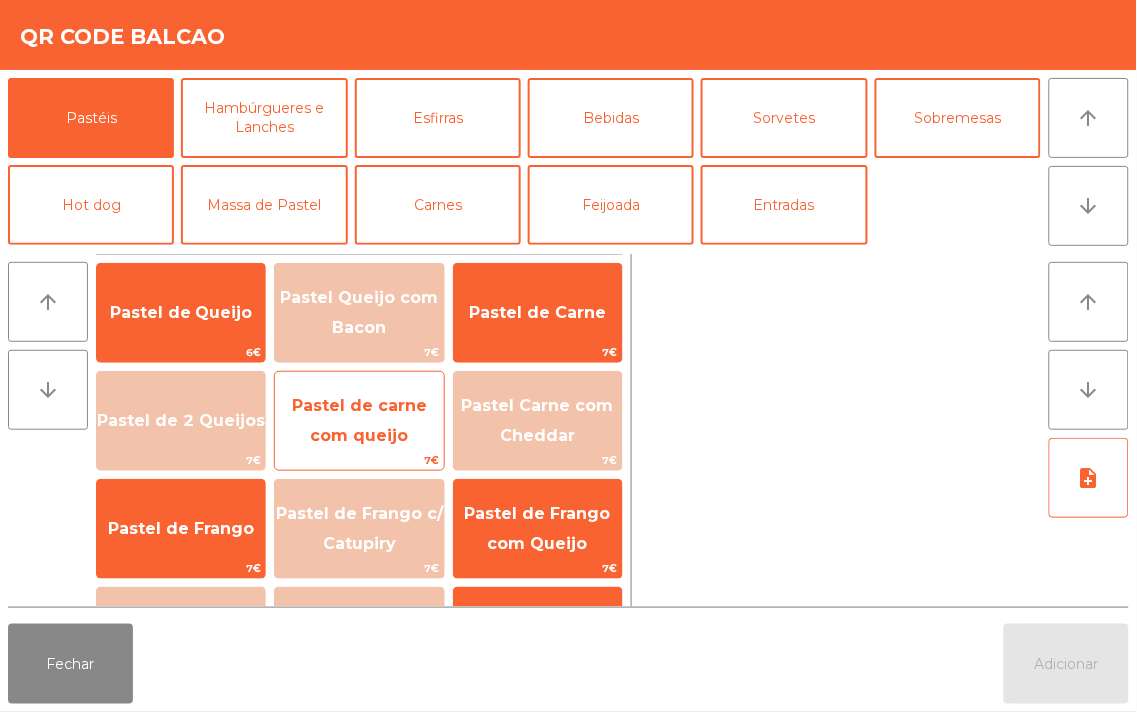 click on "Pastel de carne com queijo" 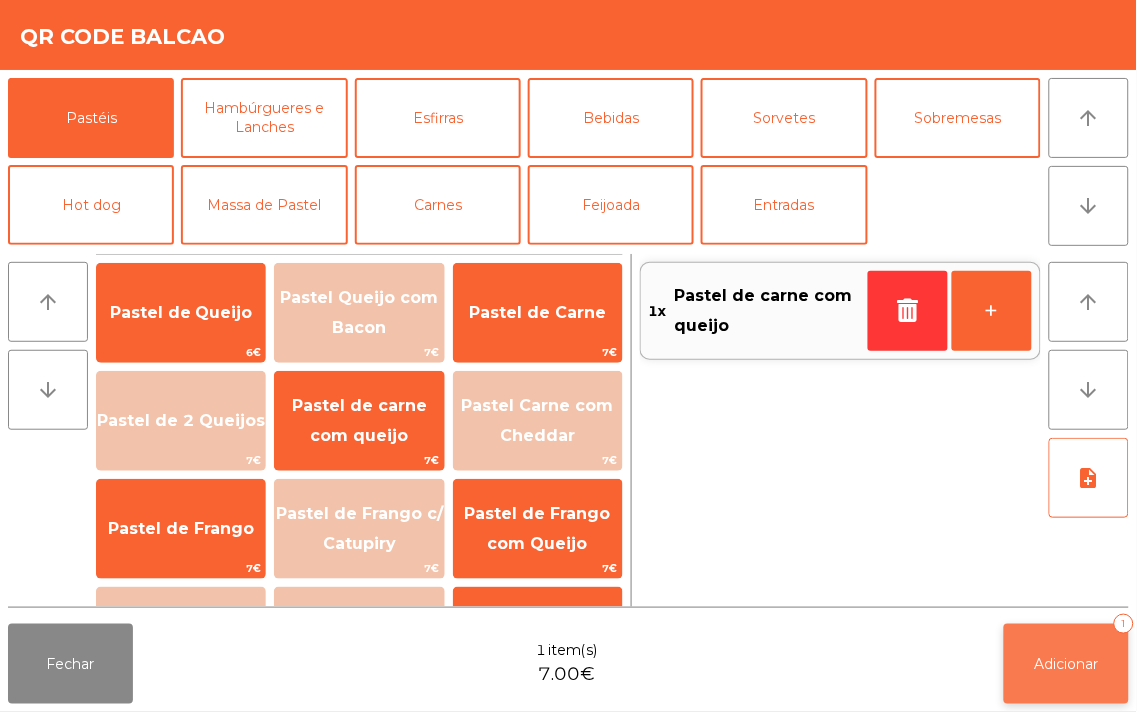 click on "Adicionar" 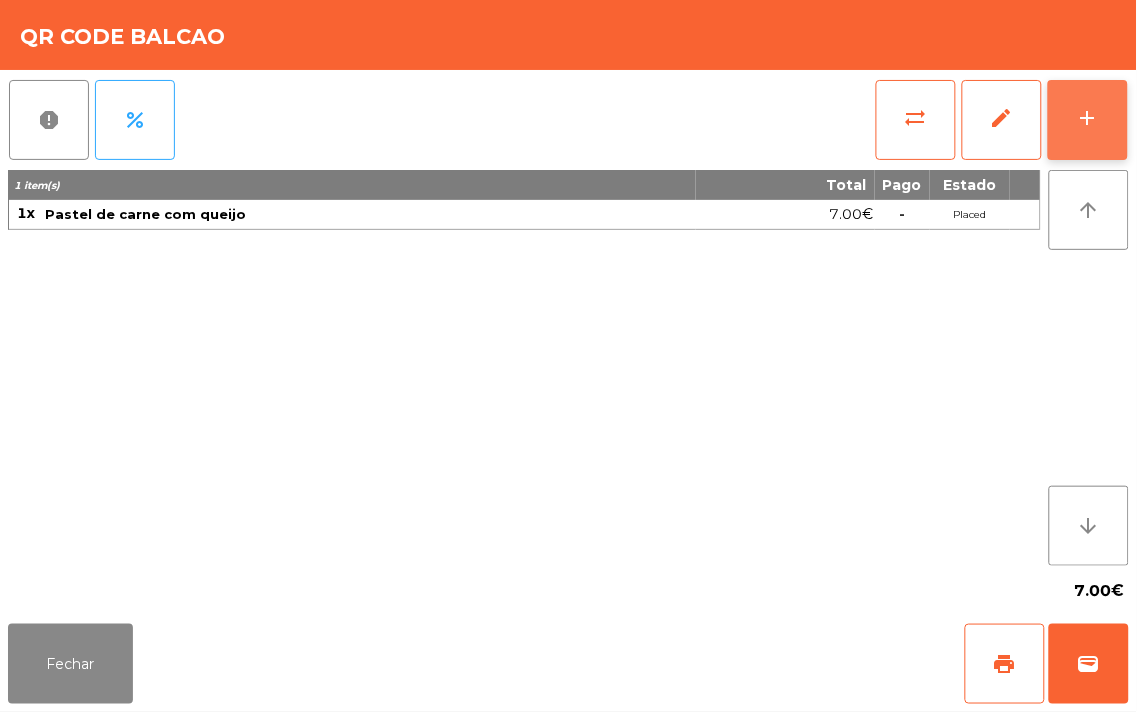 click on "add" 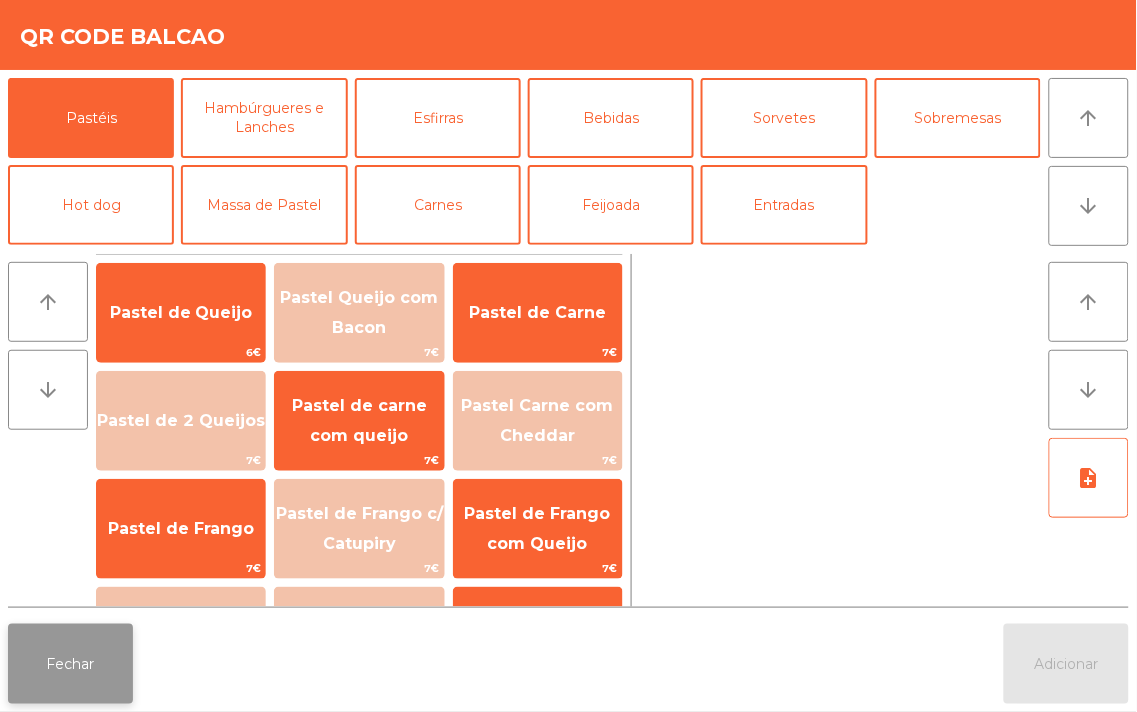 click on "Fechar" 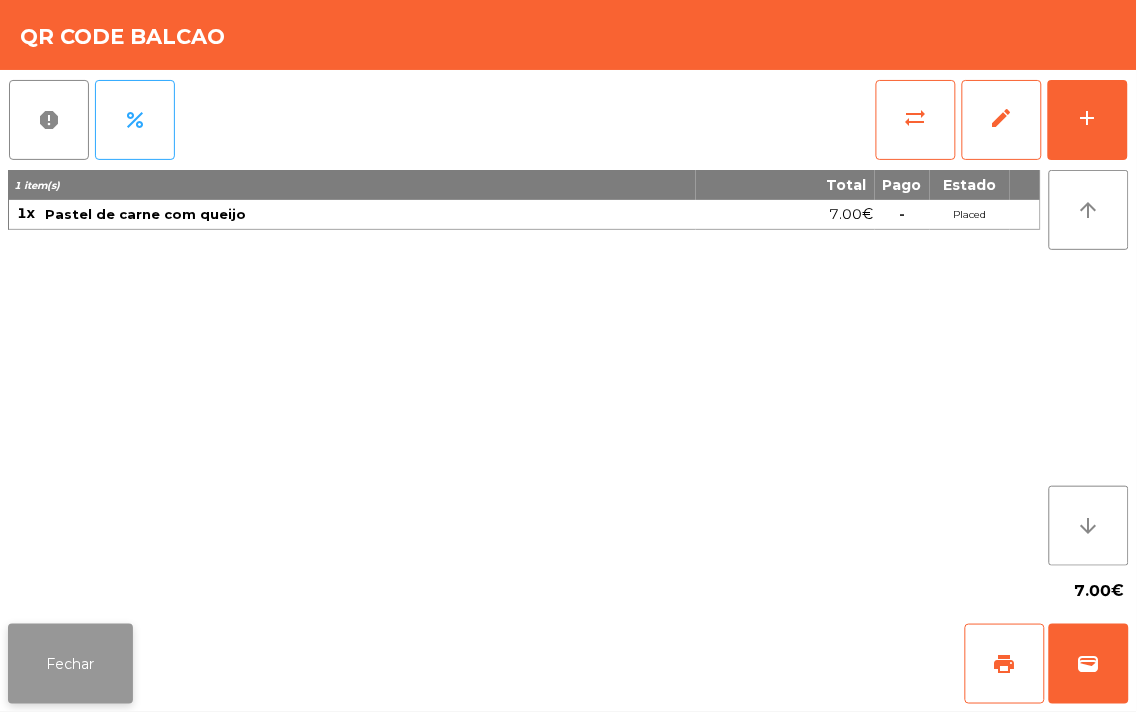 click on "Fechar" 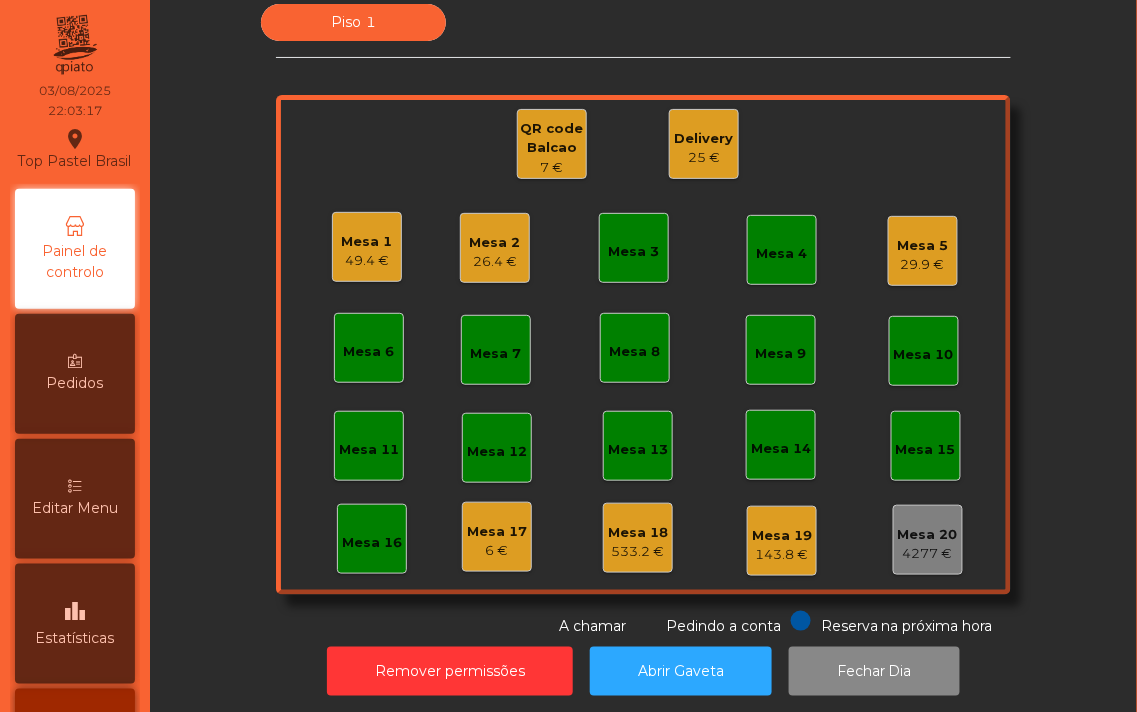 click on "25 €" 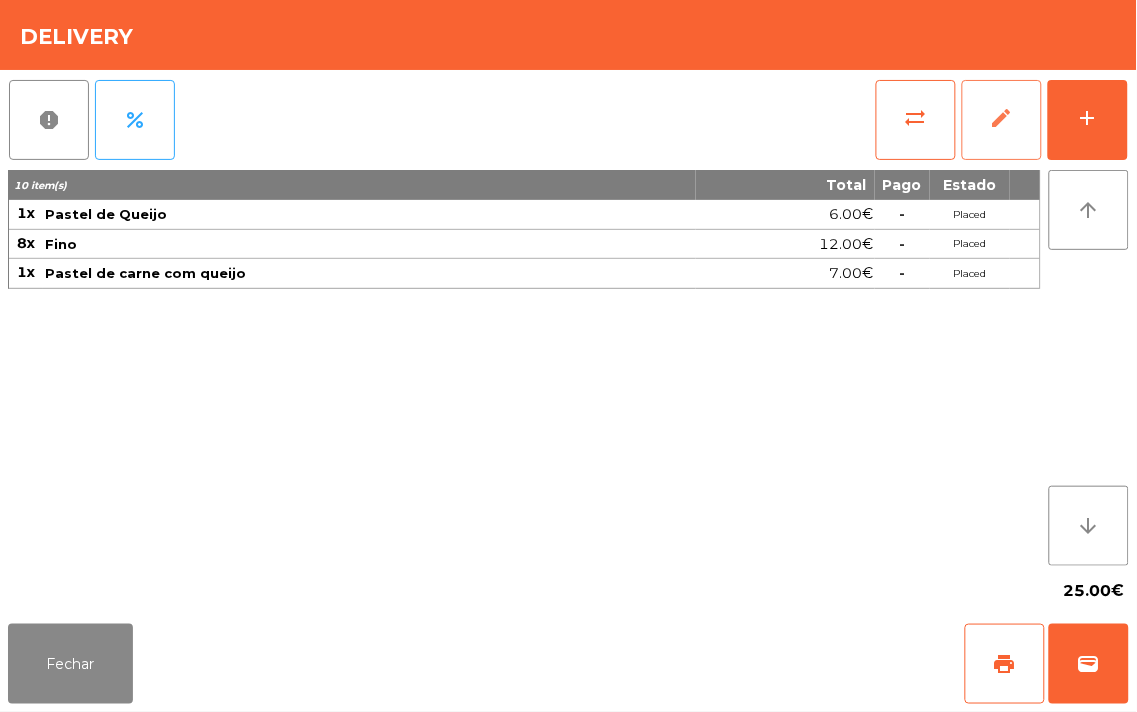 click on "edit" 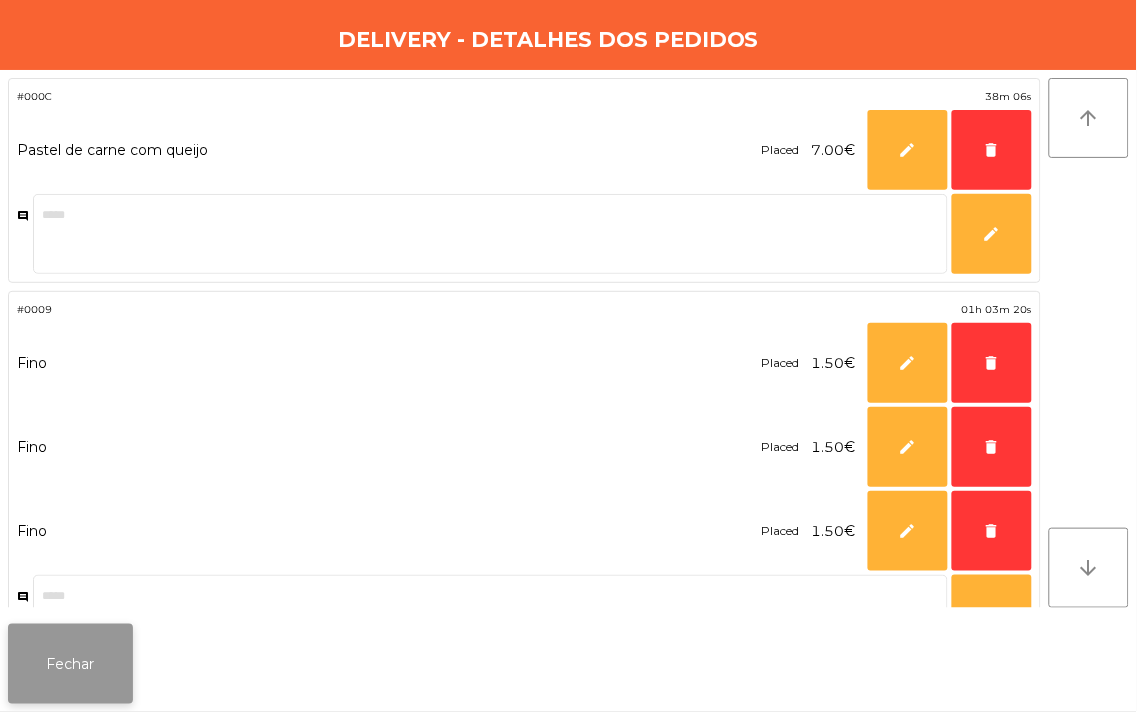 click on "Fechar" 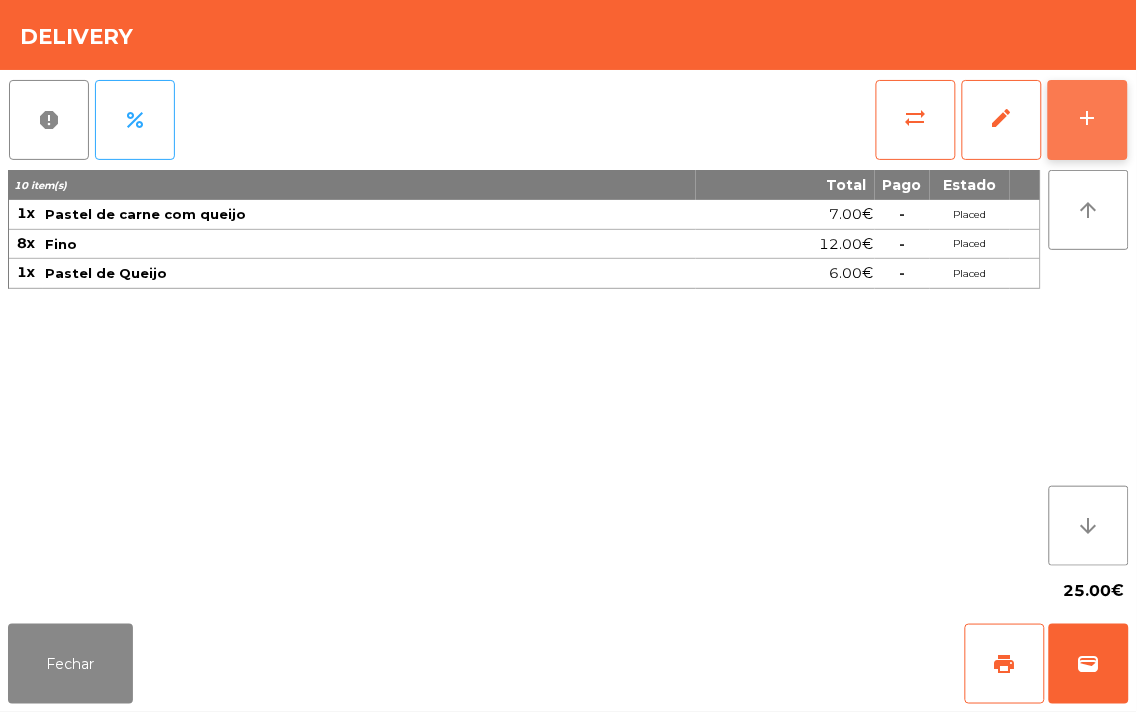 click on "add" 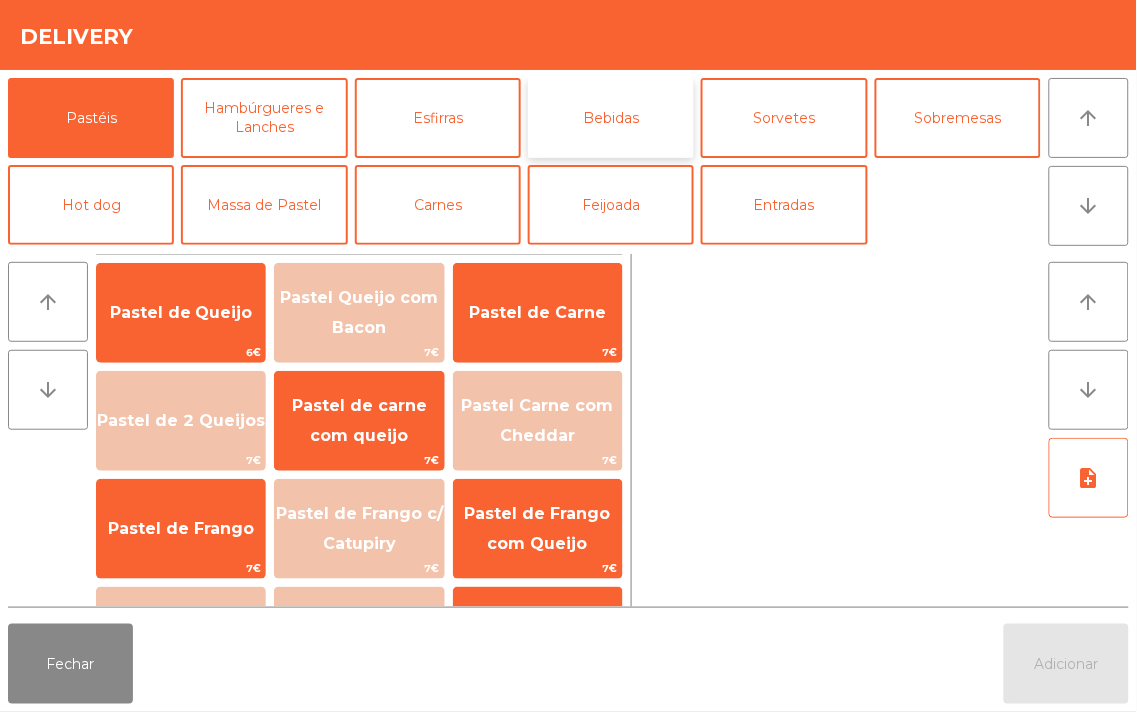click on "Bebidas" 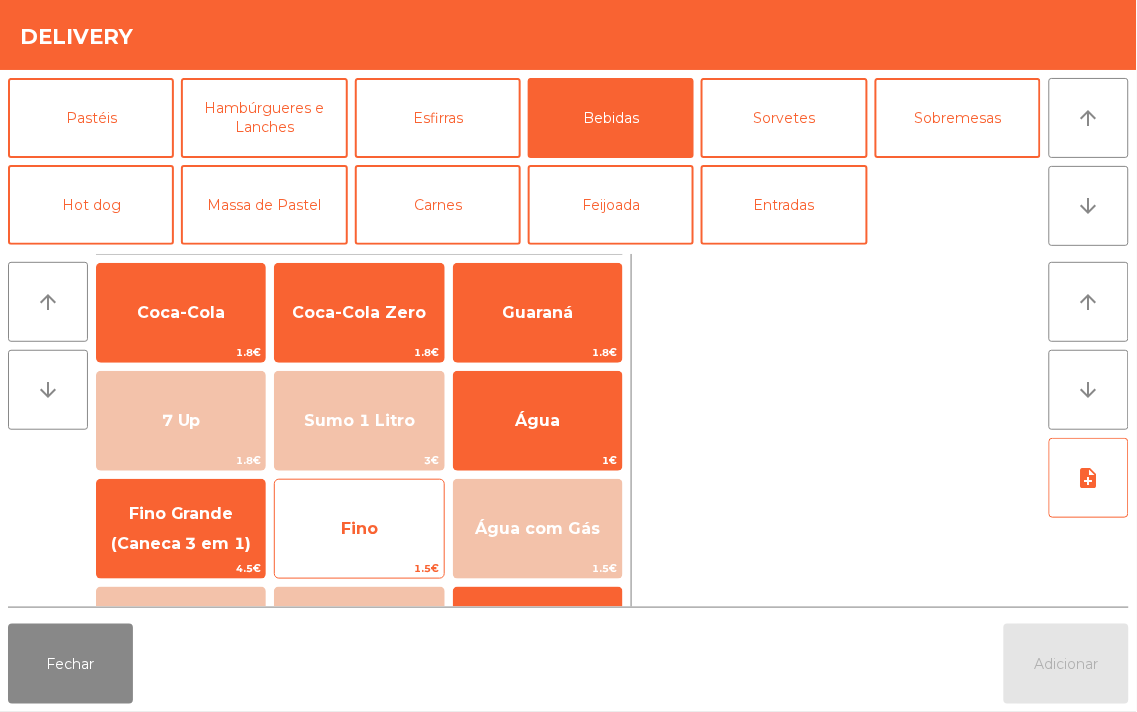 click on "Fino" 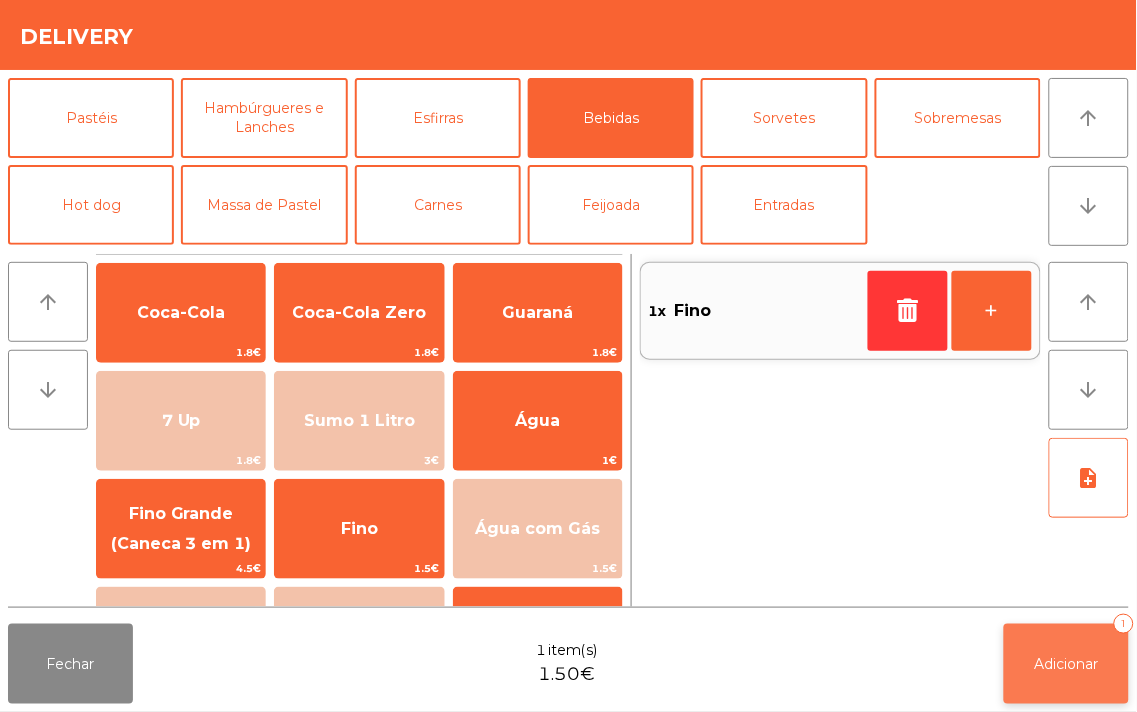 click on "Adicionar" 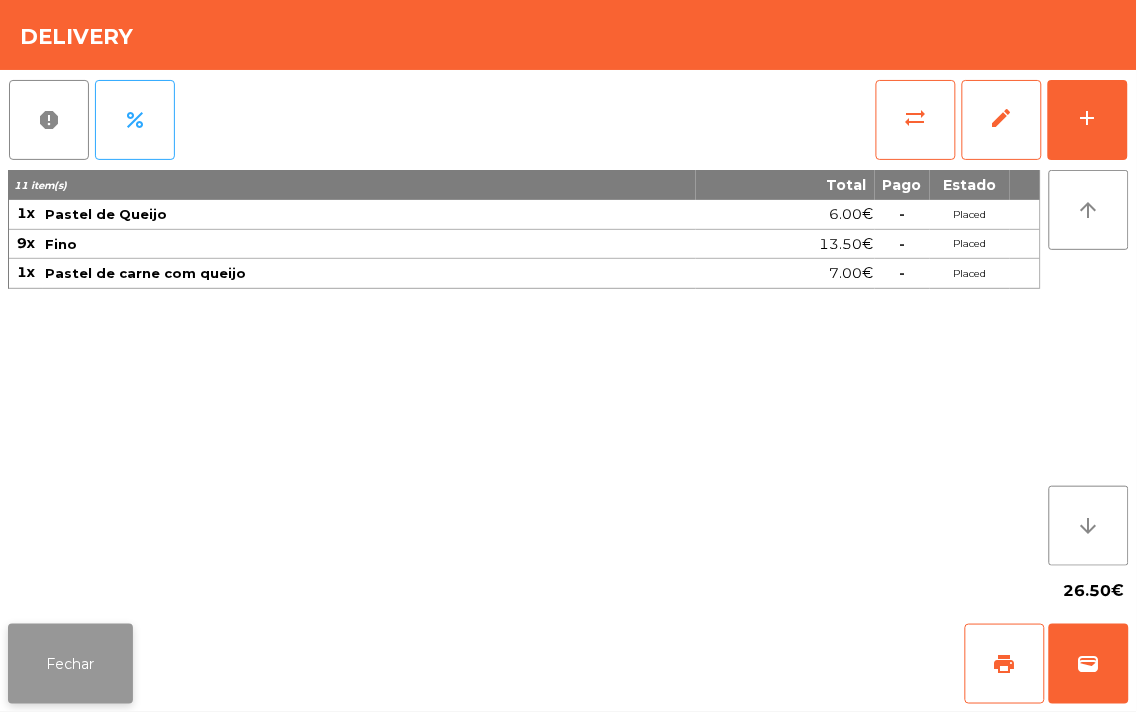 click on "Fechar" 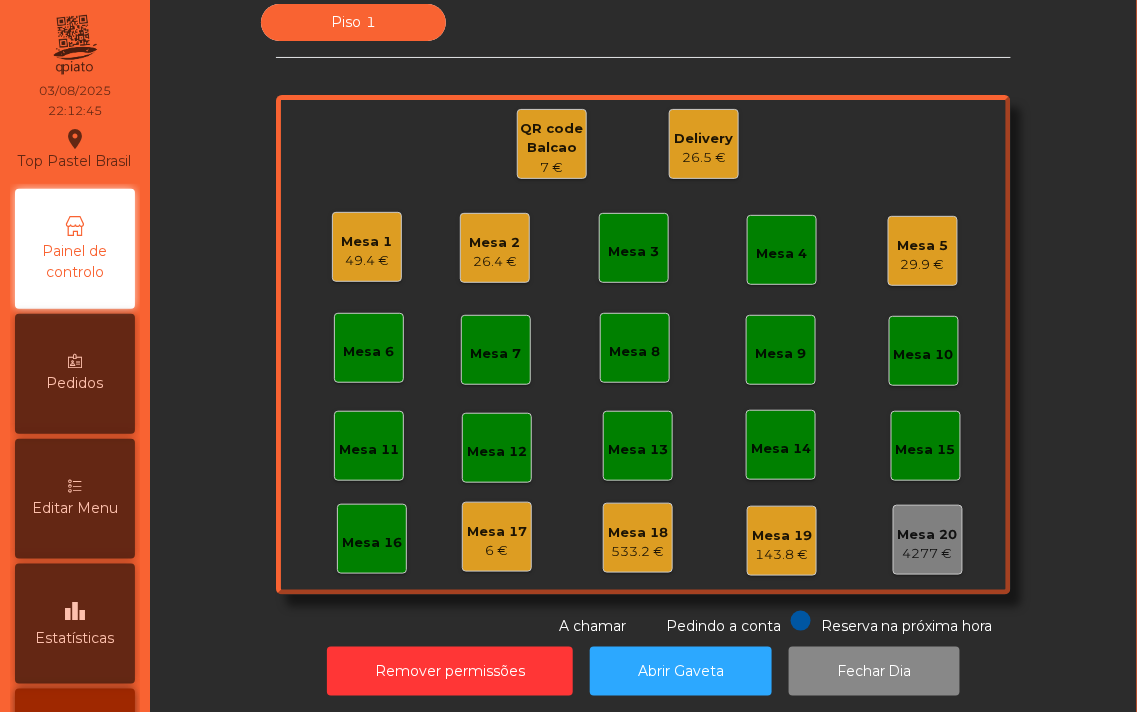 click on "Mesa 1" 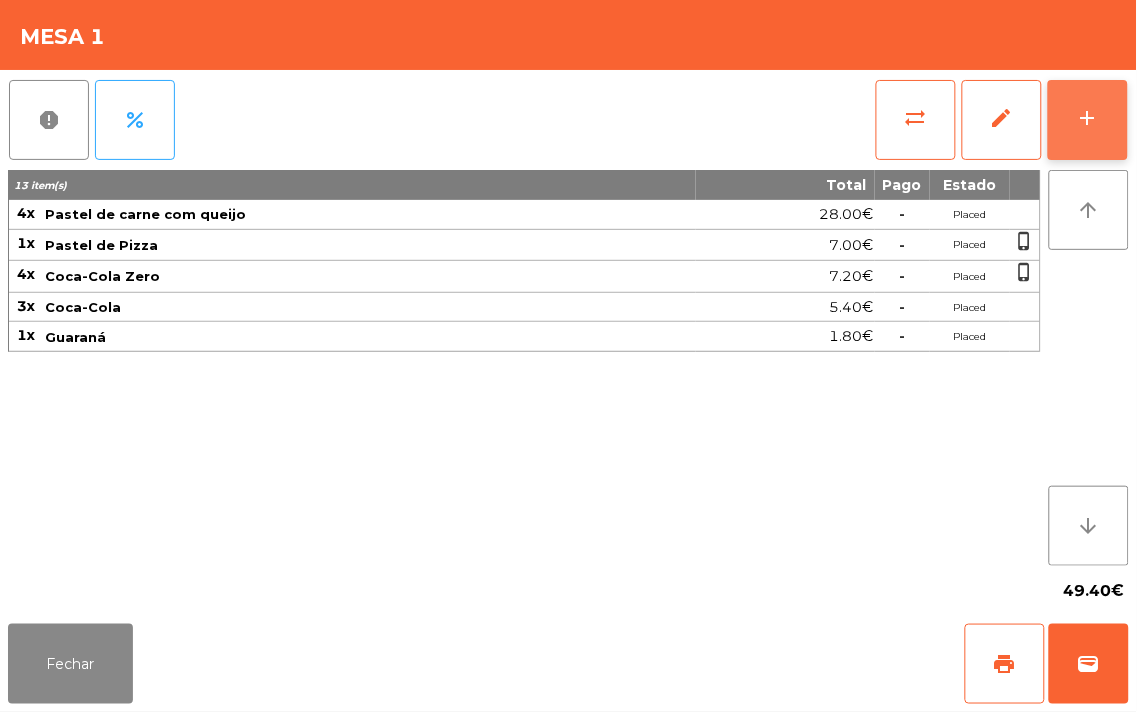 click on "add" 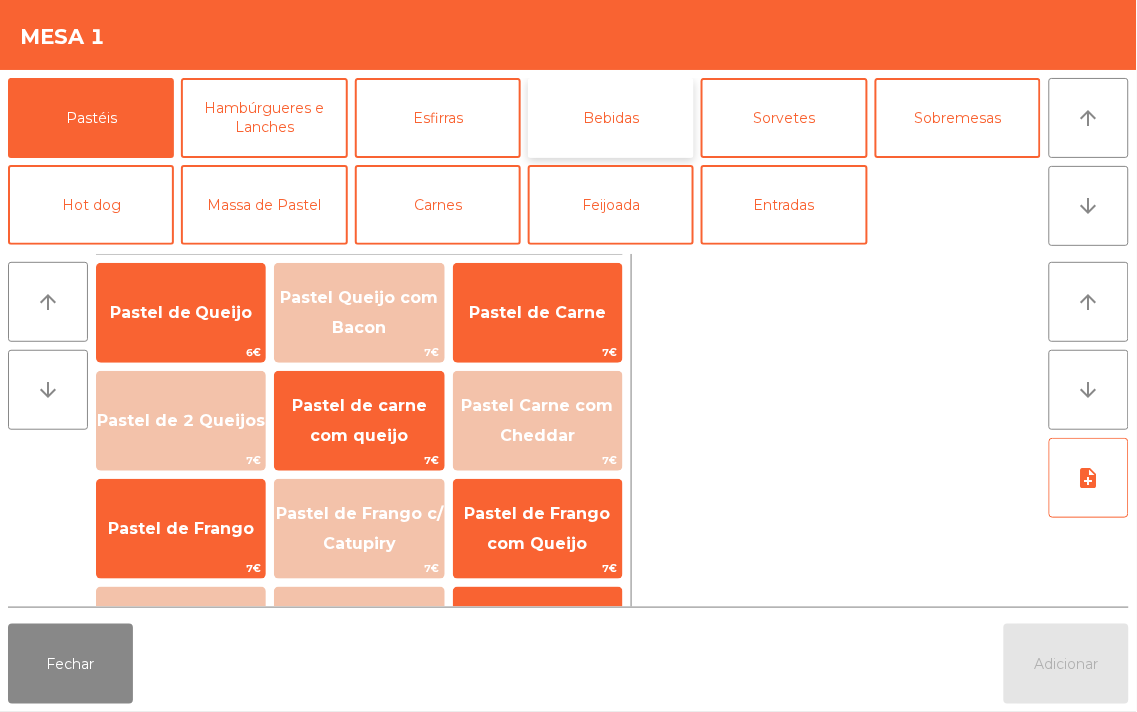 click on "Bebidas" 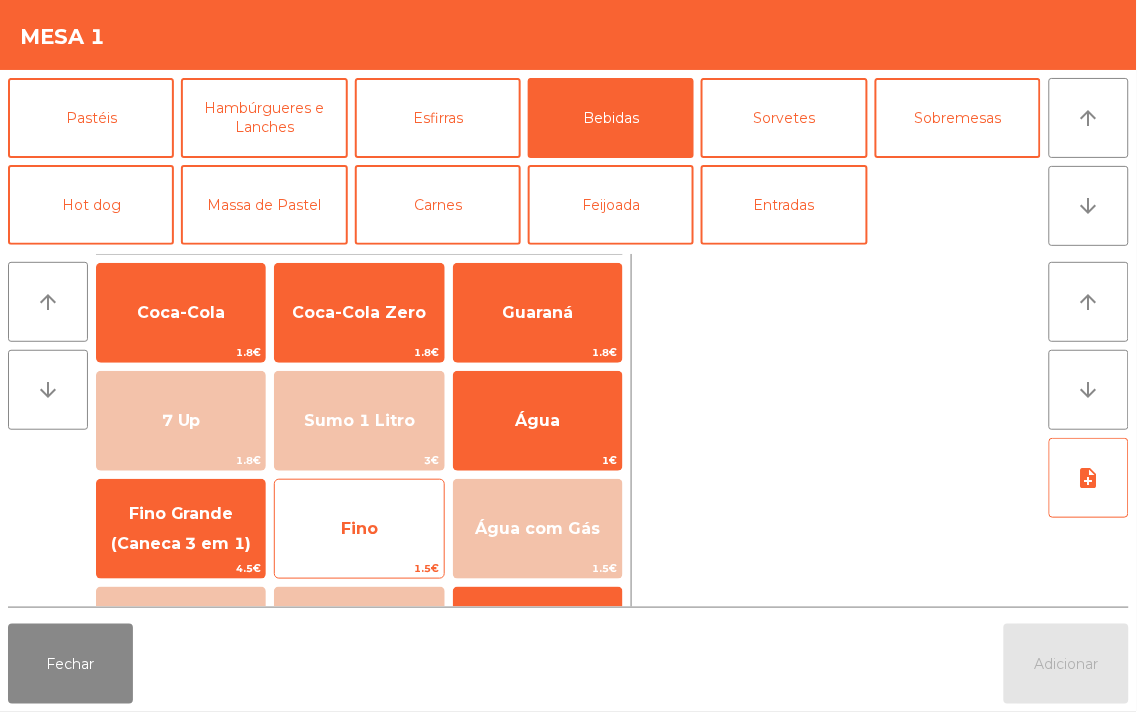 click on "Fino" 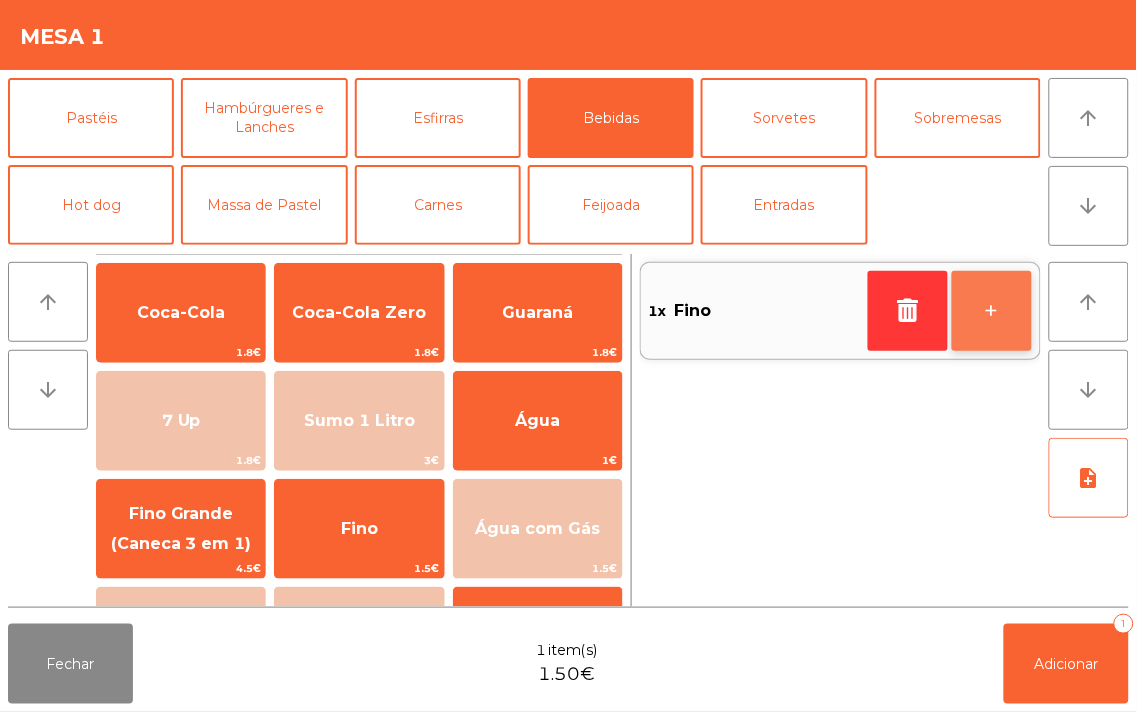 click on "+" 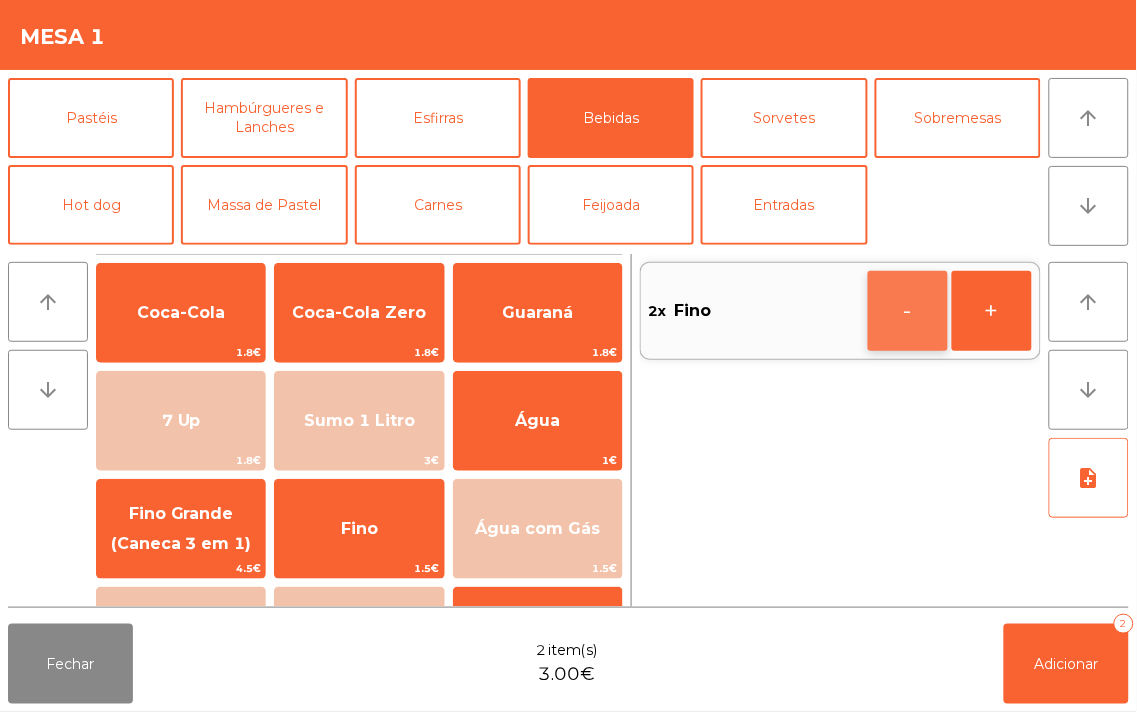 click on "-" 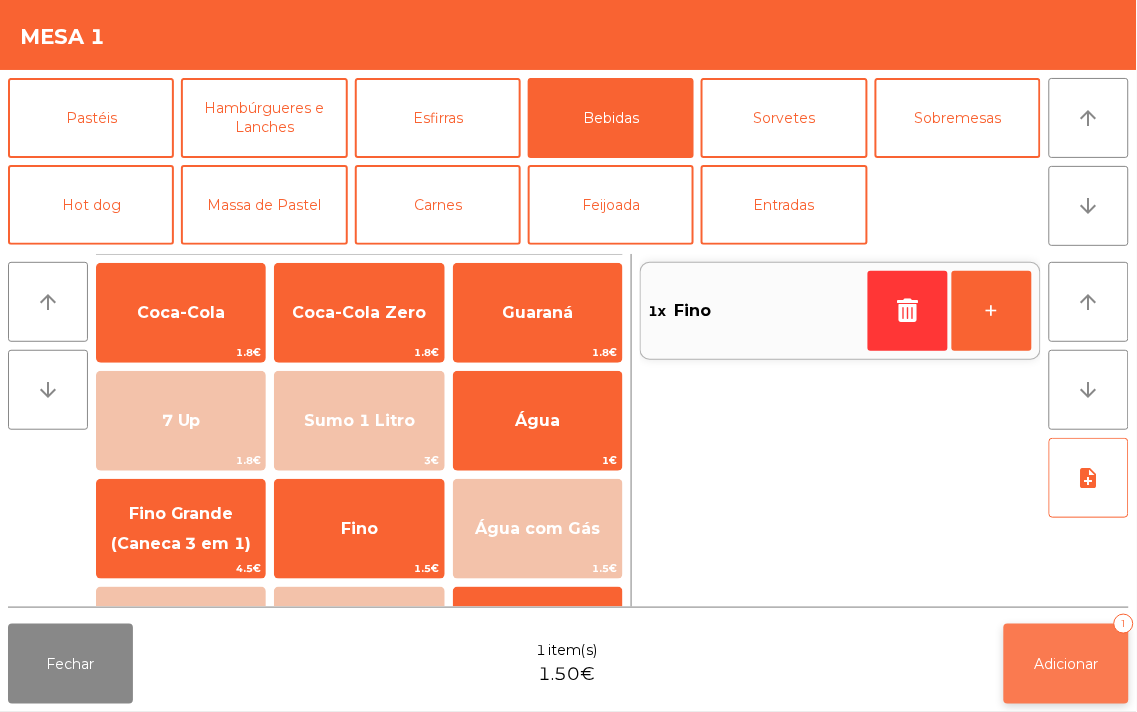 click on "Adicionar" 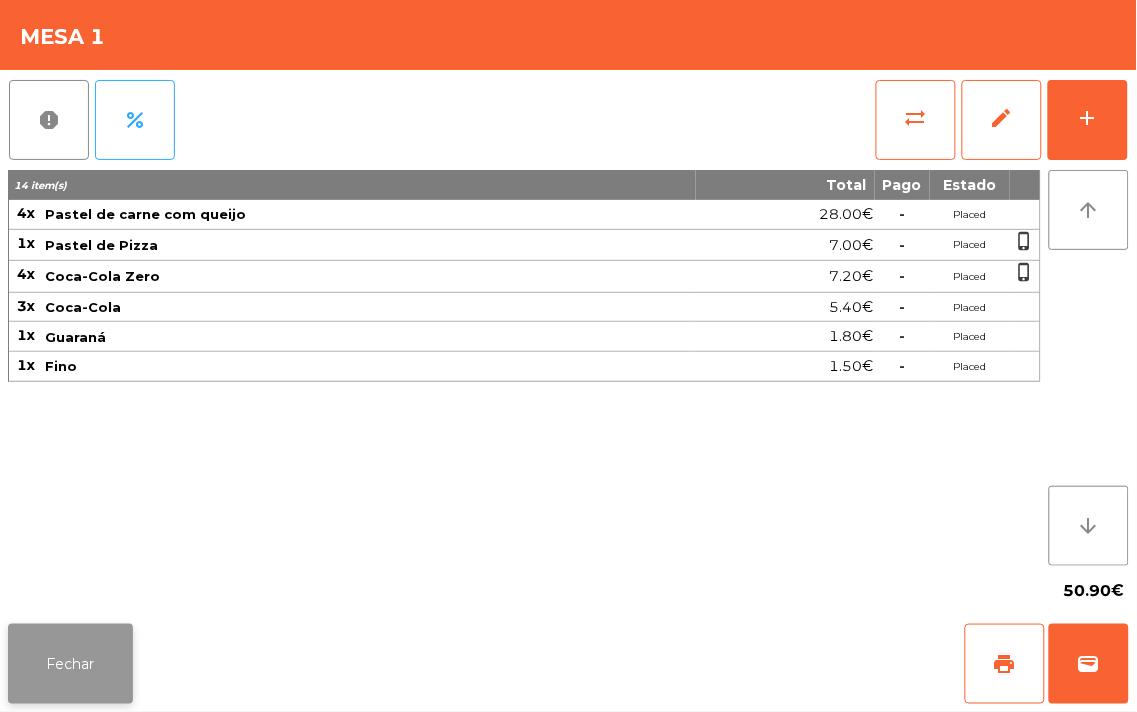 click on "Fechar" 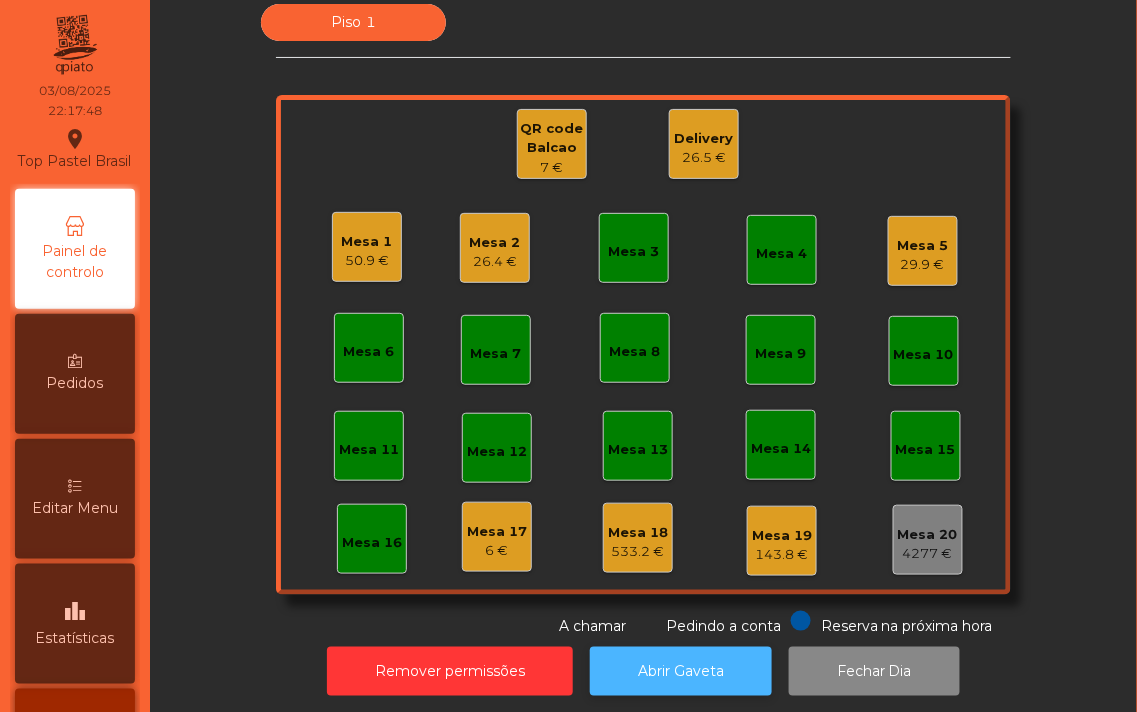 click on "Abrir Gaveta" 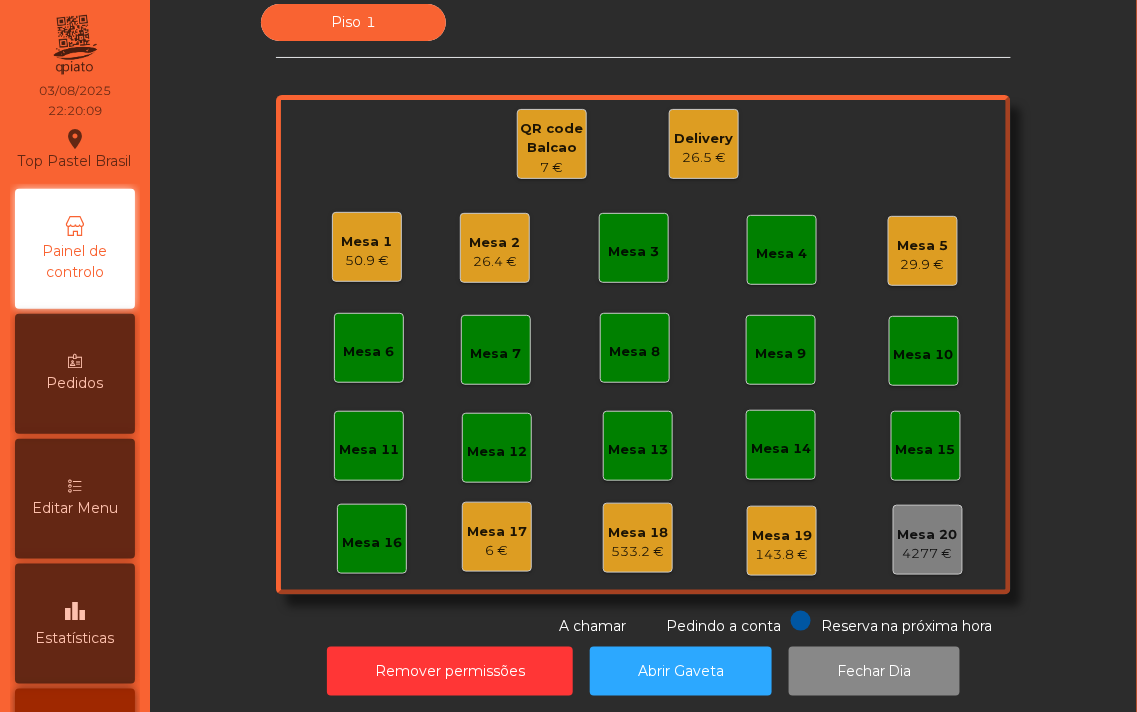 click on "Mesa 5" 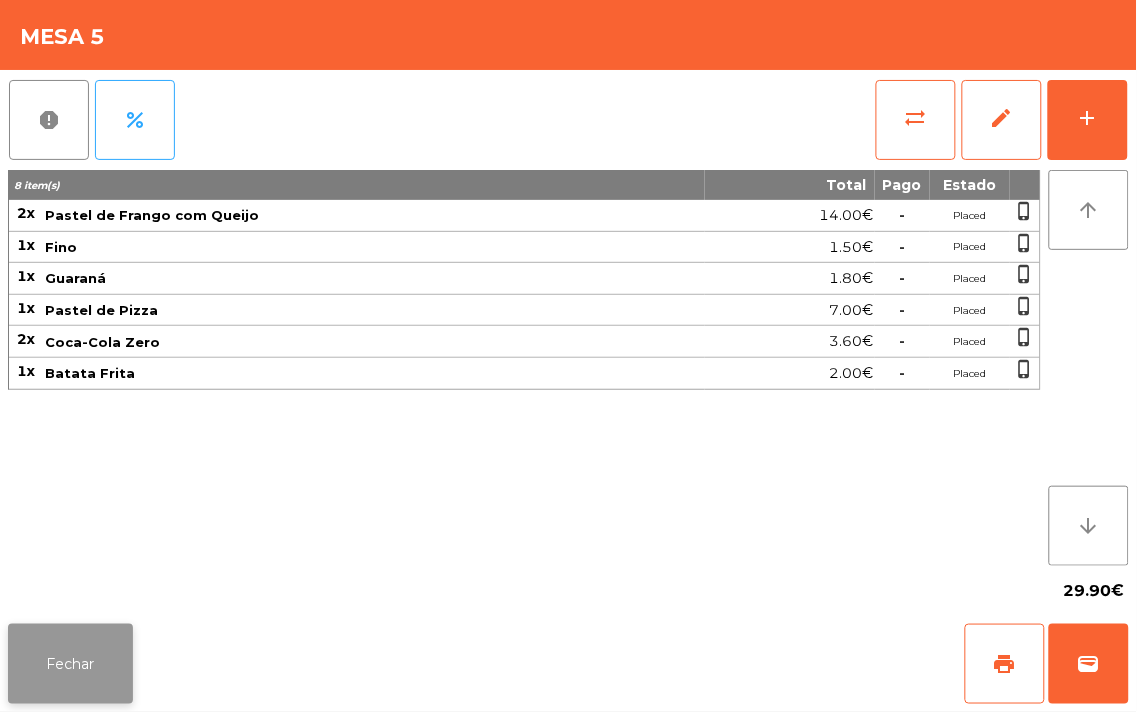 click on "Fechar" 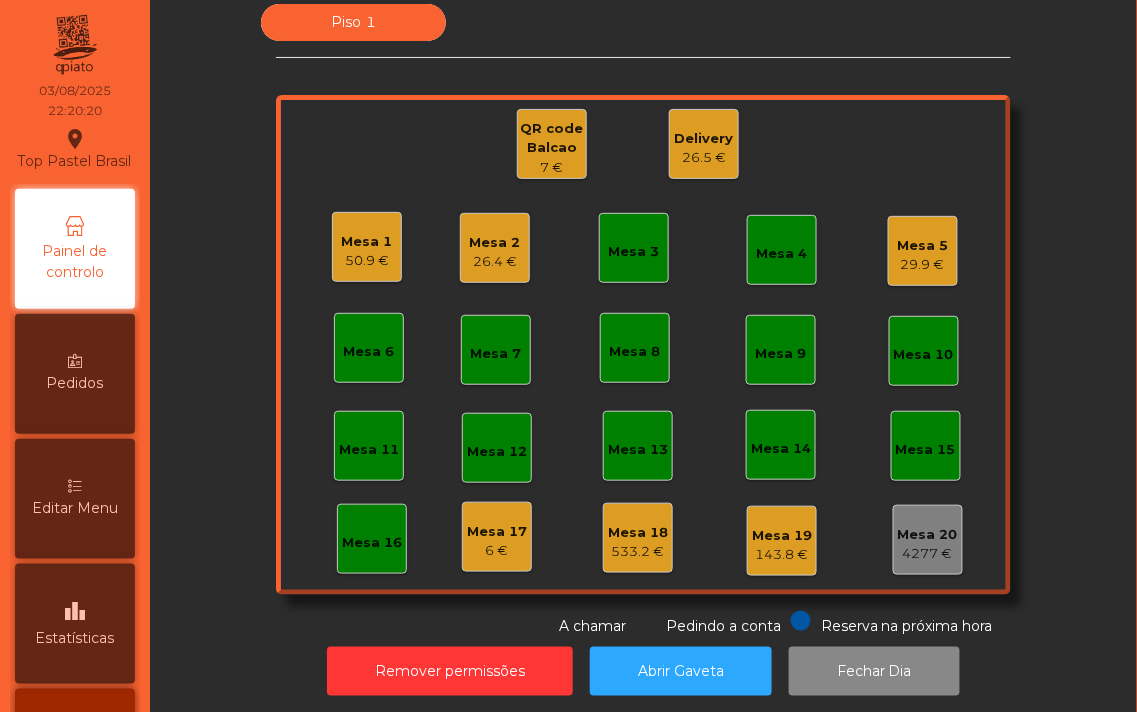 click on "50.9 €" 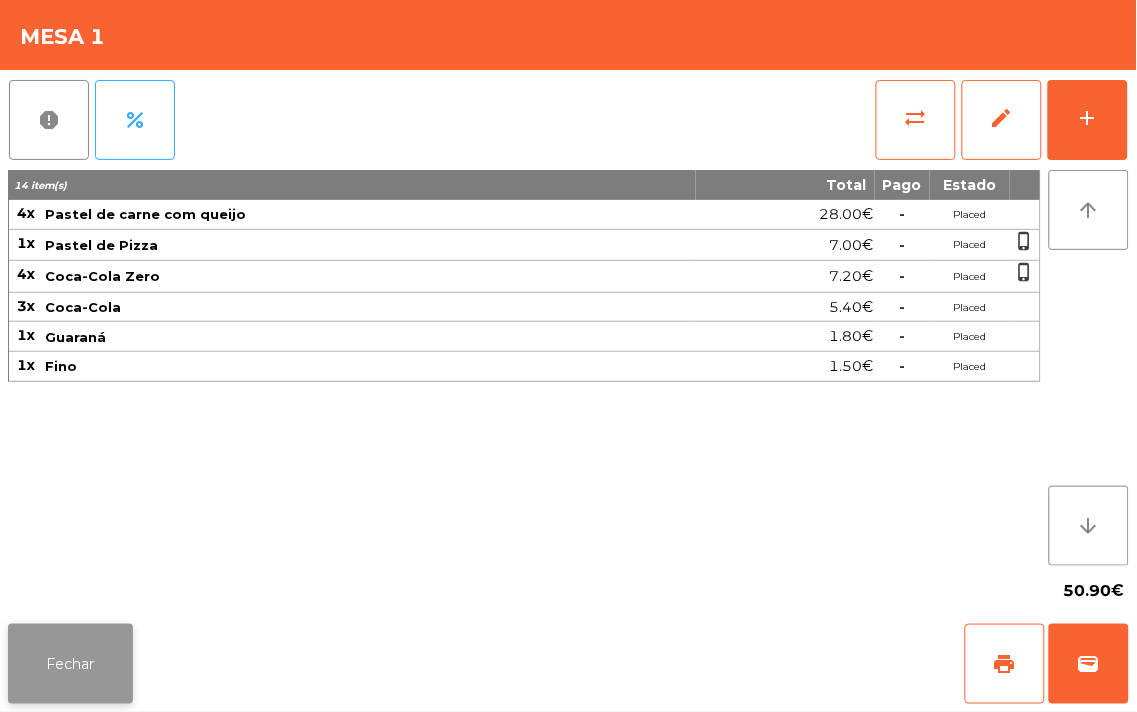 click on "Fechar" 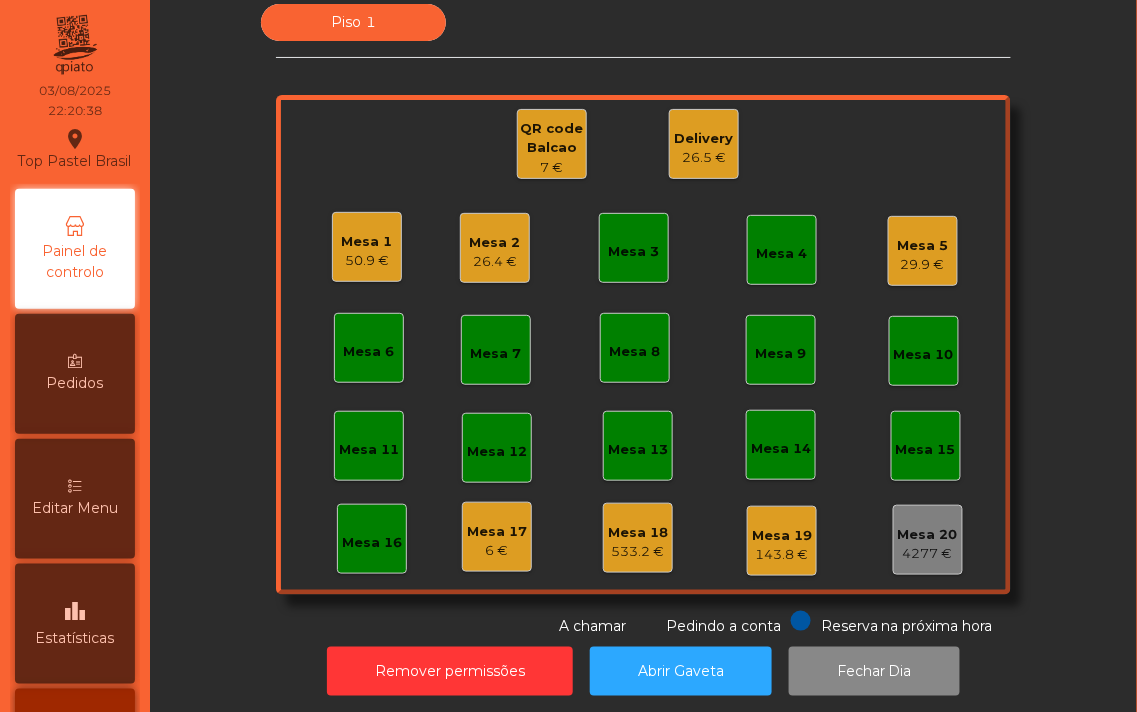 click on "Mesa 1" 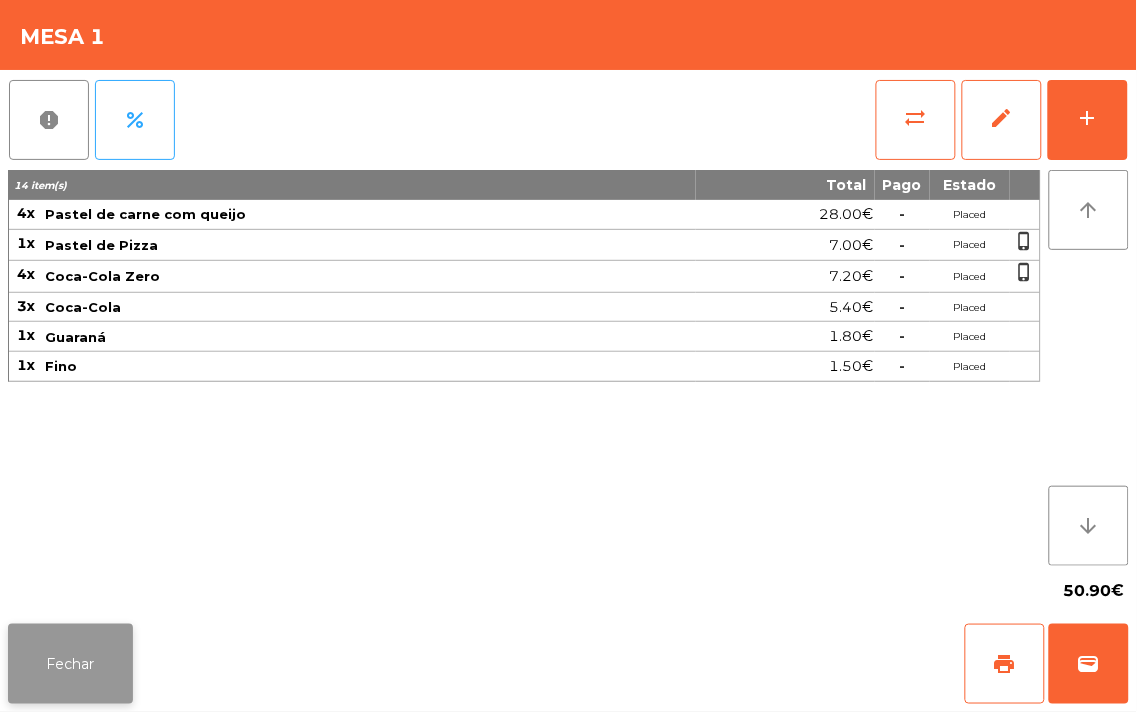 click on "Fechar" 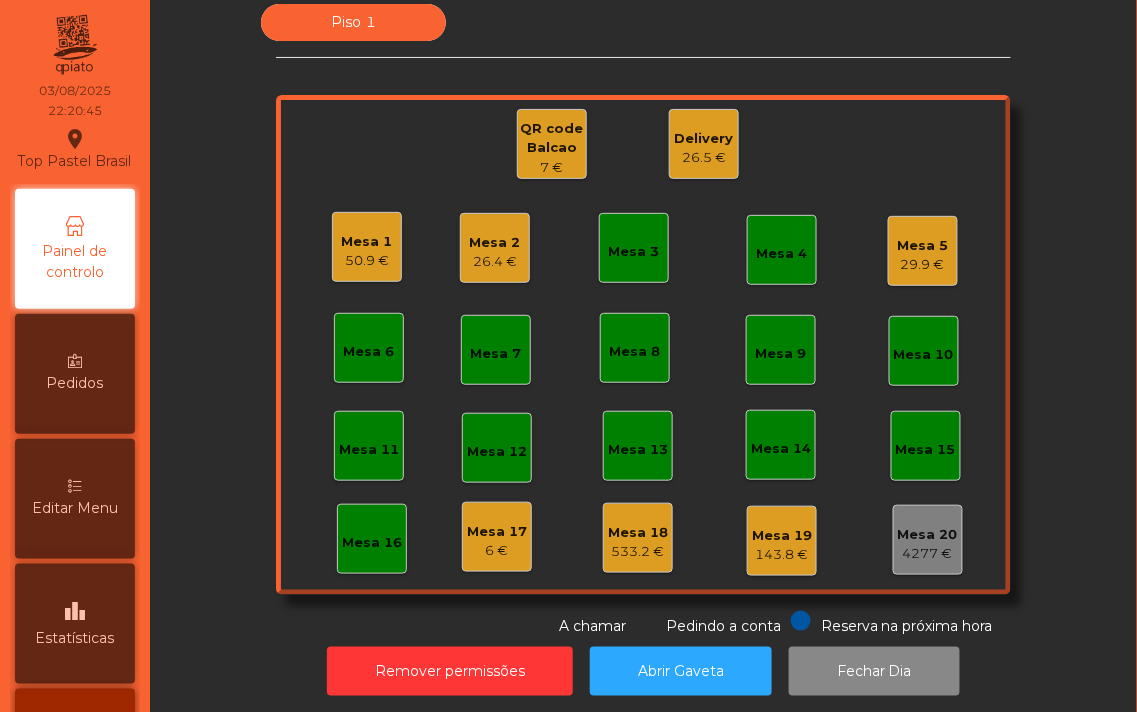 click on "26.4 €" 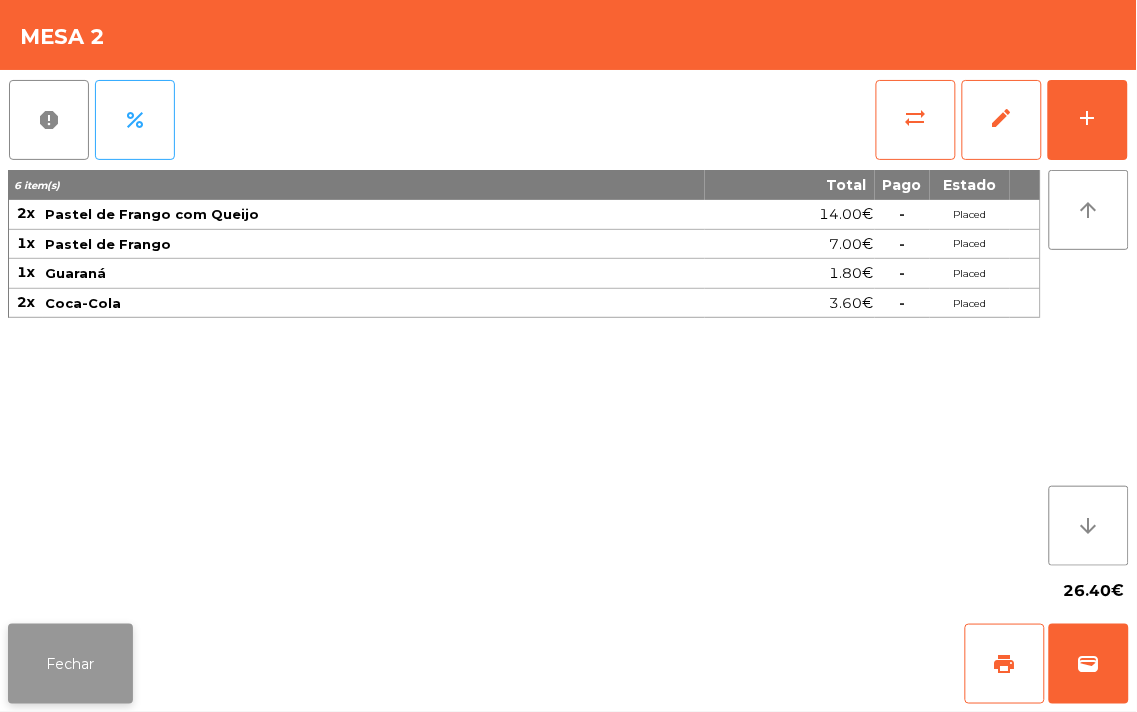 click on "Fechar" 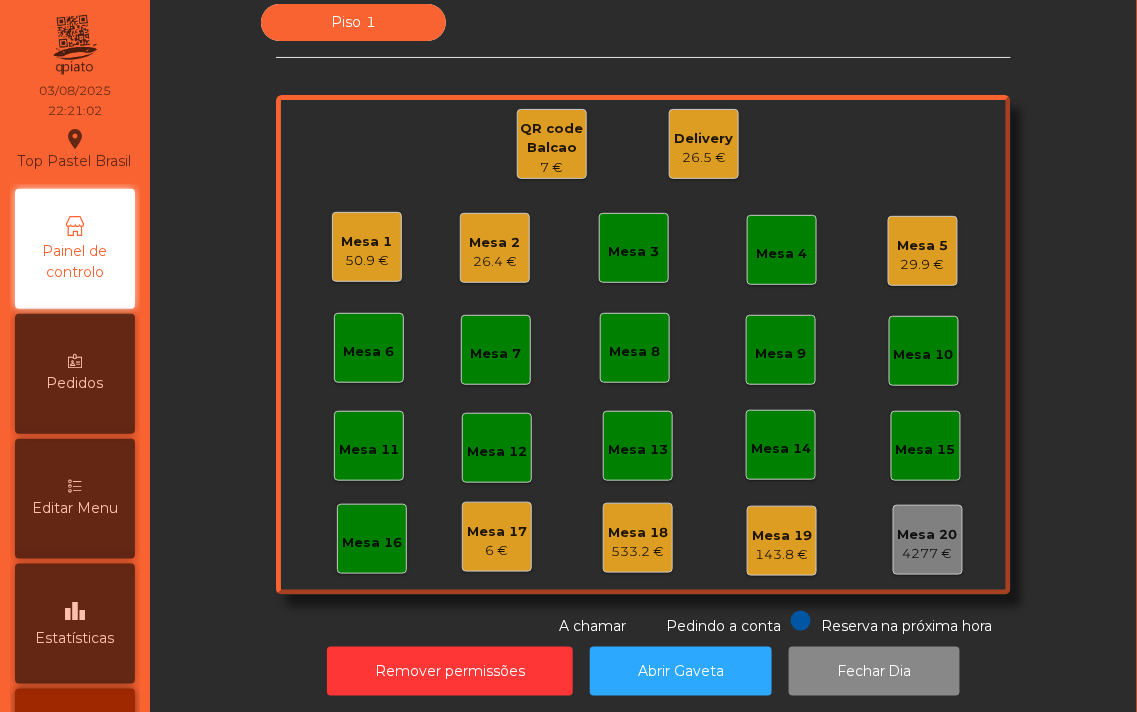 click on "Mesa 2   26.4 €" 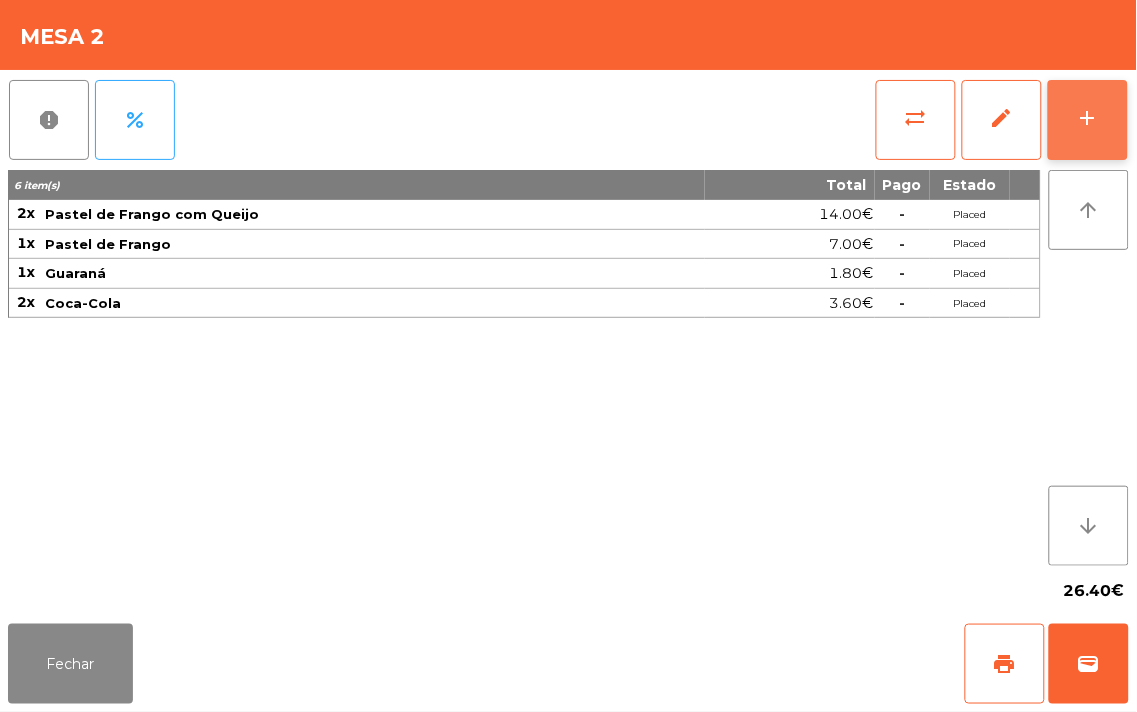 click on "add" 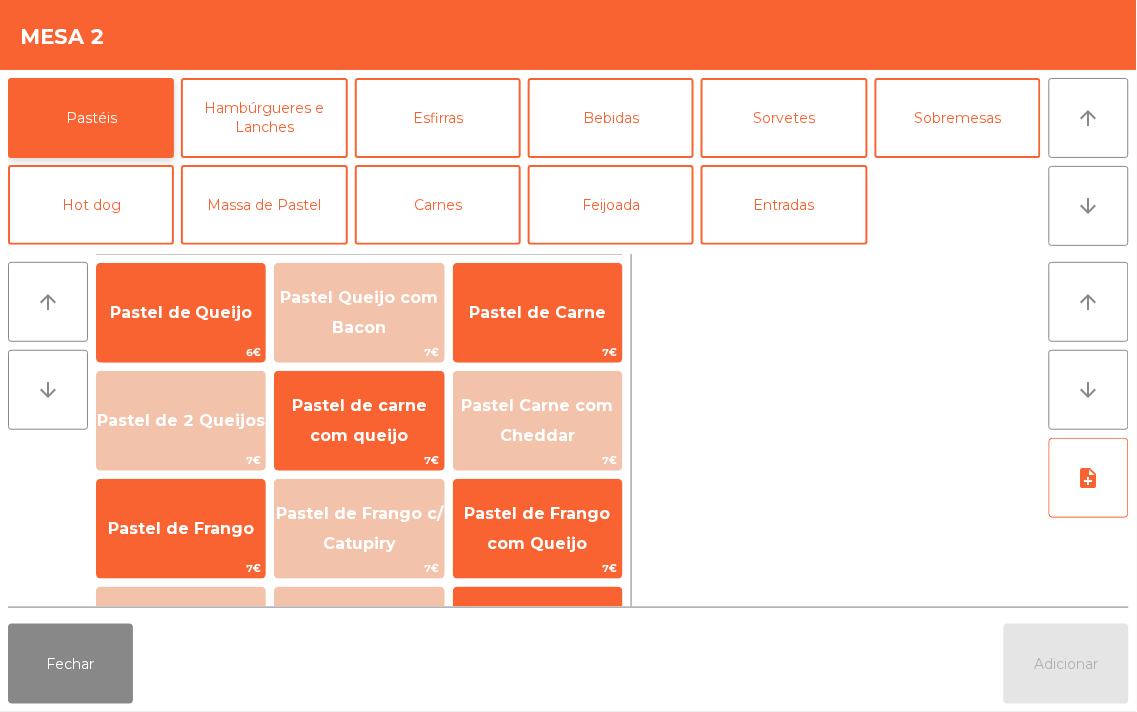 click on "Pastéis" 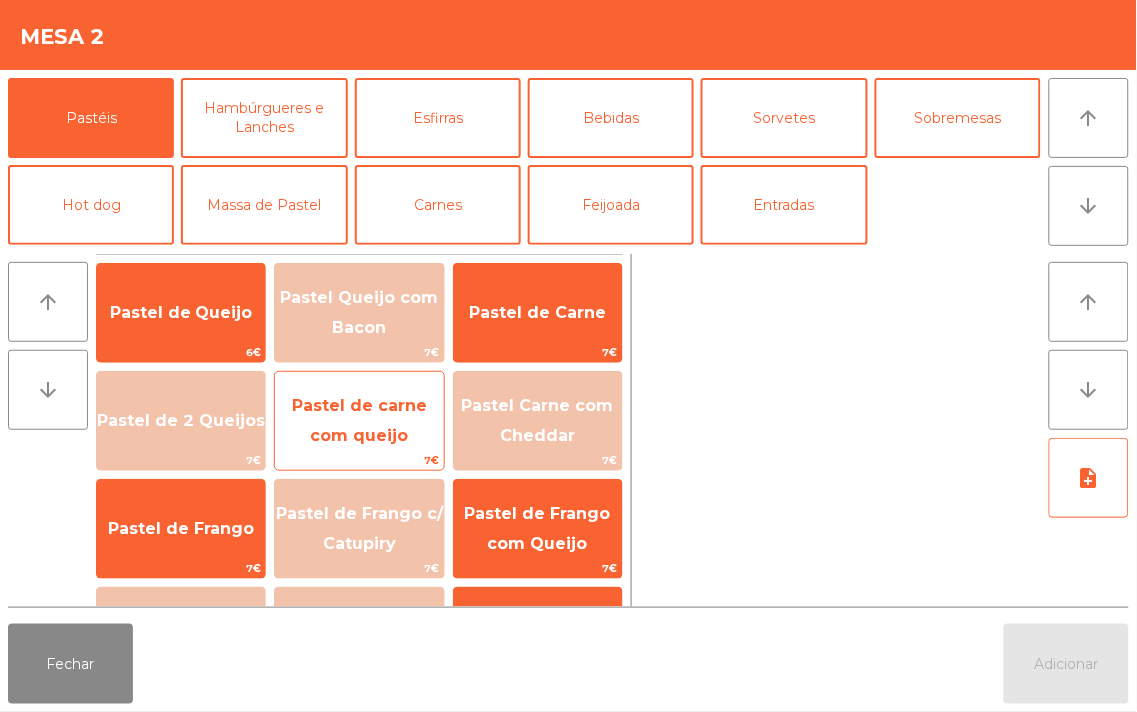 click on "Pastel de carne com queijo" 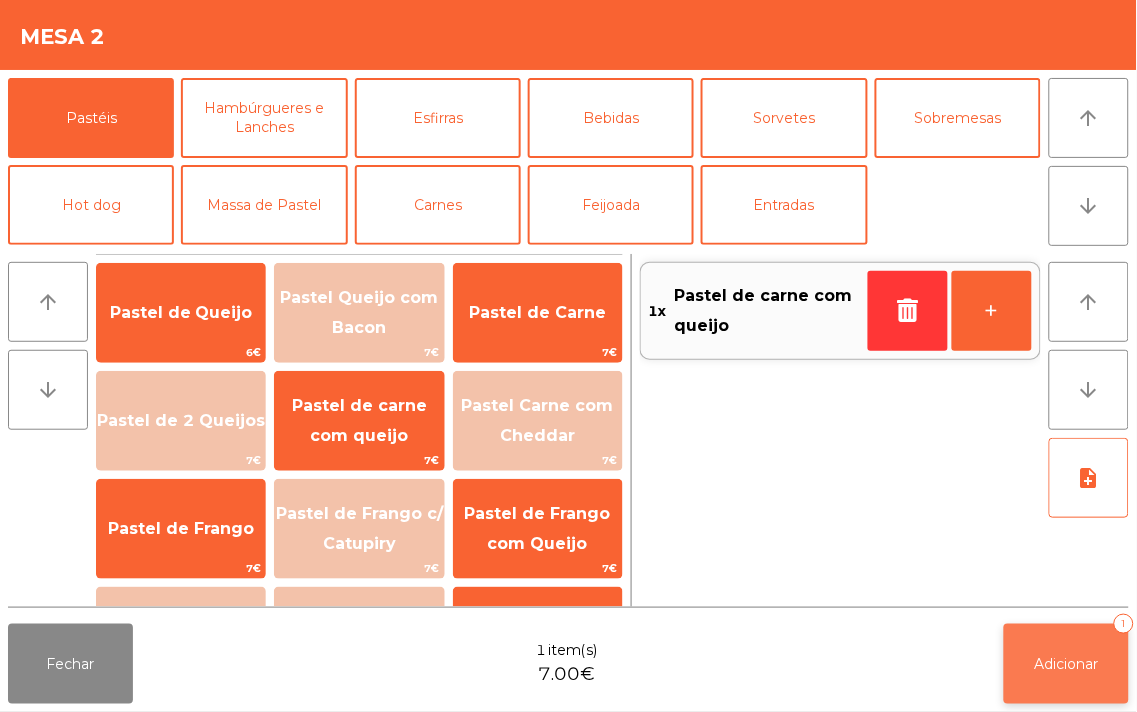click on "Adicionar   1" 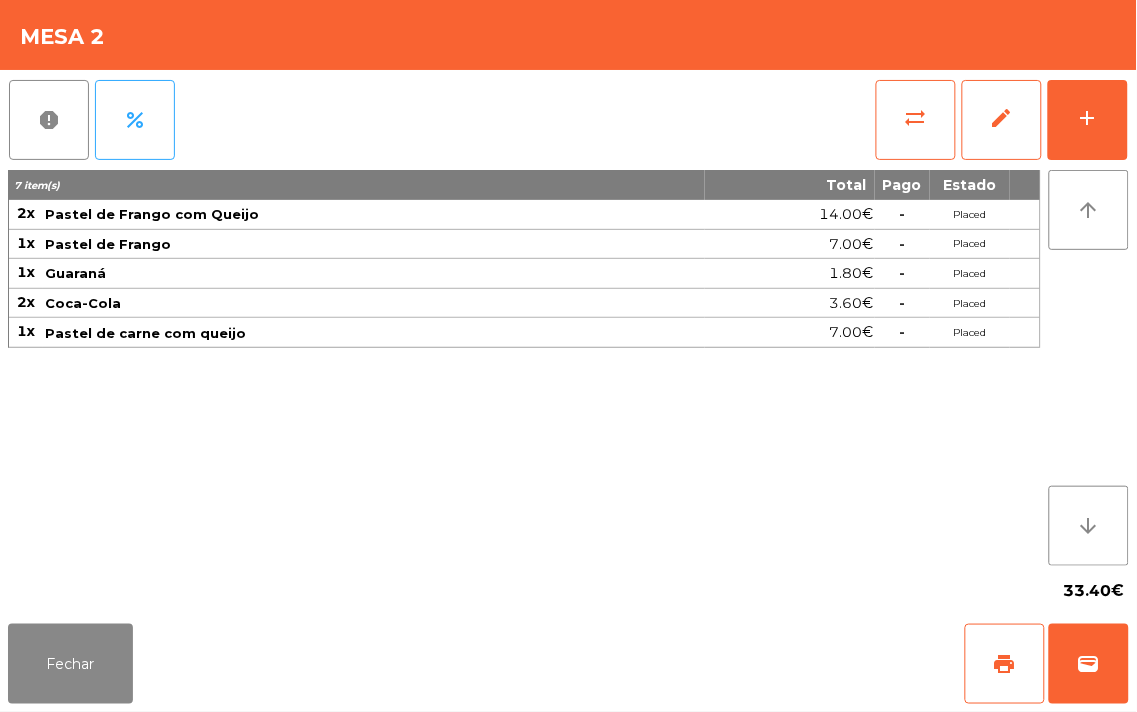 click on "7 item(s) Total Pago Estado 2x Pastel de Frango com Queijo 14.00€  -  Placed 1x Pastel de Frango 7.00€  -  Placed 1x Guaraná 1.80€  -  Placed 2x Coca-Cola 3.60€  -  Placed 1x Pastel de carne com queijo 7.00€  -  Placed" 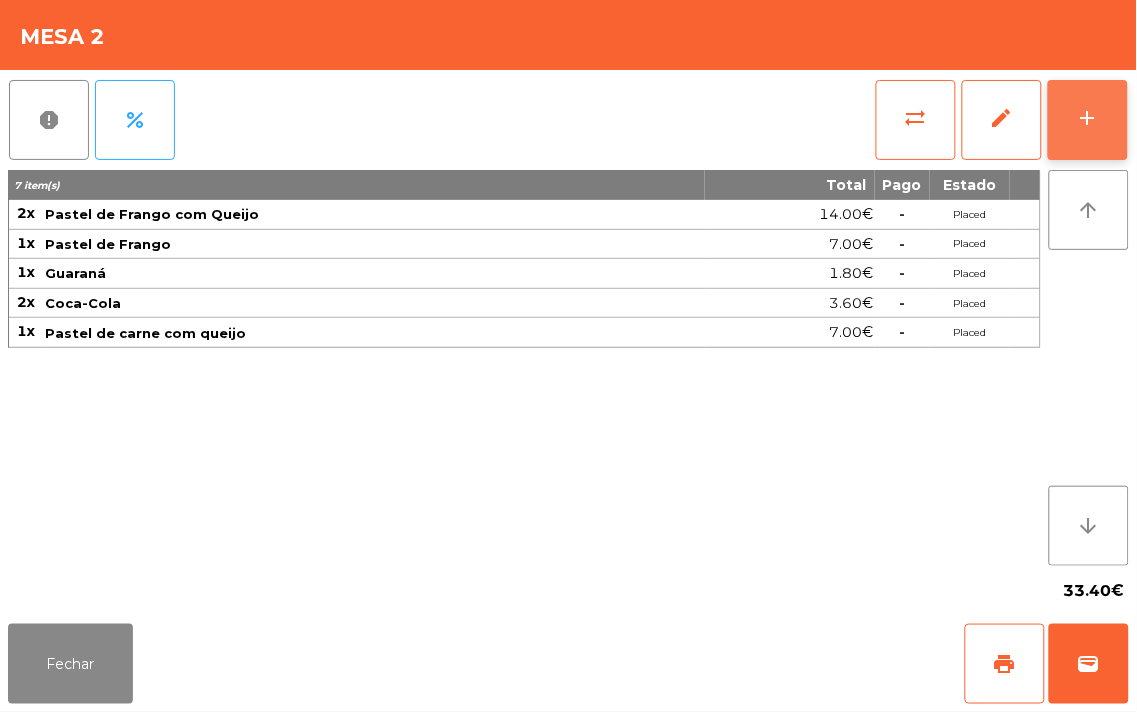 click on "add" 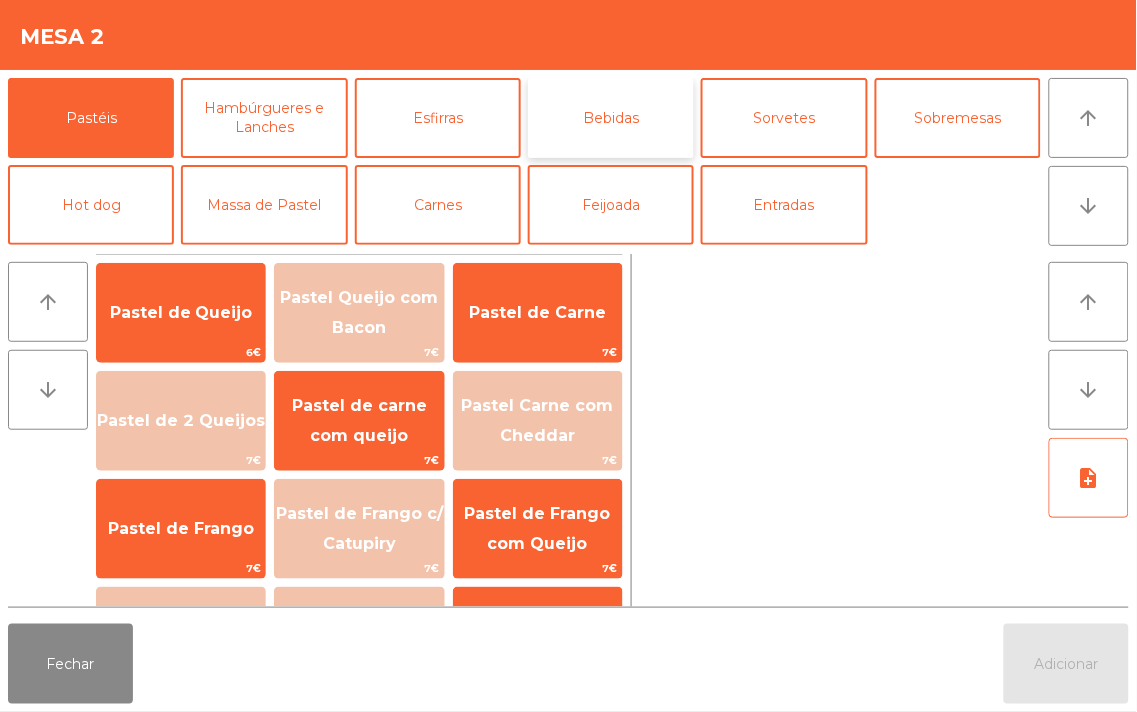 click on "Bebidas" 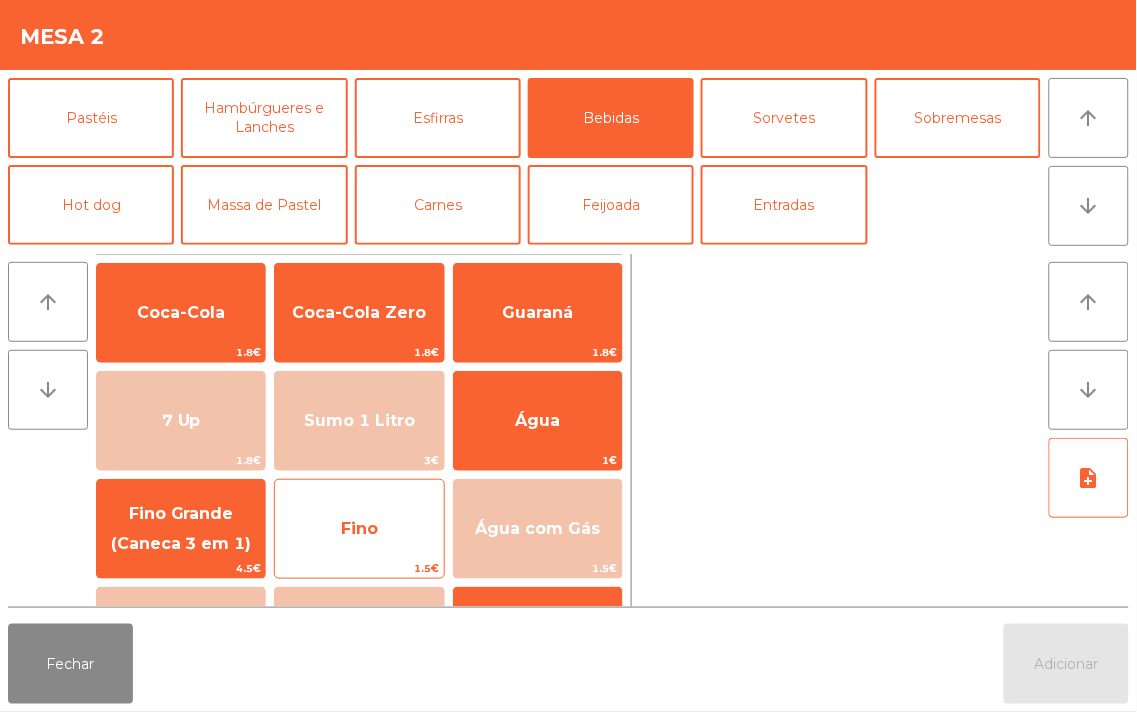 click on "Fino" 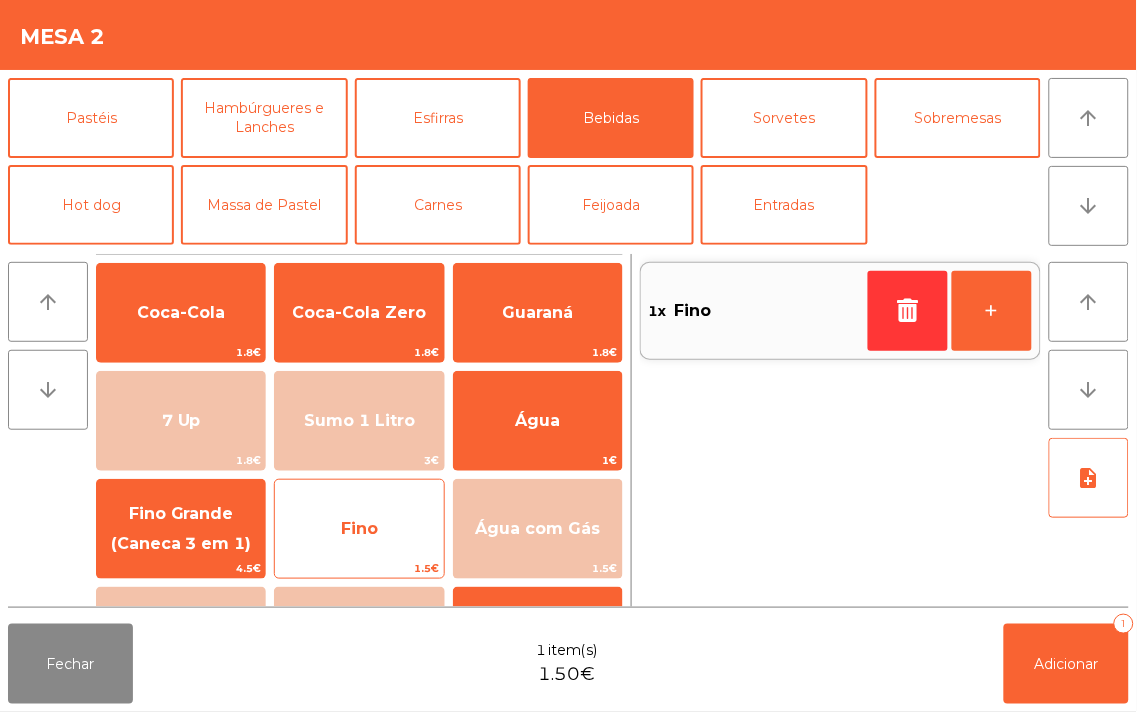 click on "Fino" 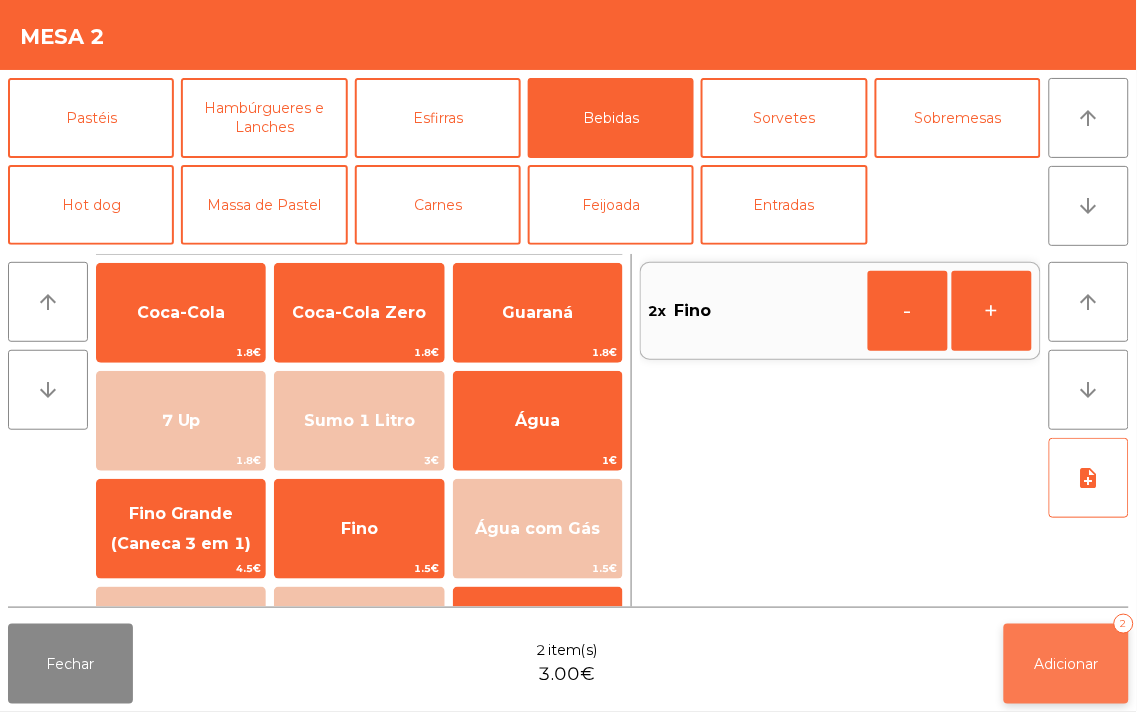 click on "Adicionar   2" 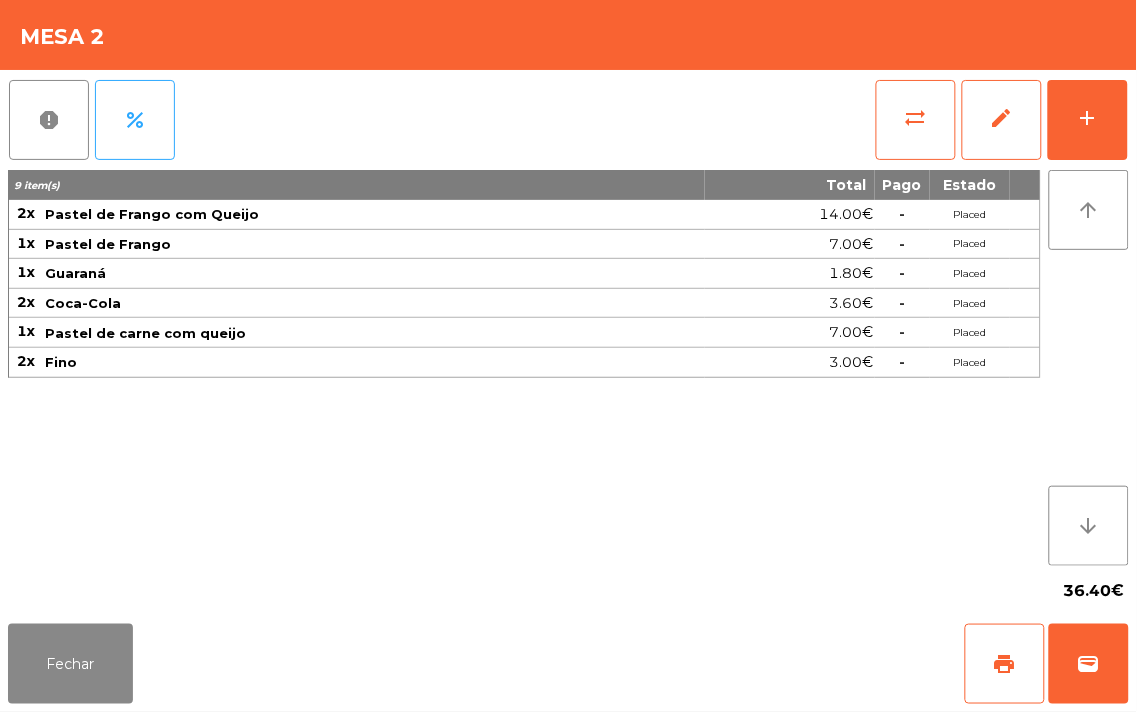 click on "Fechar   print   wallet" 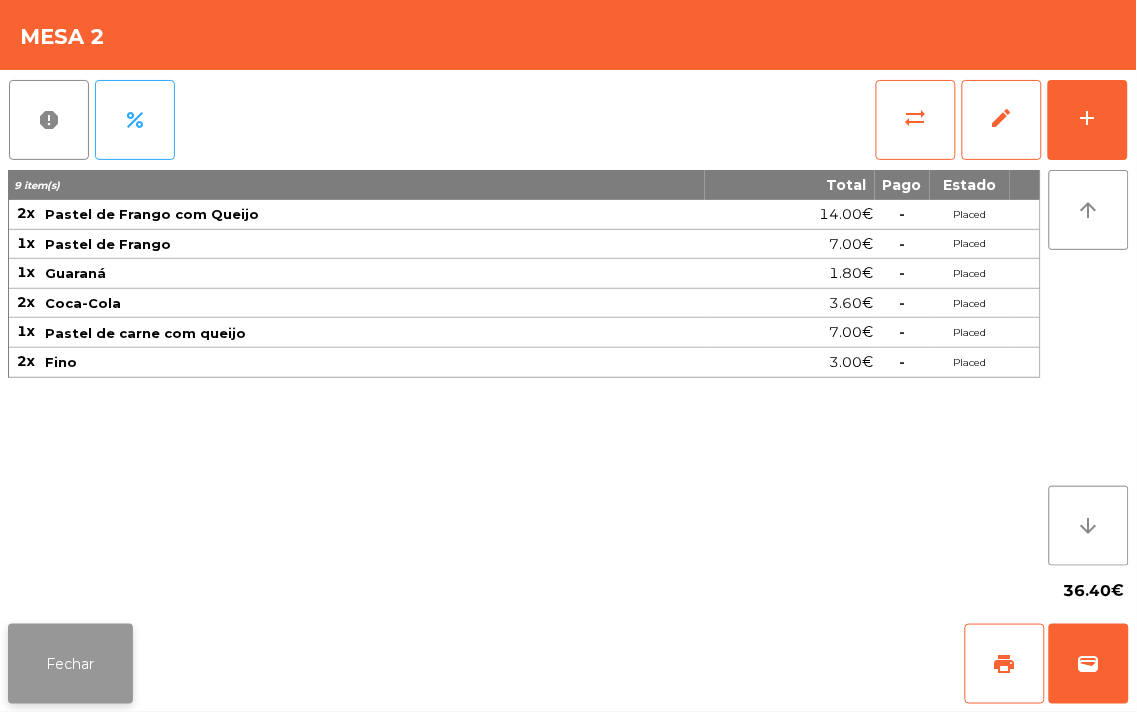 click on "Fechar" 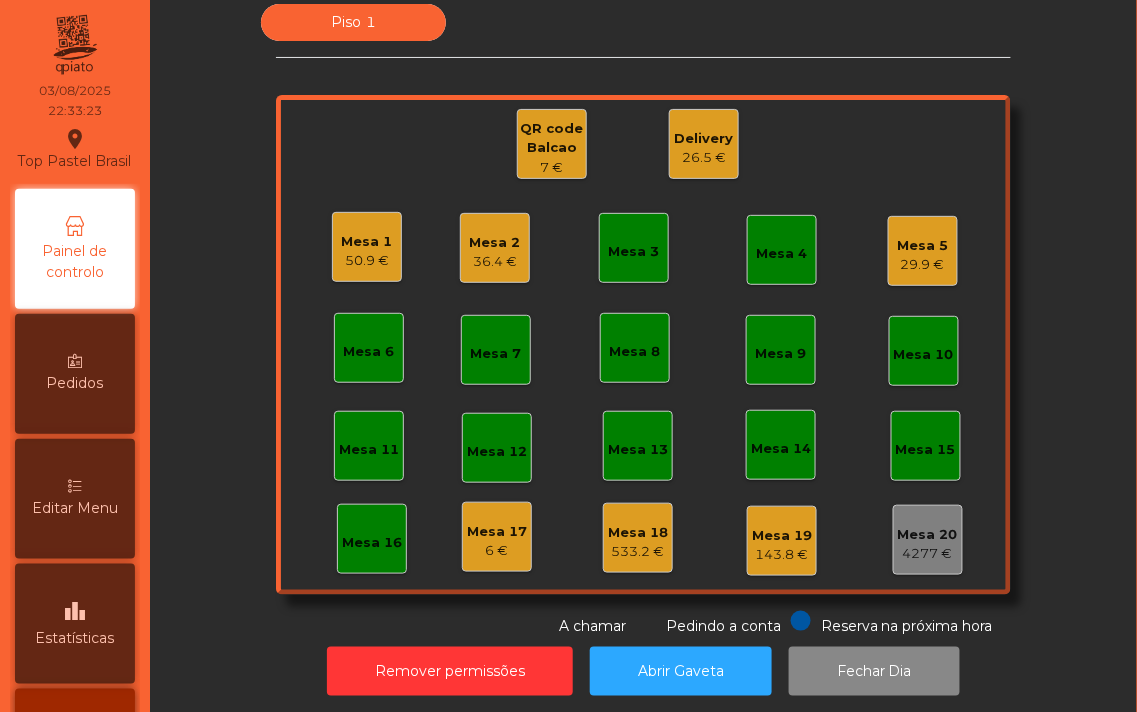 click on "7 €" 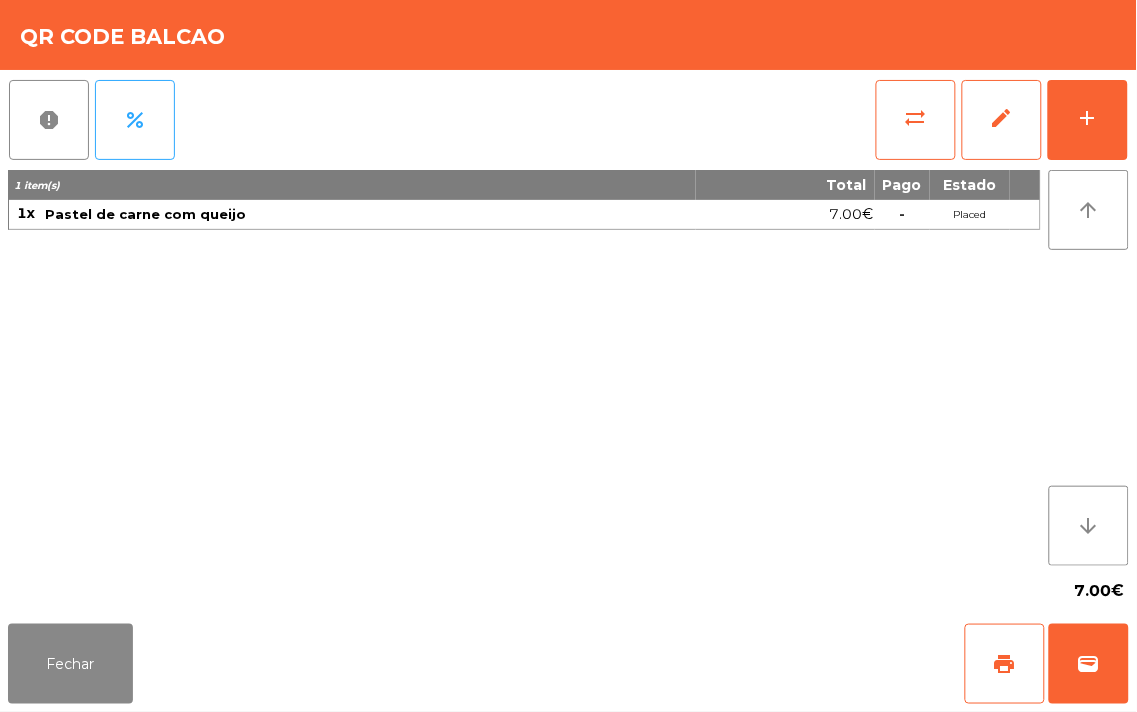 click on "Fechar   print   wallet" 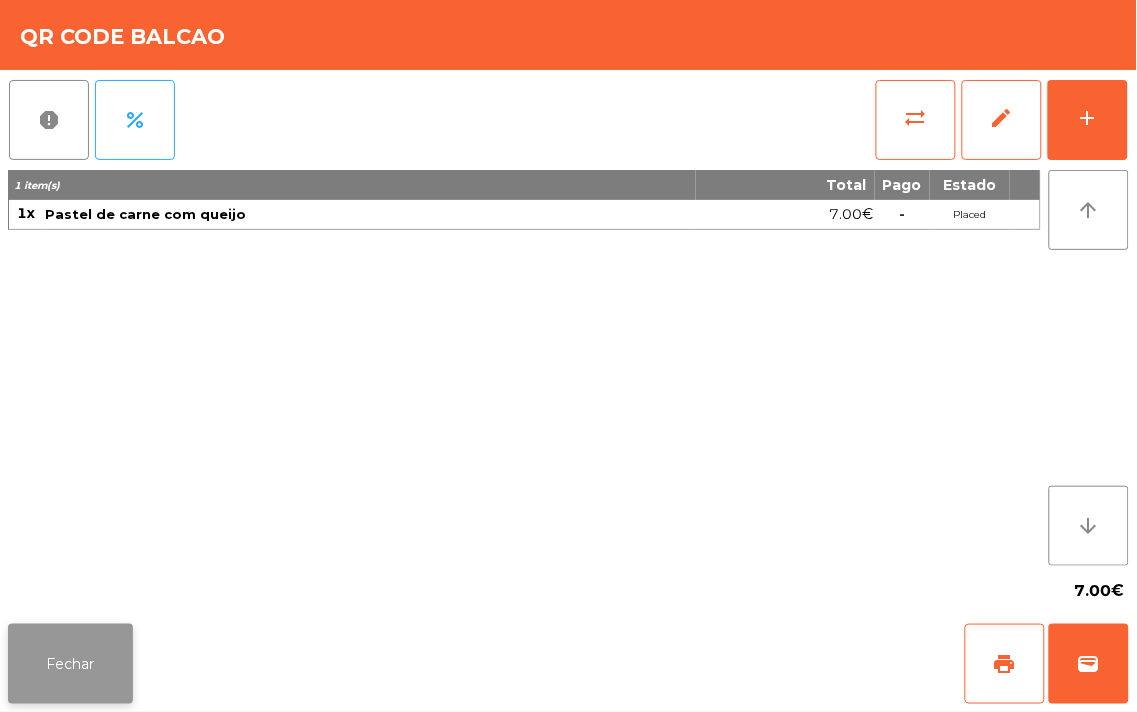 click on "Fechar" 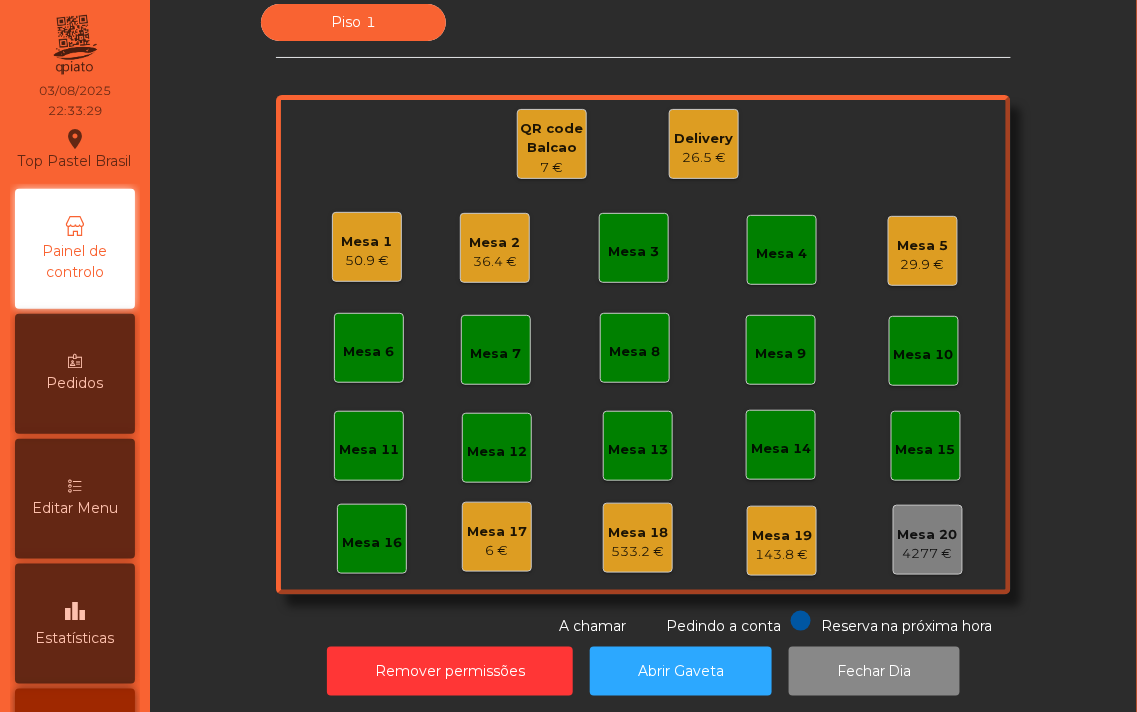 click on "QR code Balcao" 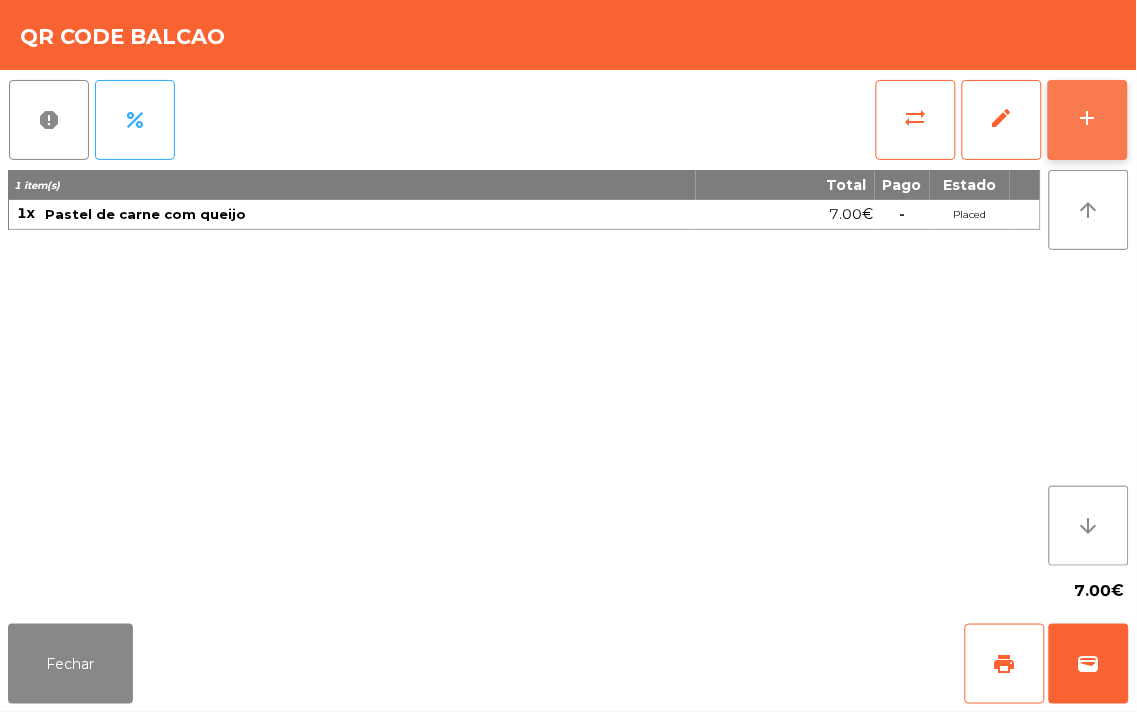 click on "add" 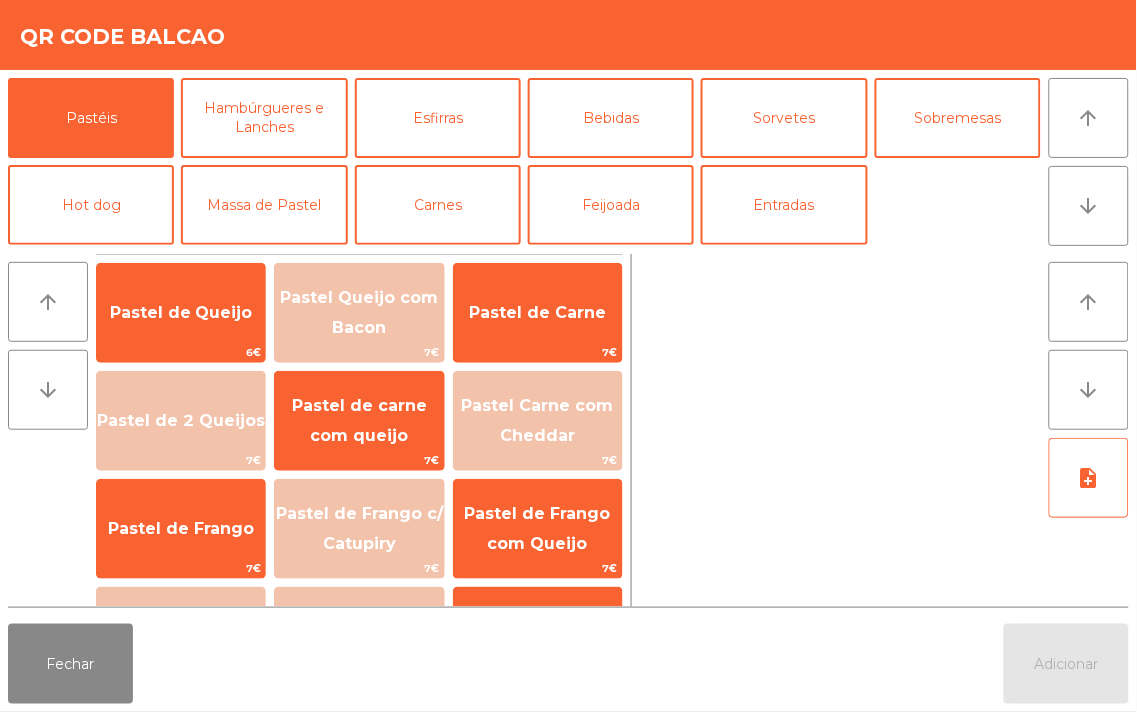 click 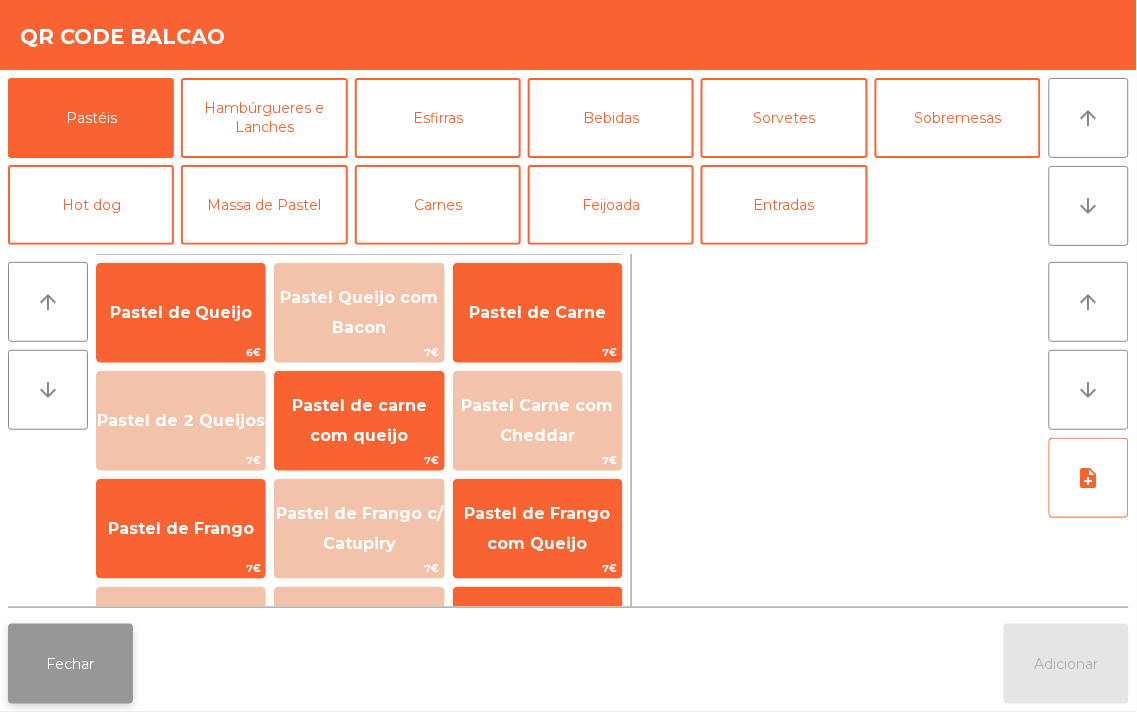 click on "Fechar" 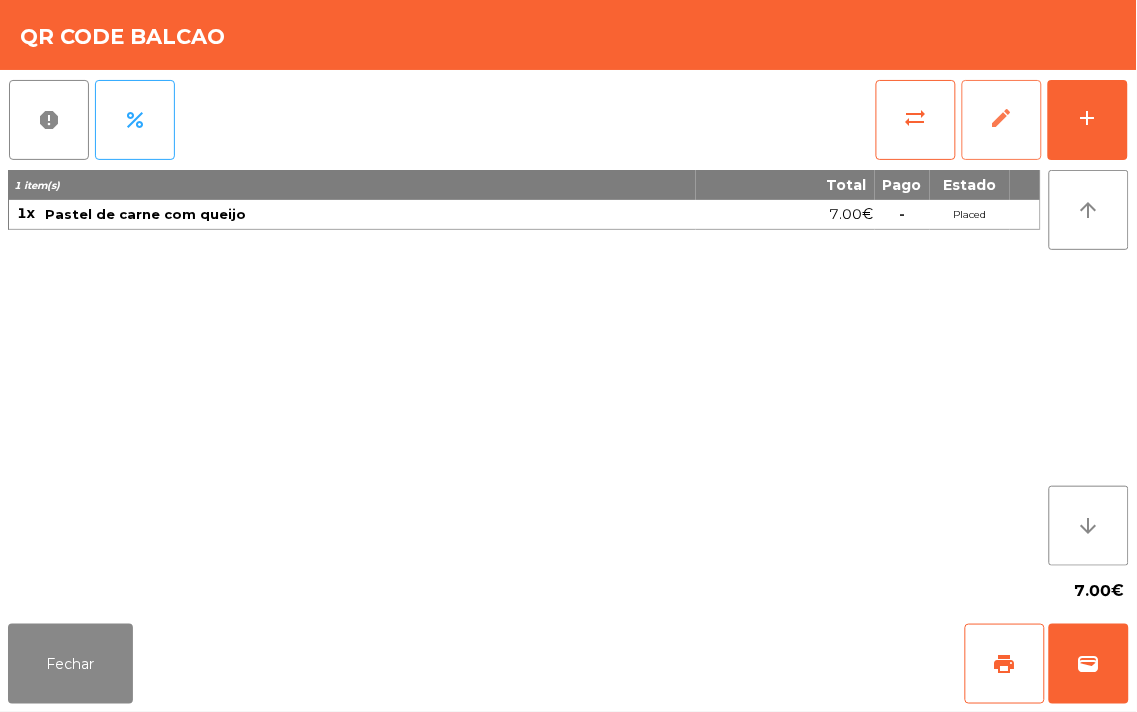 click on "edit" 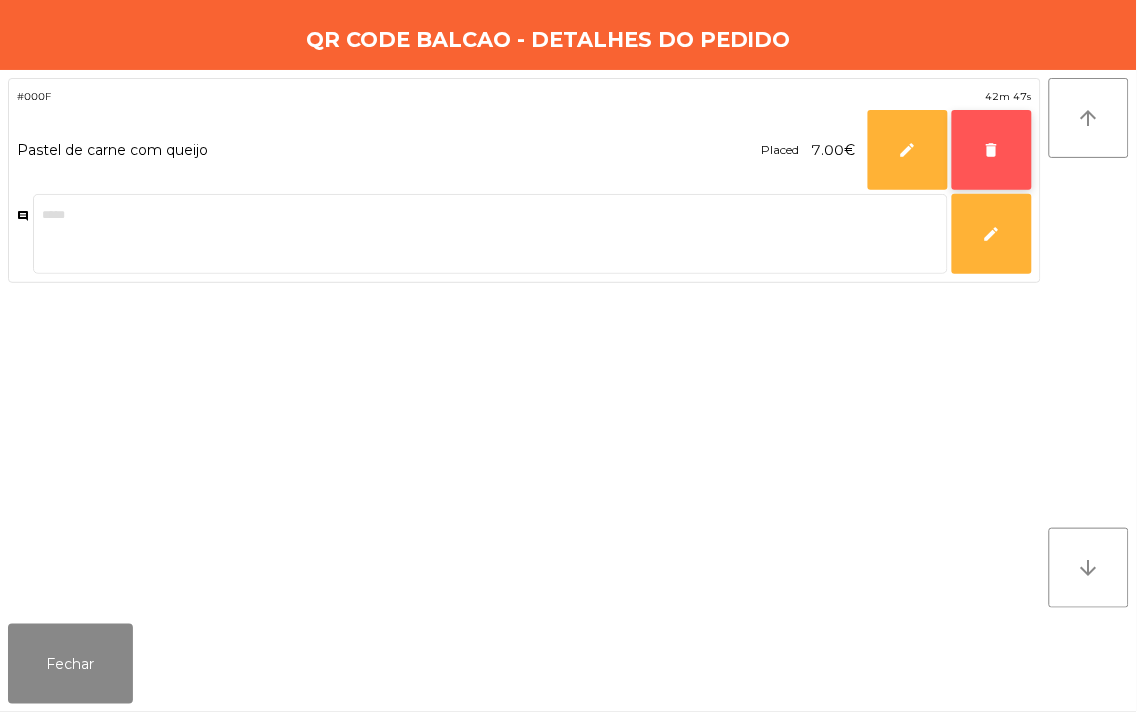 click on "delete" 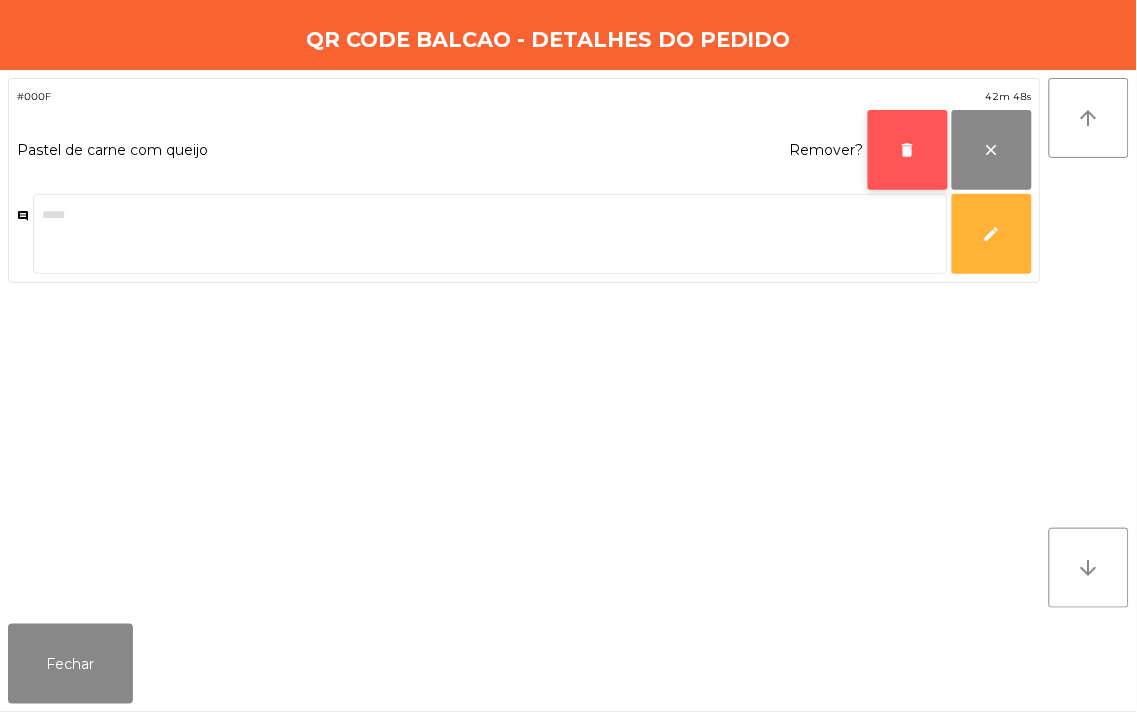 click on "delete" 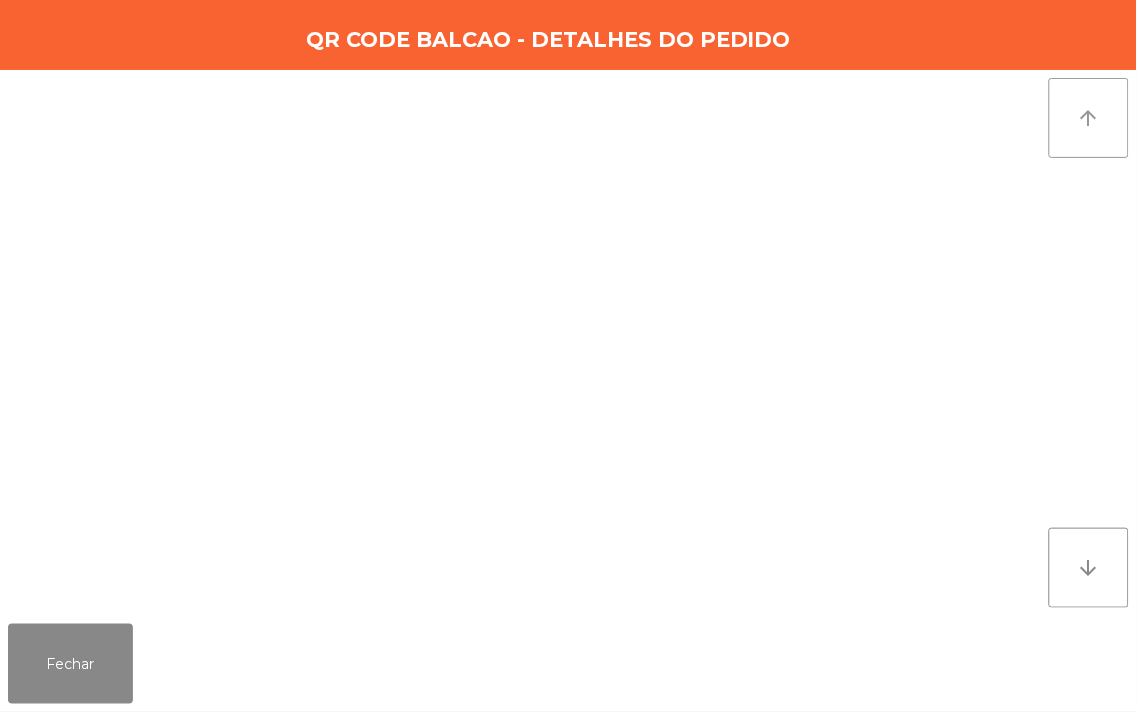 click on "arrow_upward" 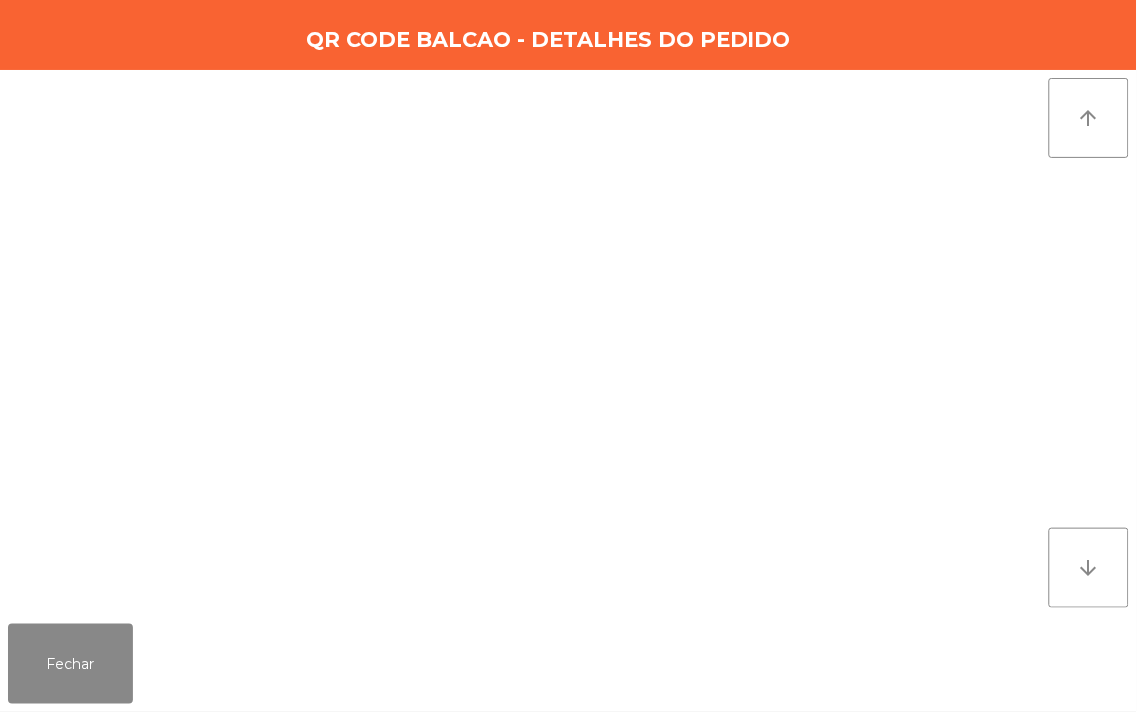 click on "arrow_upward arrow_downward" 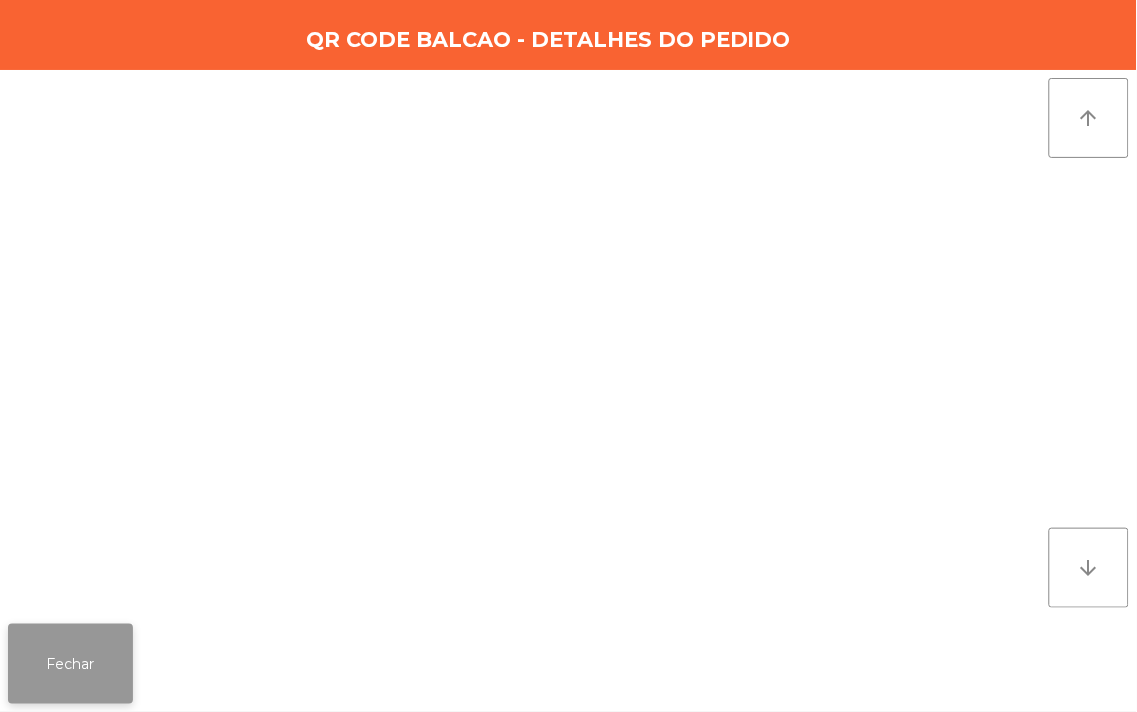 click on "Fechar" 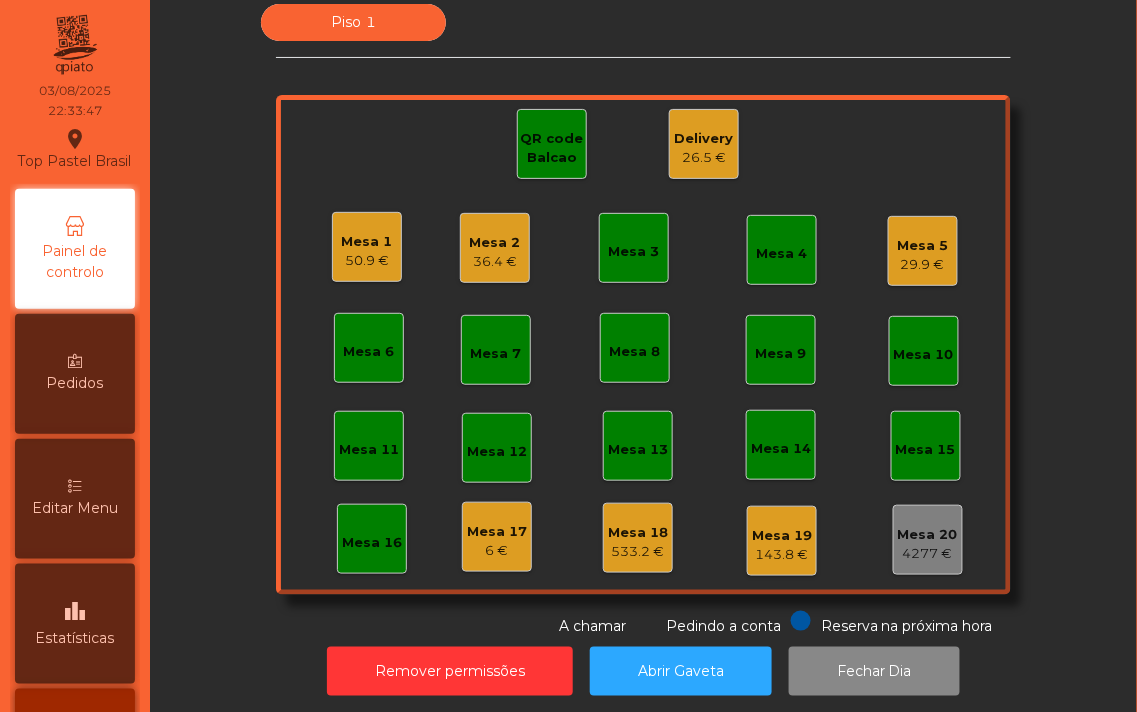 click on "QR code Balcao" 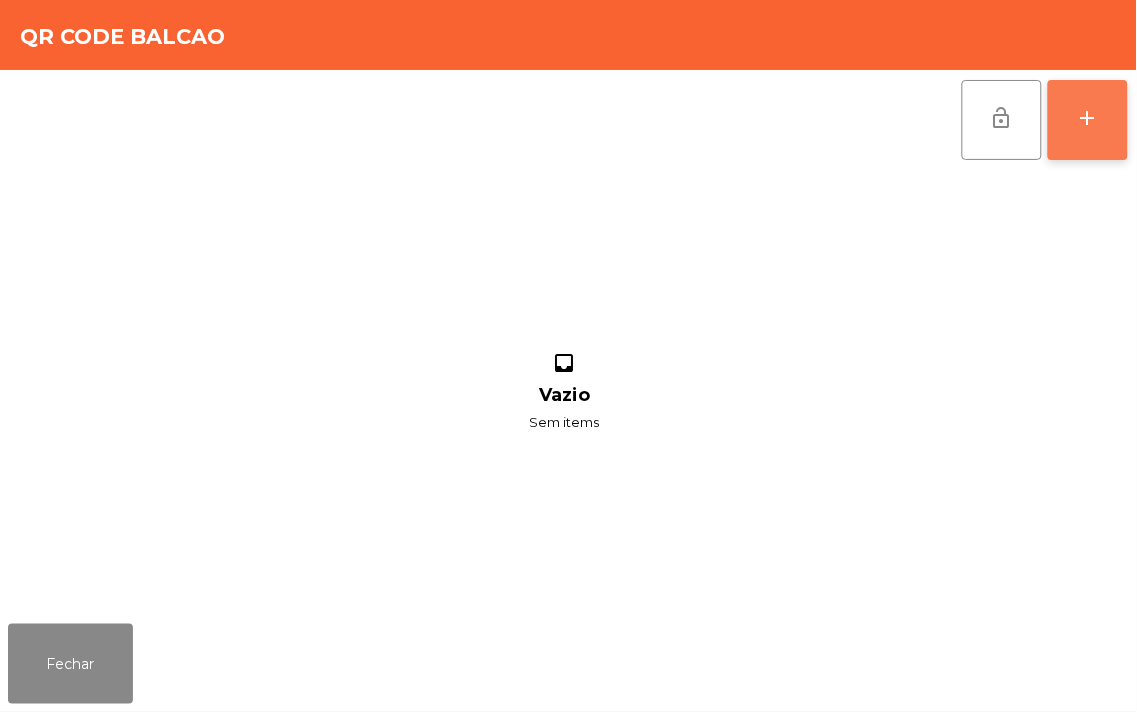 click on "add" 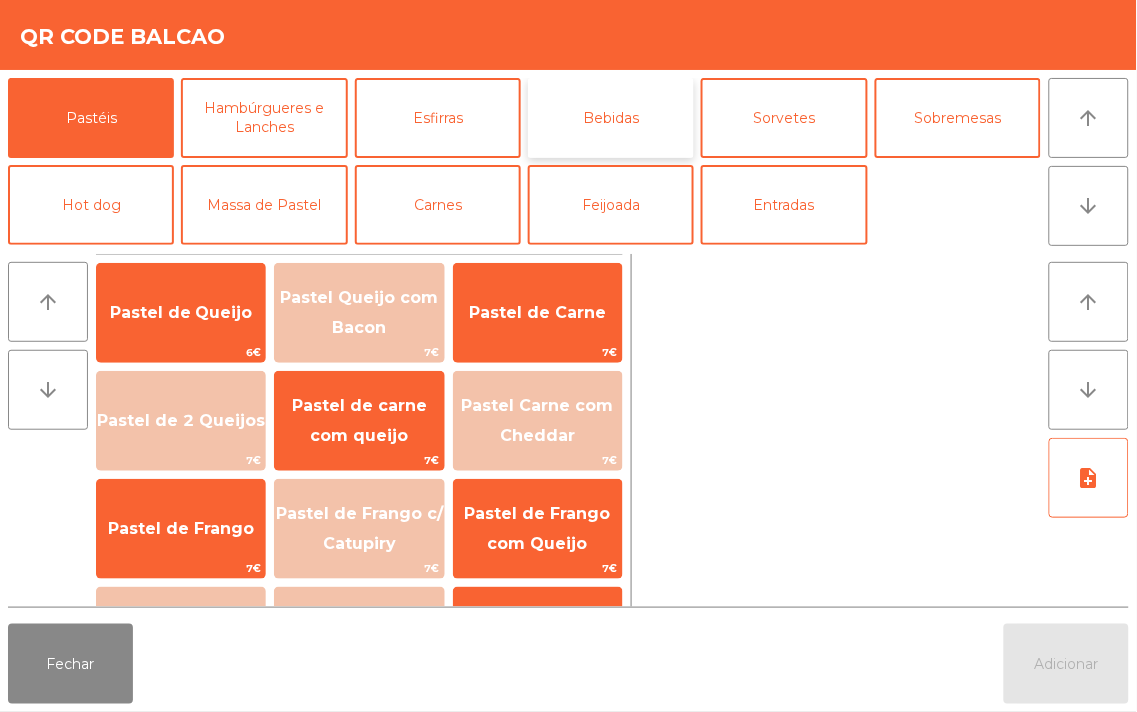 click on "Bebidas" 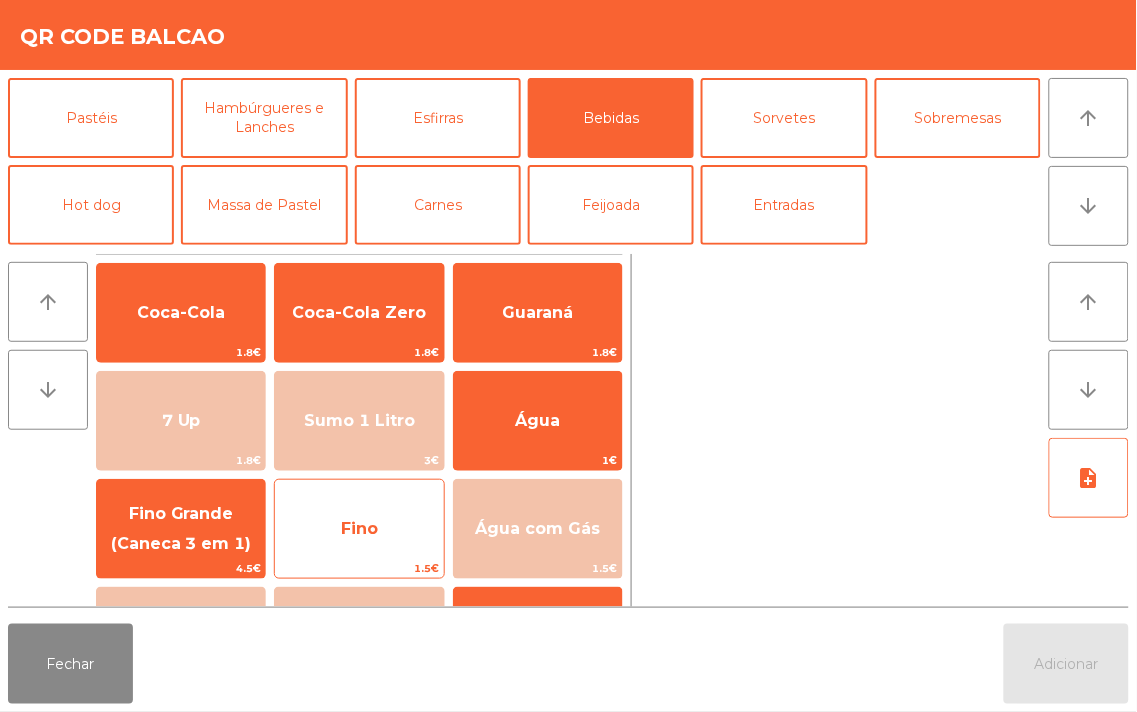 click on "Fino" 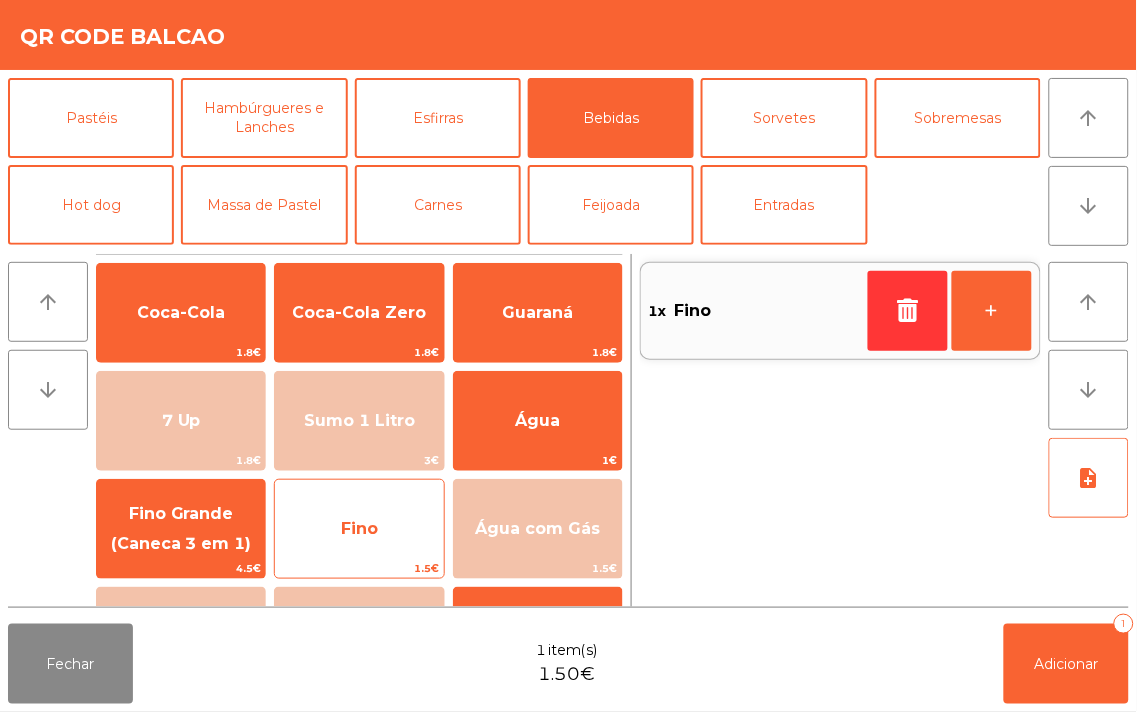 click on "Fino" 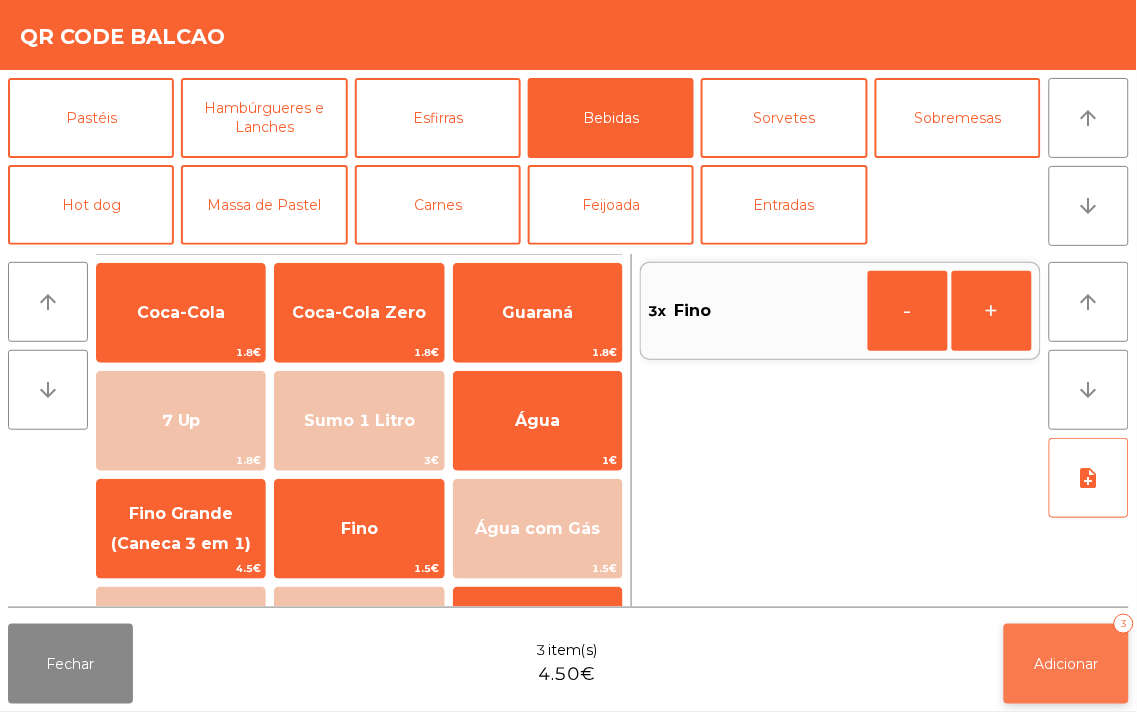 click on "Adicionar" 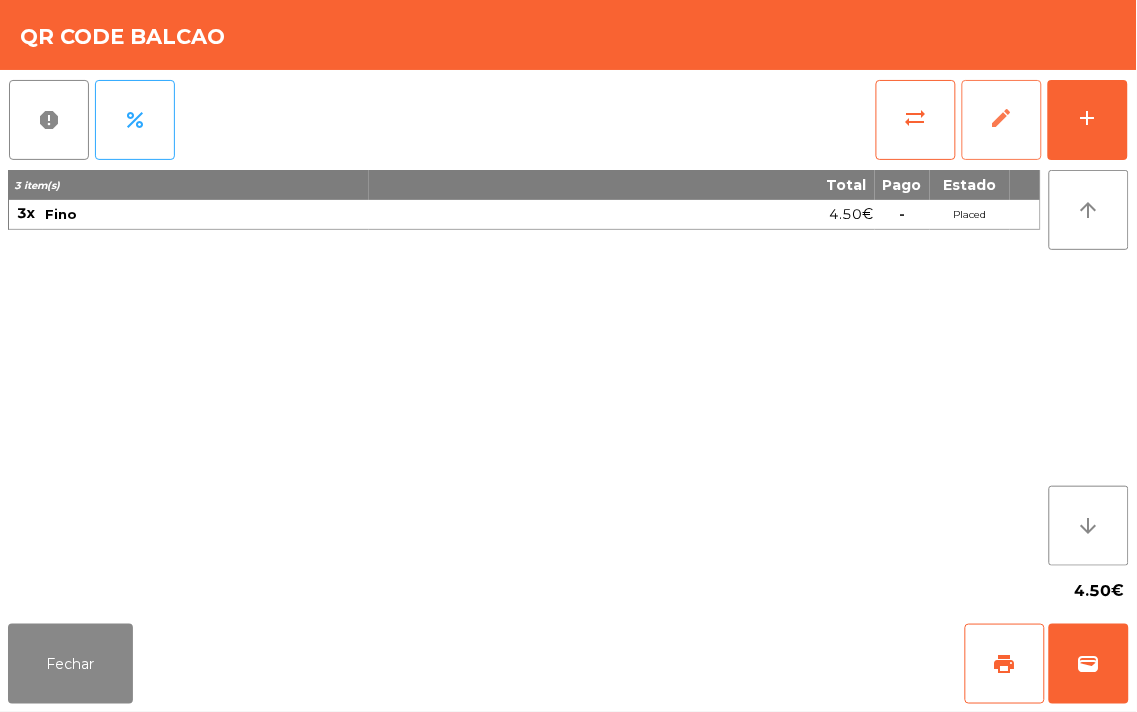 click on "edit" 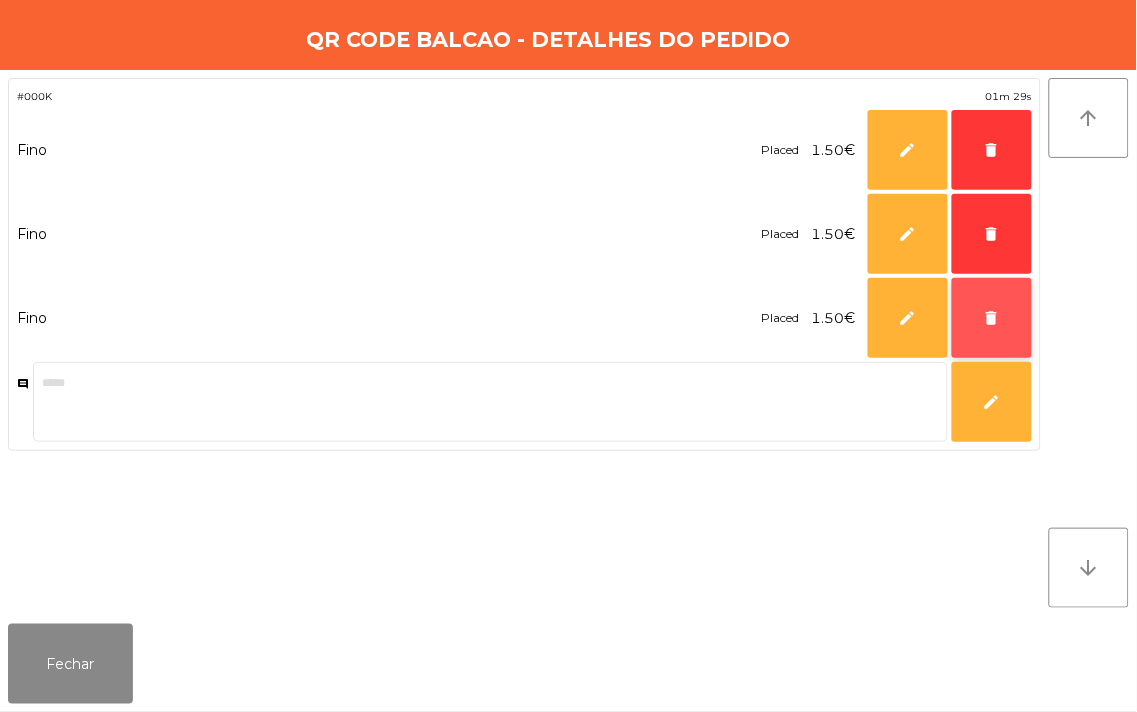 click on "delete" 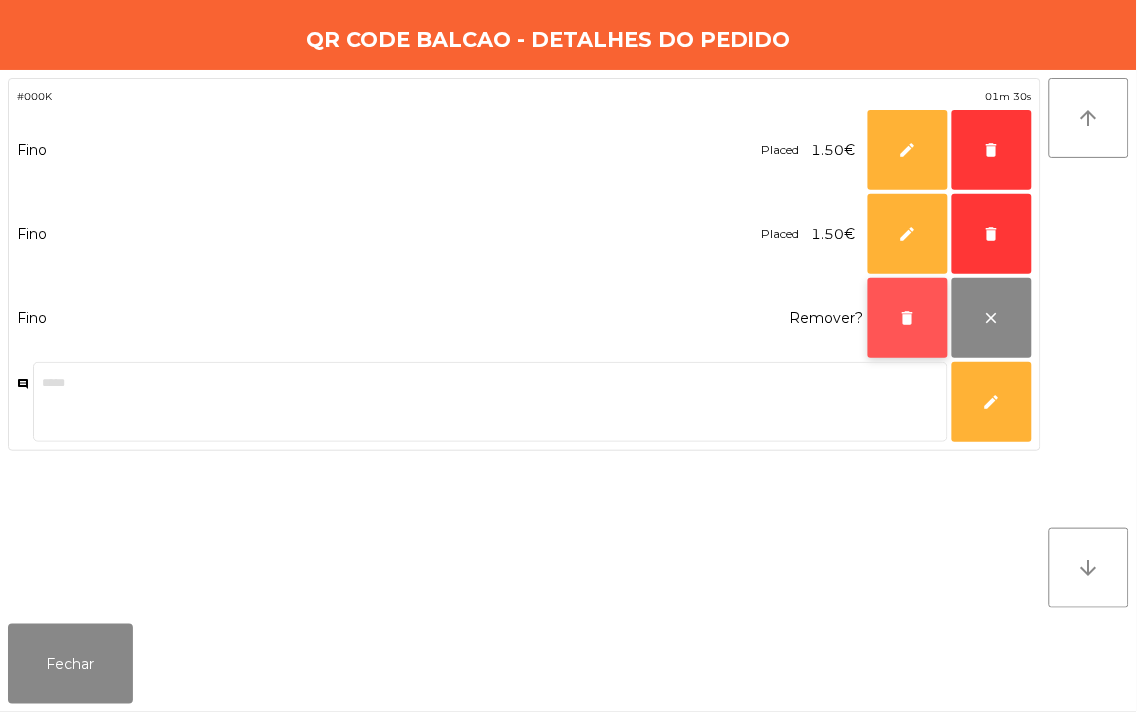 click on "delete" 